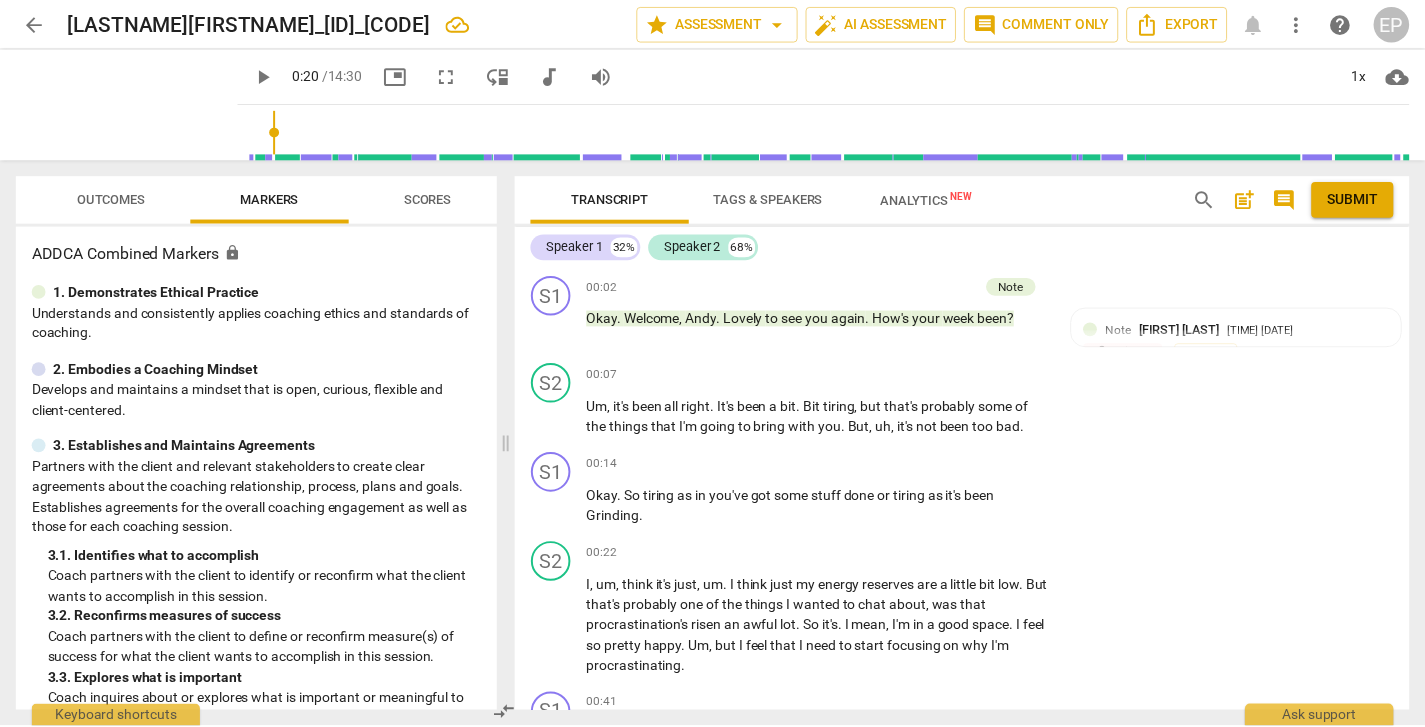 scroll, scrollTop: 0, scrollLeft: 0, axis: both 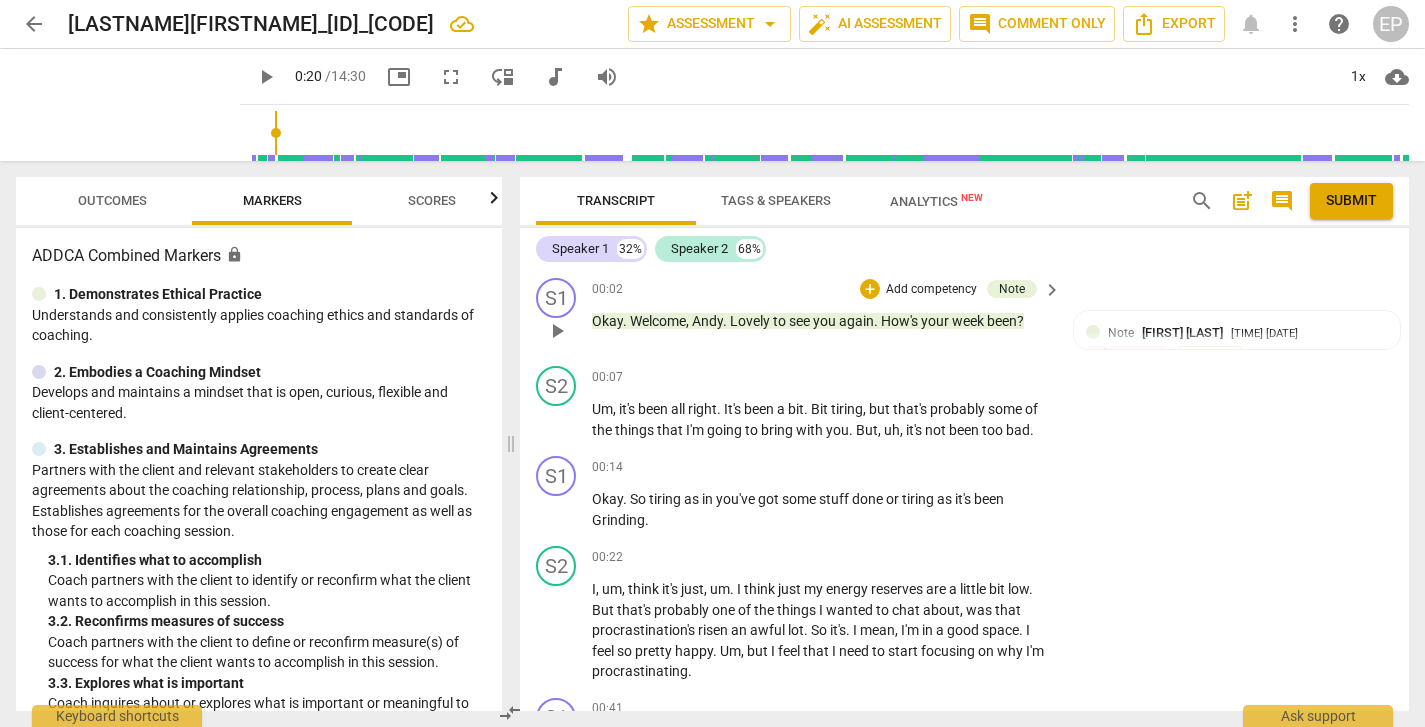 click on "play_arrow" at bounding box center (557, 331) 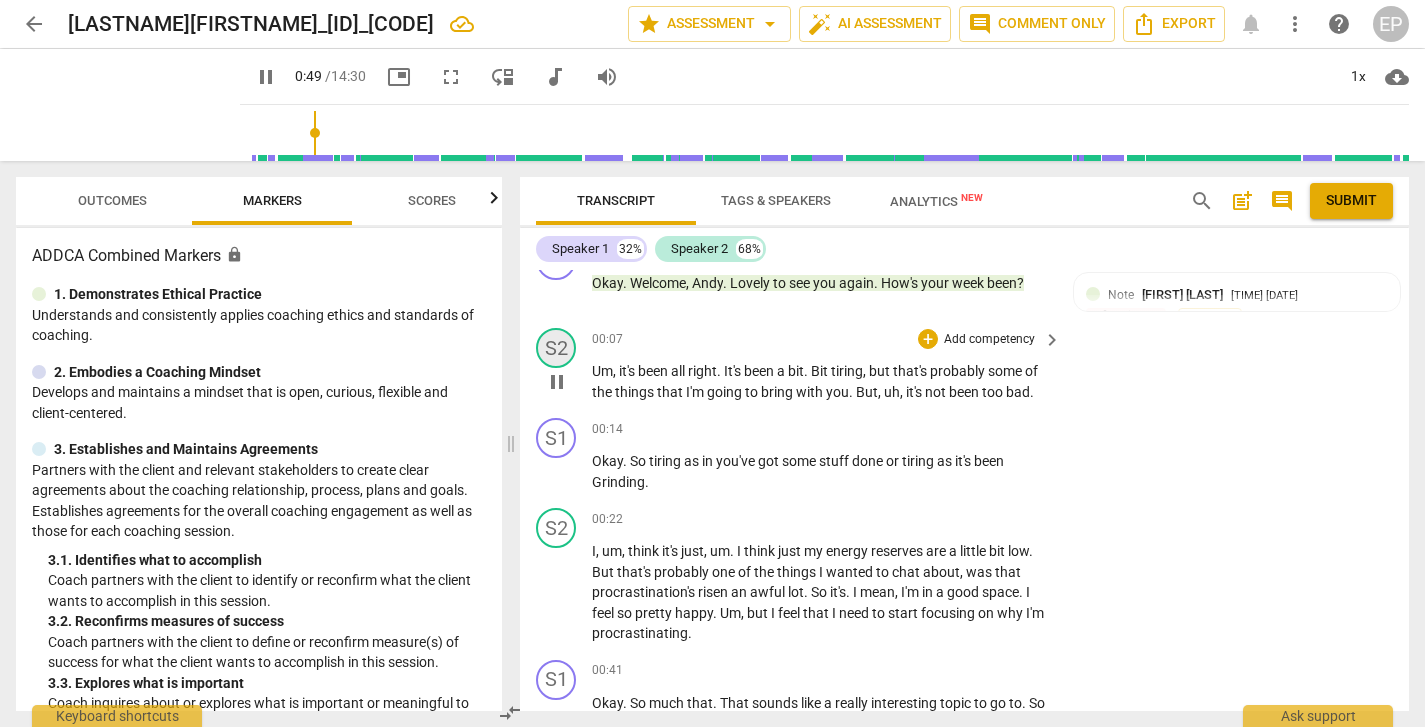 scroll, scrollTop: 498, scrollLeft: 0, axis: vertical 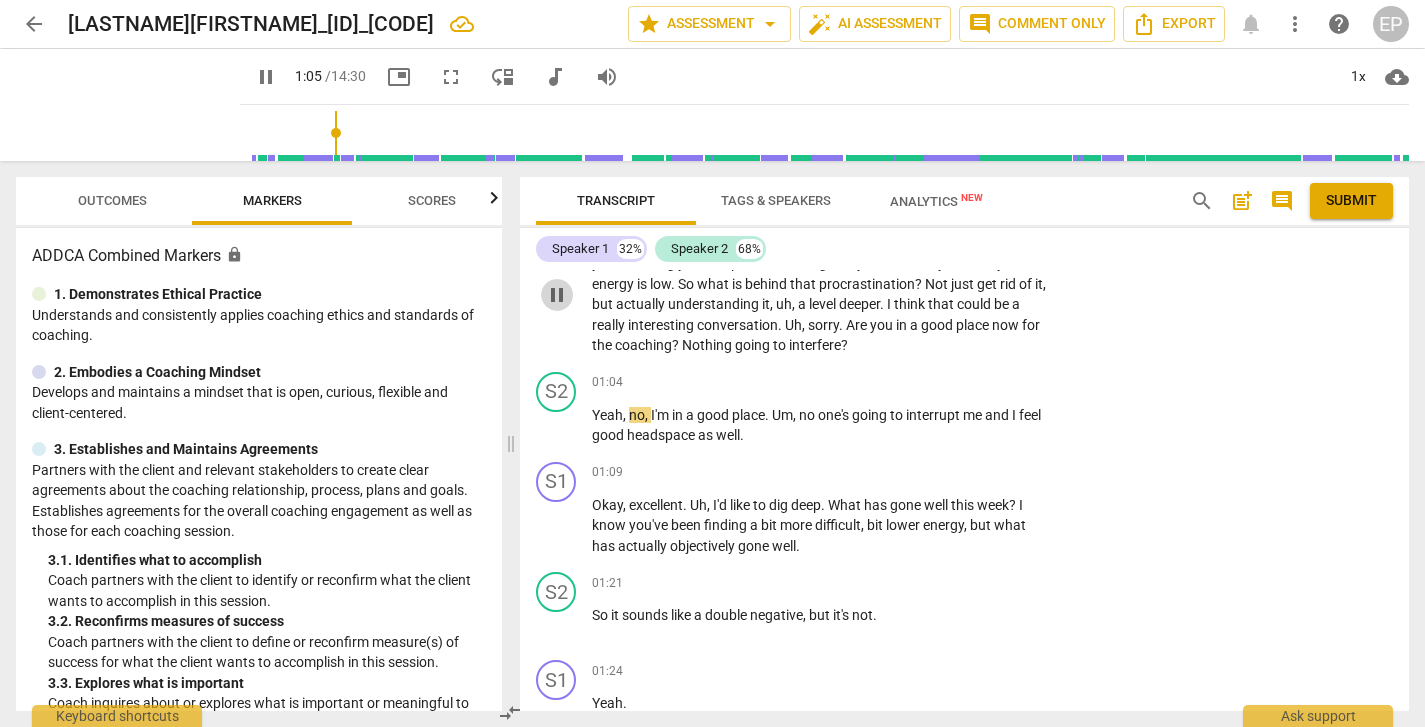 click on "pause" at bounding box center [557, 295] 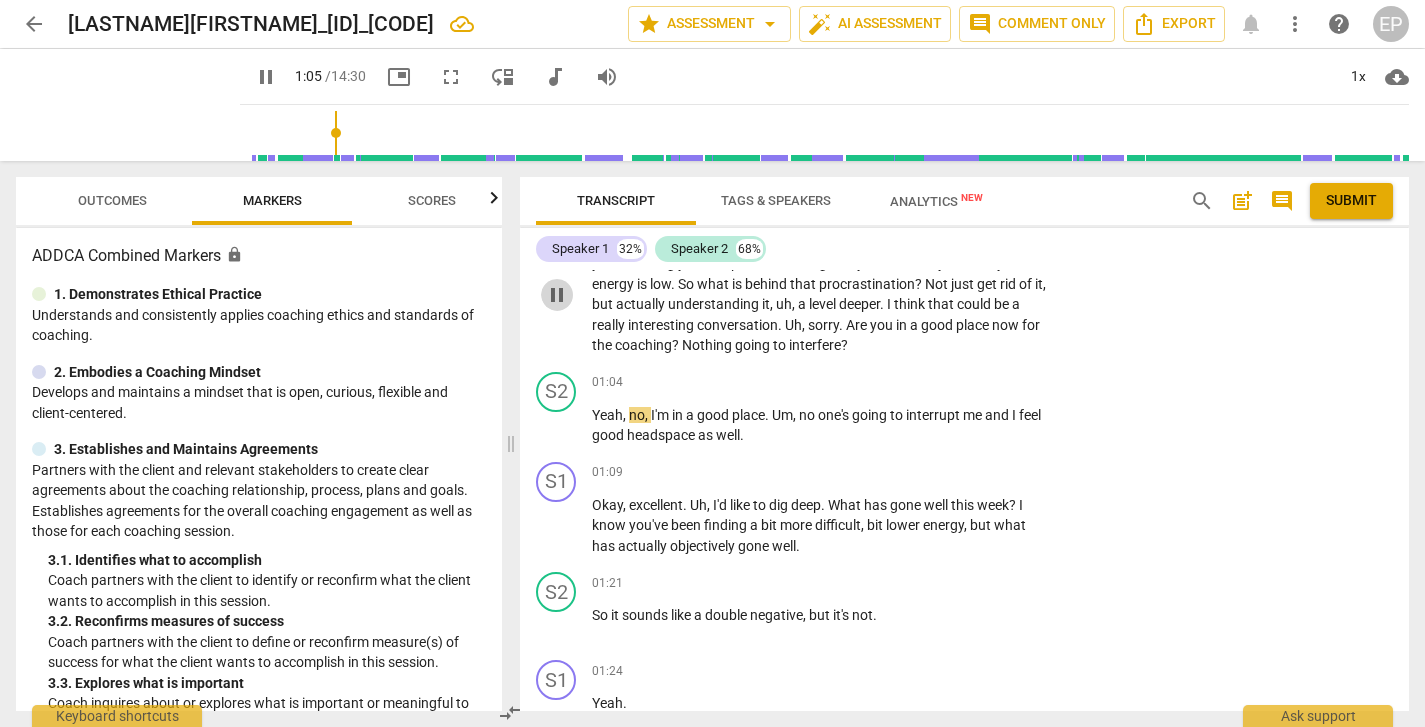 type on "66" 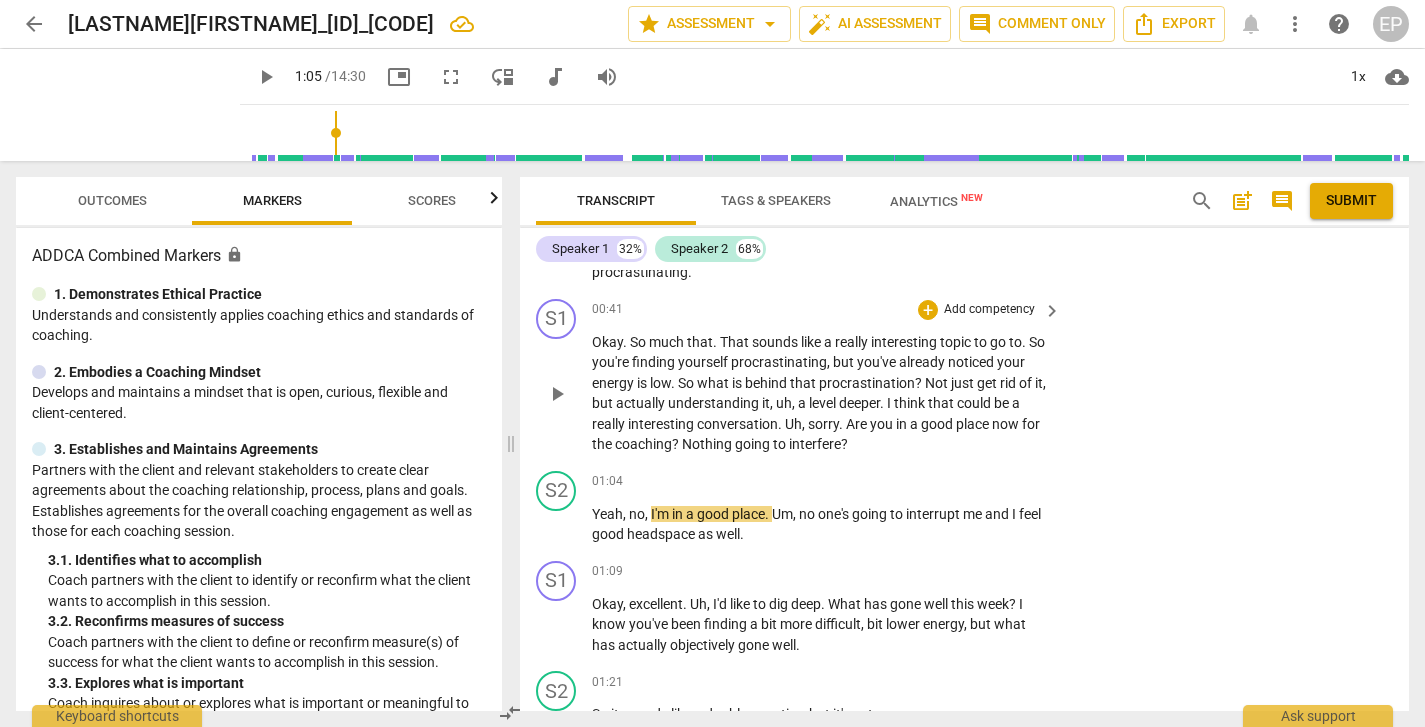 scroll, scrollTop: 379, scrollLeft: 0, axis: vertical 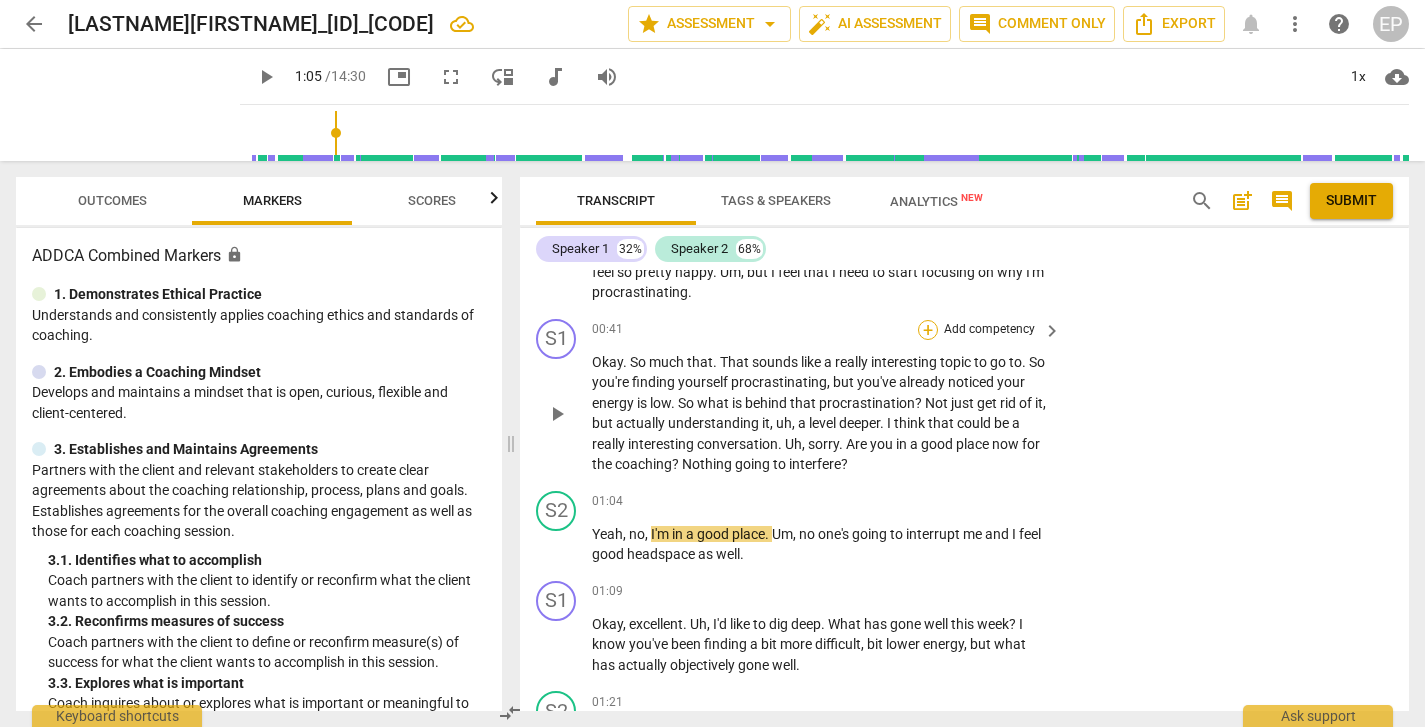 click on "+" at bounding box center (928, 330) 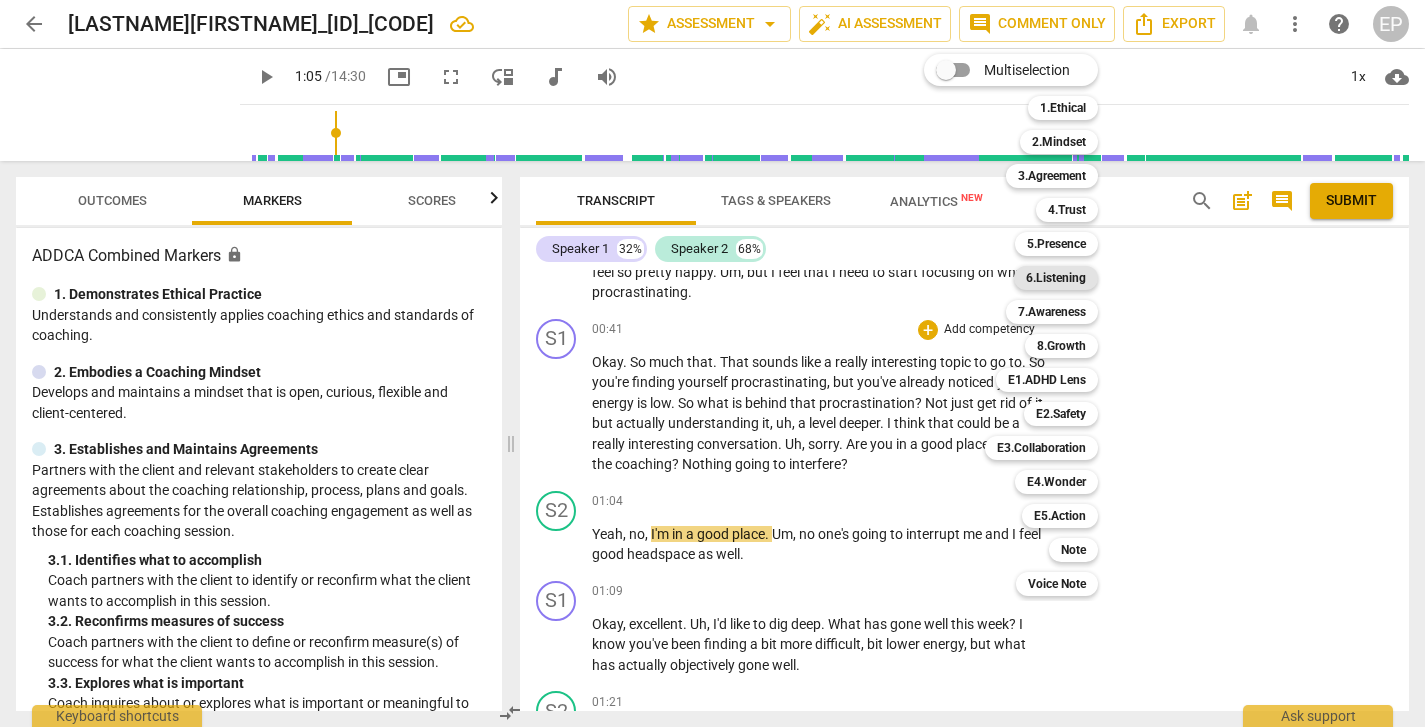 click on "6.Listening" at bounding box center [1056, 278] 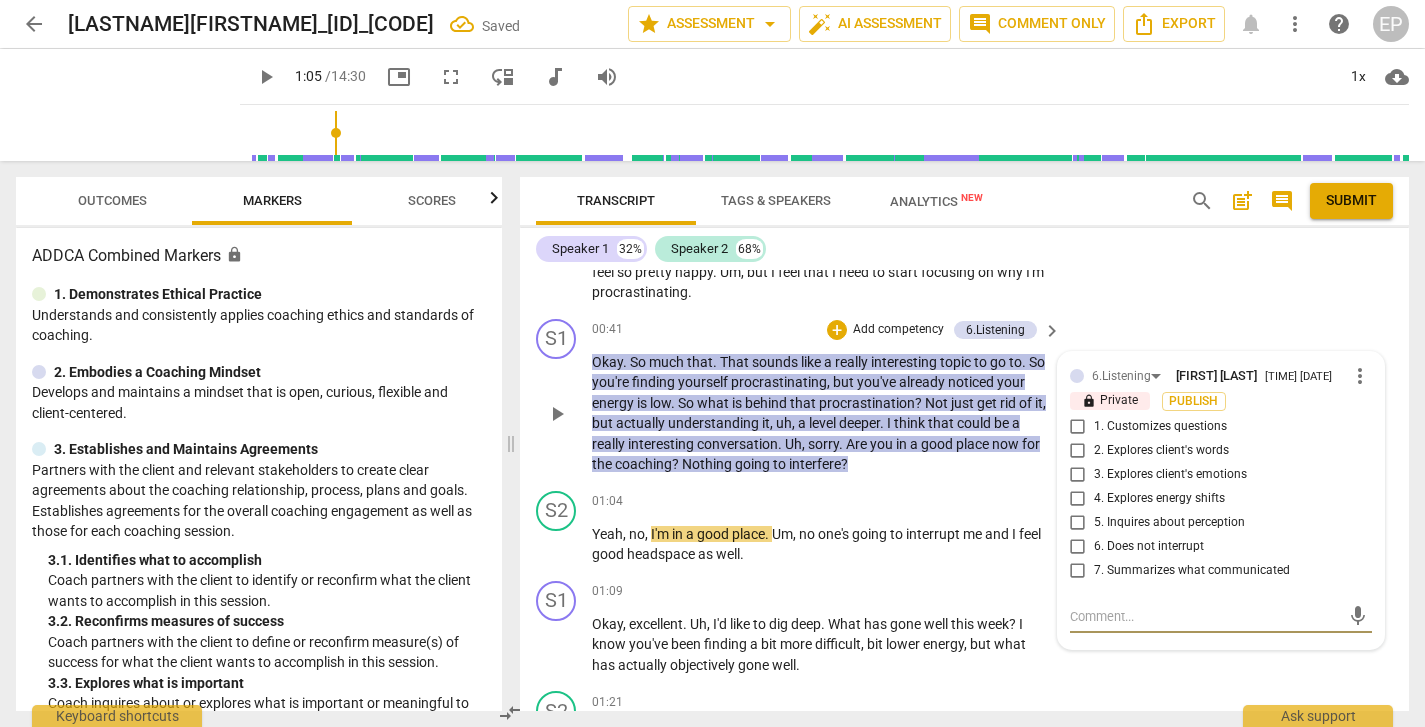 click on "7. Summarizes what communicated" at bounding box center (1078, 571) 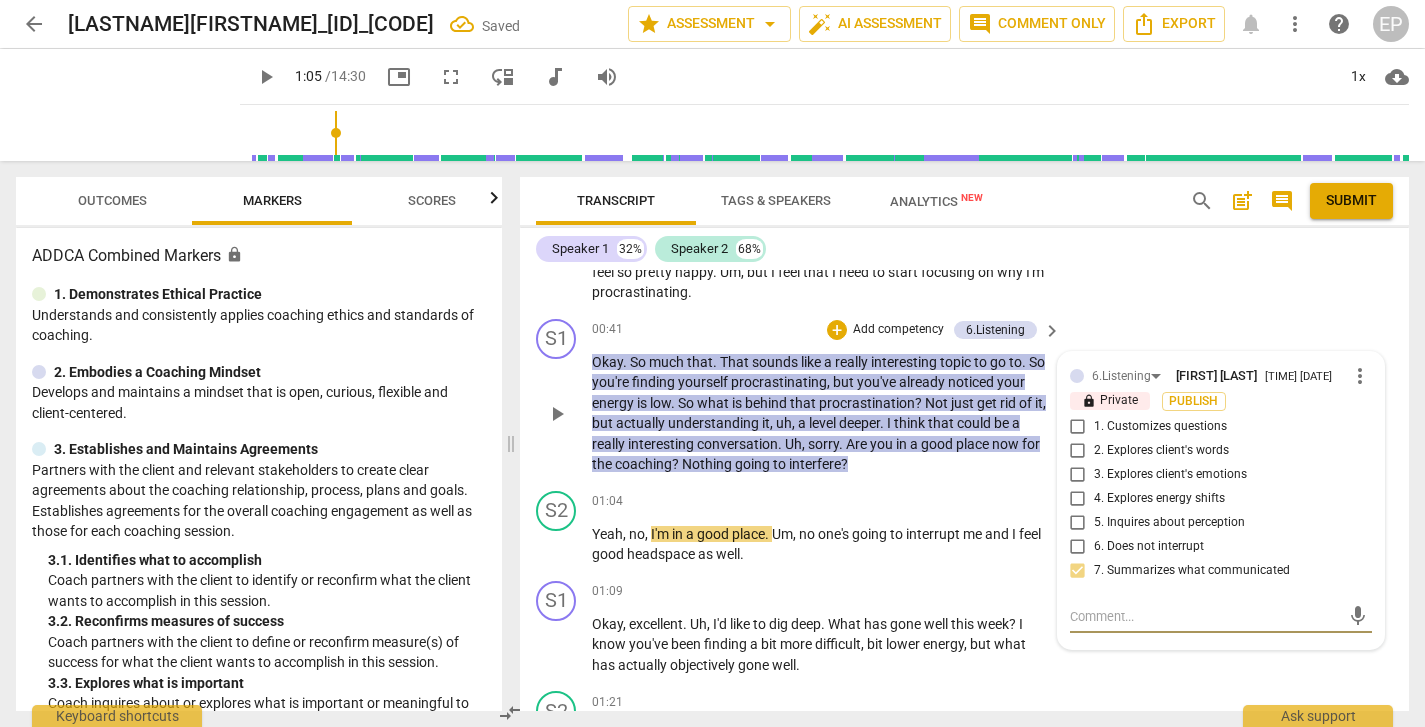 click at bounding box center [1205, 616] 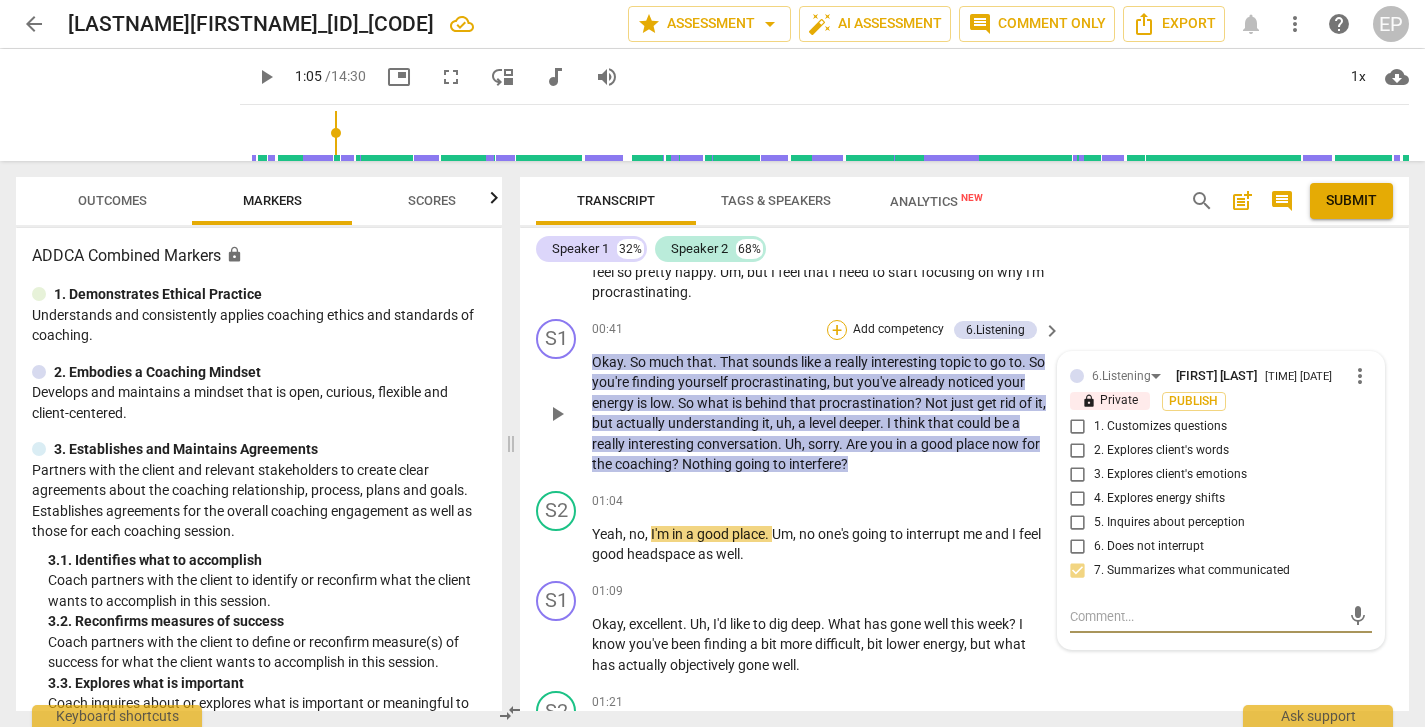 click on "+" at bounding box center (837, 330) 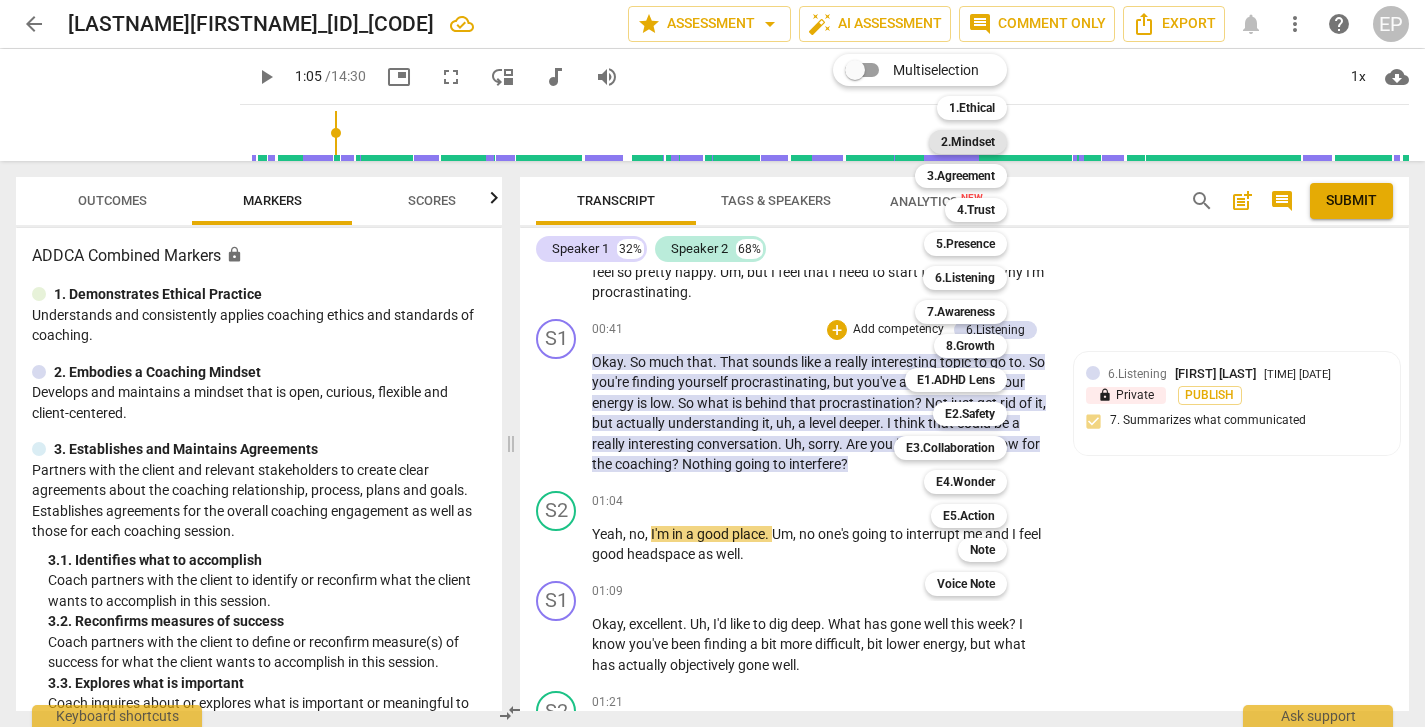 click on "2.Mindset" at bounding box center [968, 142] 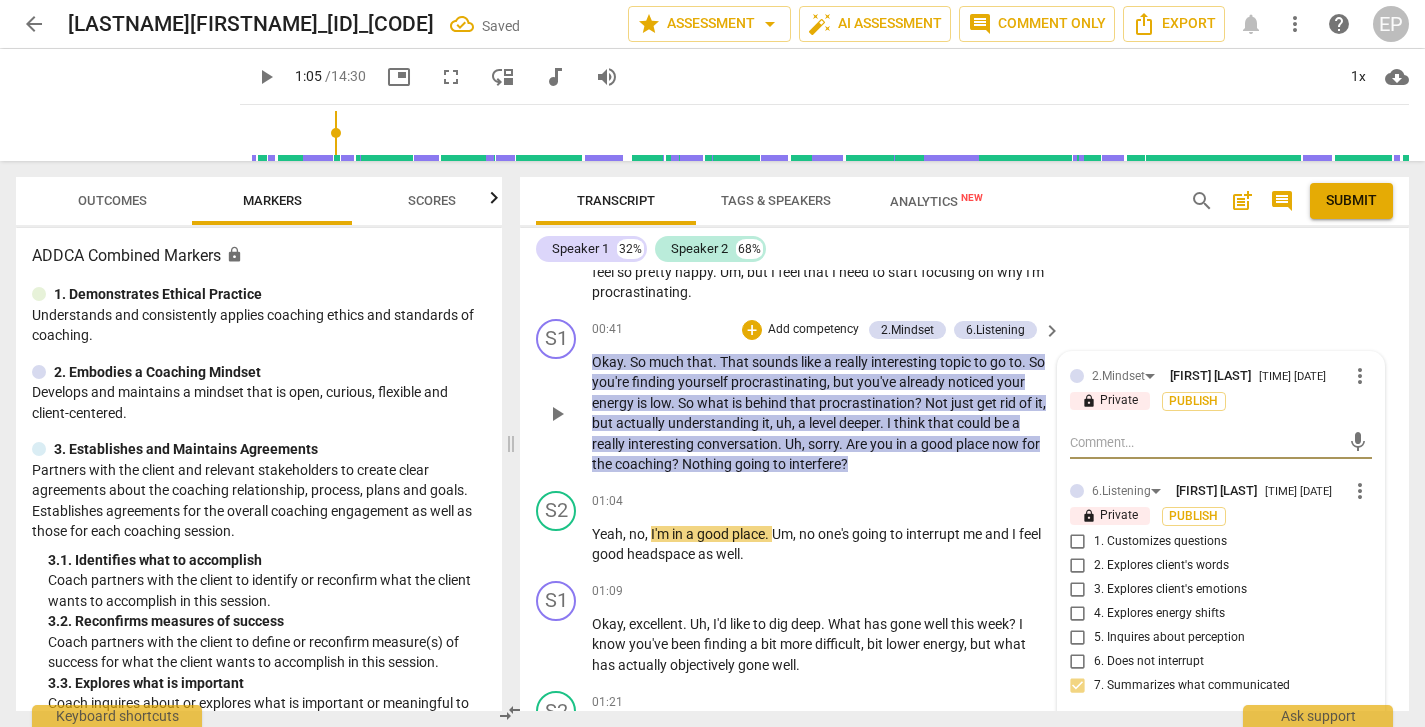 type on "y" 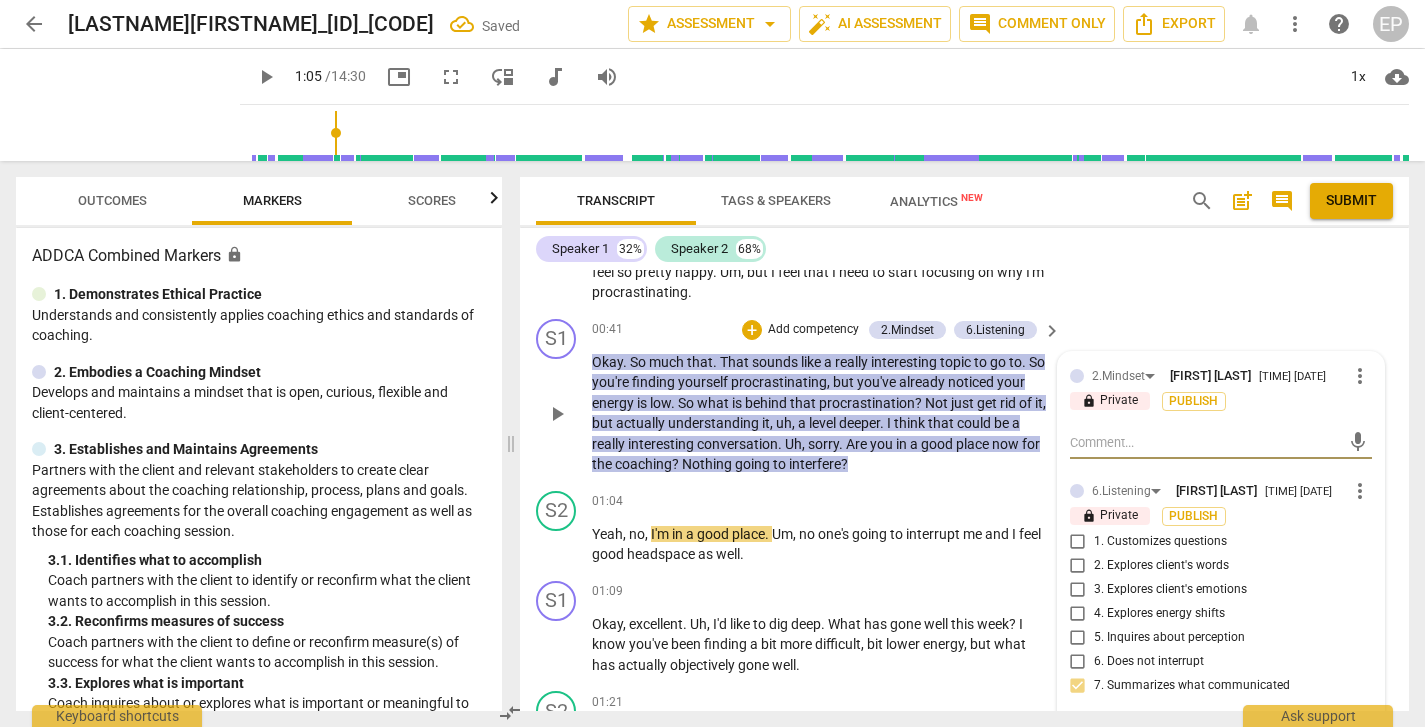 type on "y" 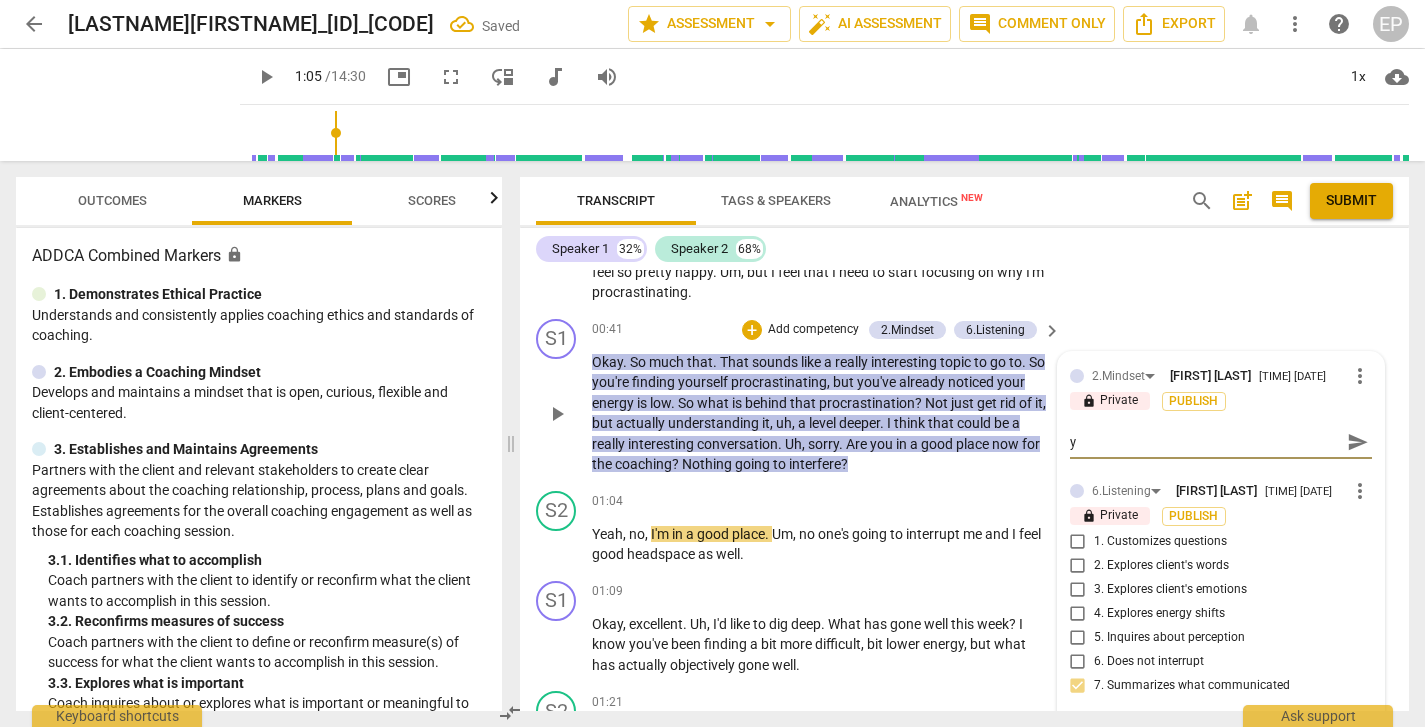 type on "yo" 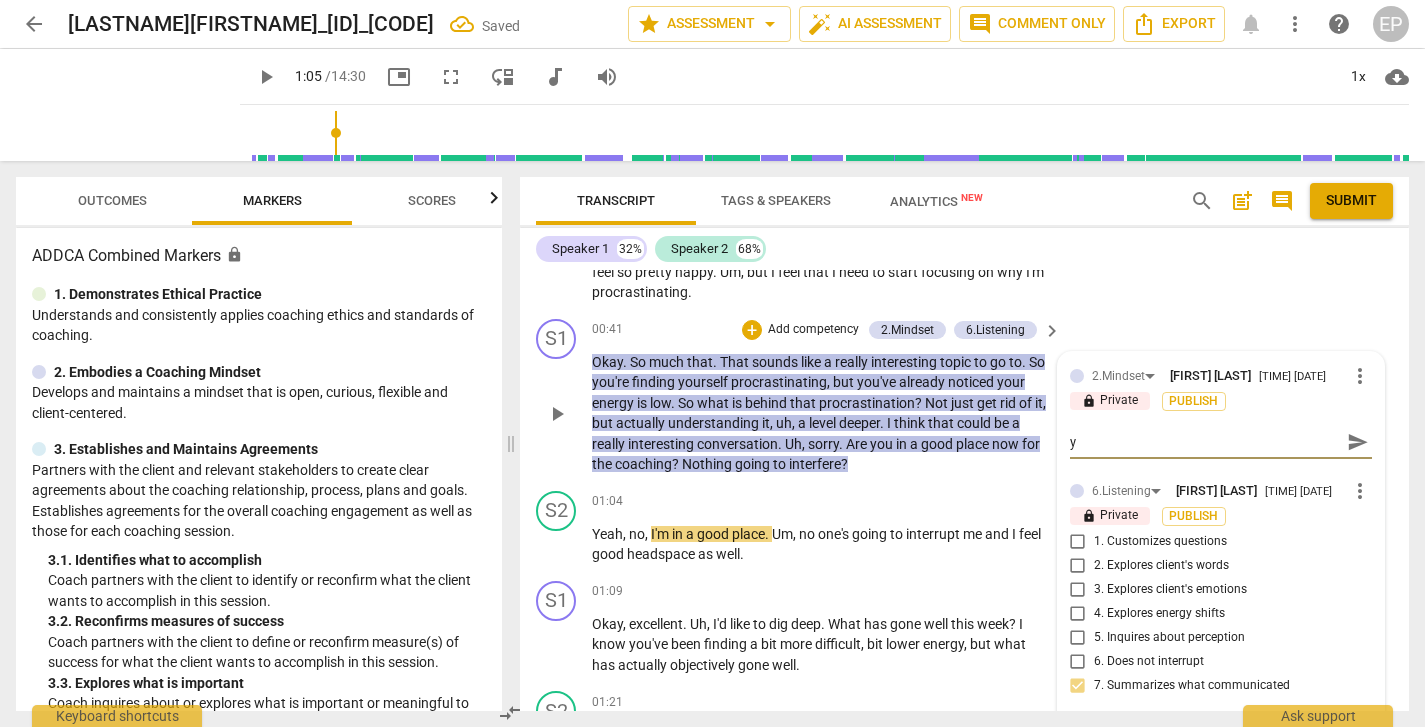 type on "yo" 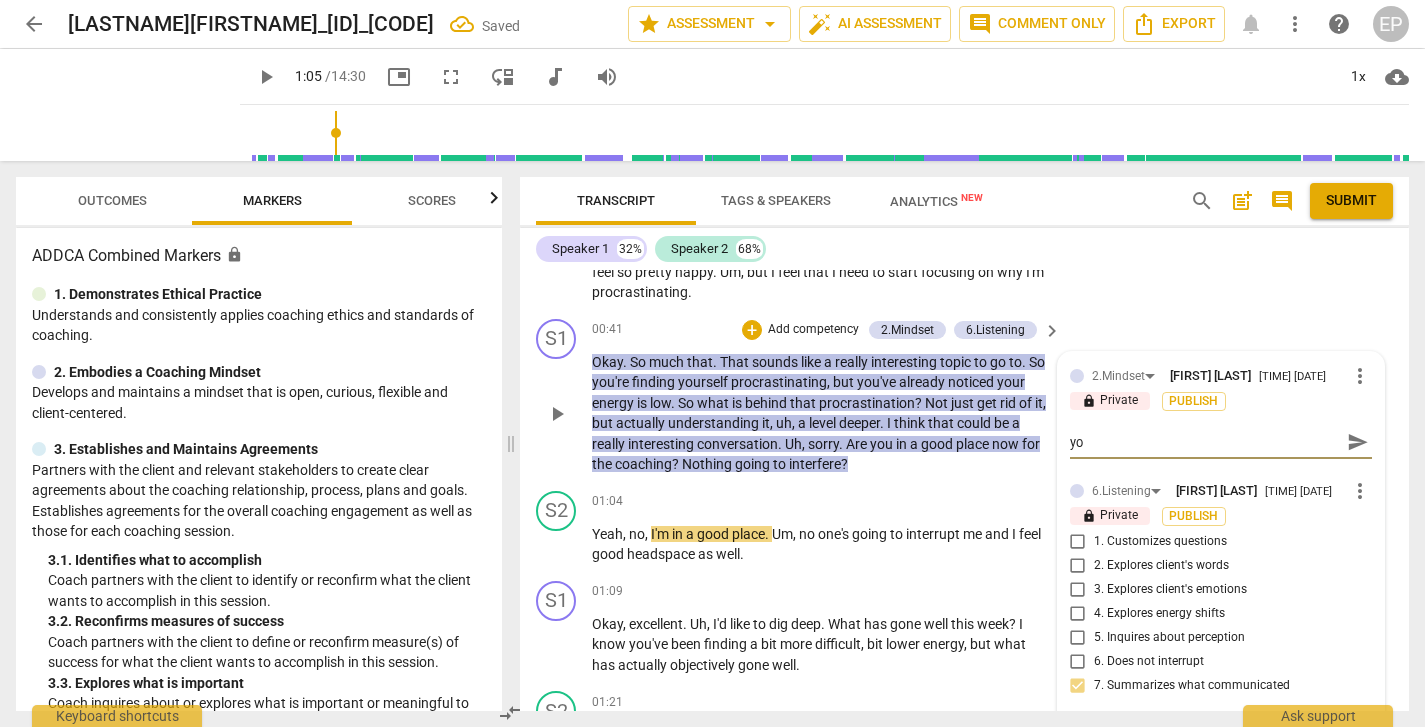 type on "you" 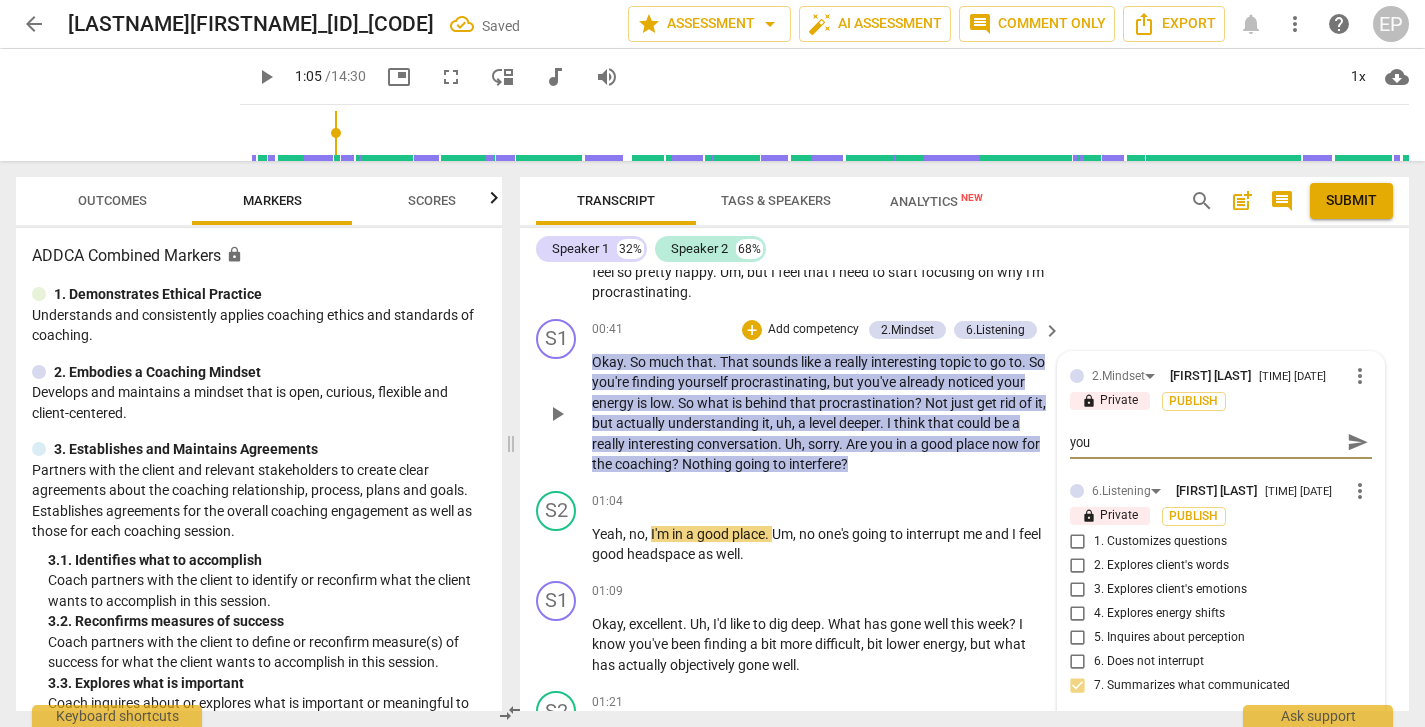 type on "you" 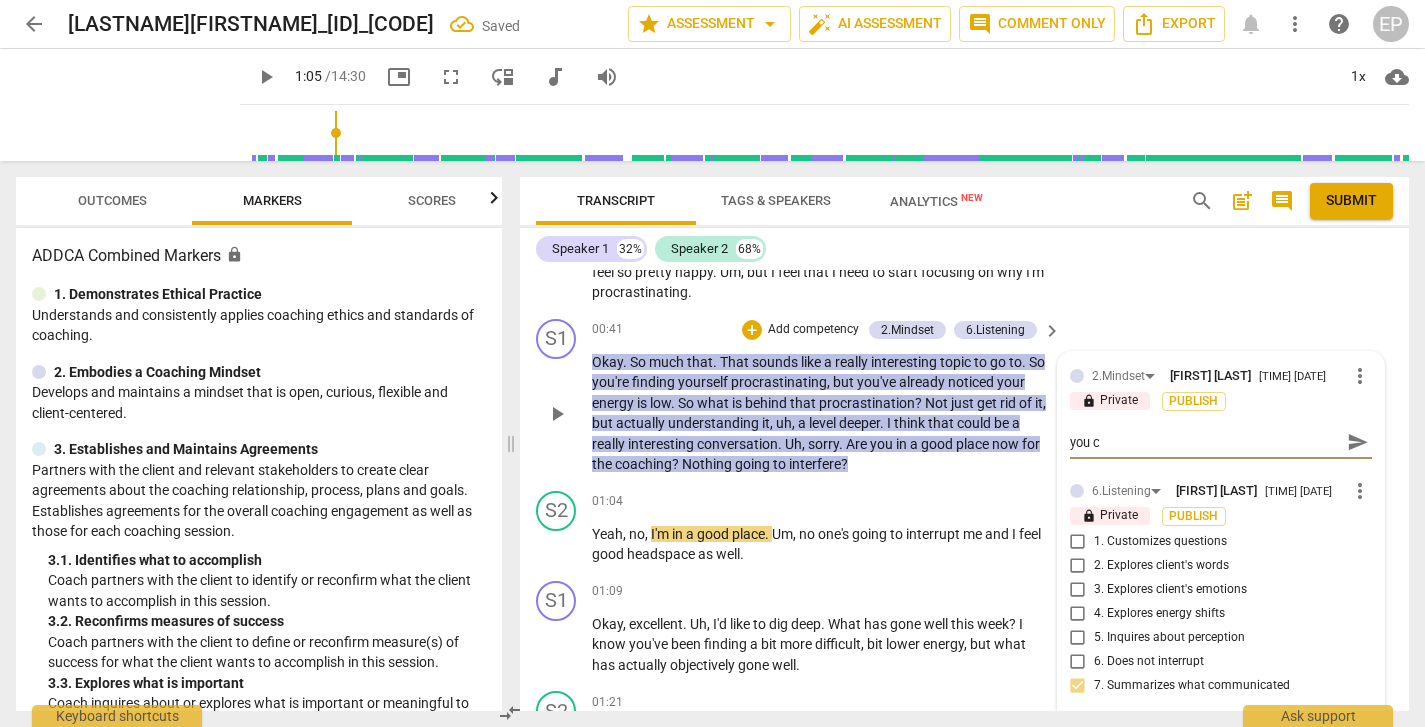 type on "you ch" 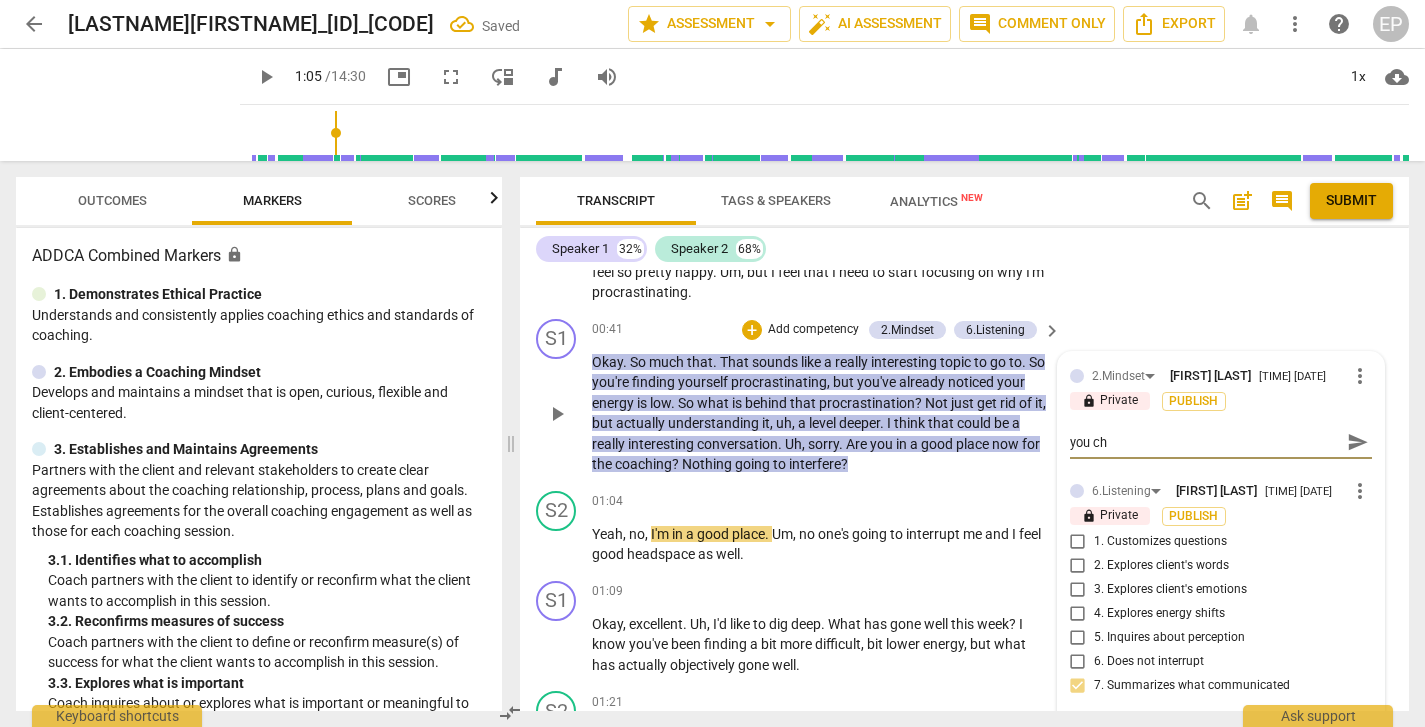 type on "you che" 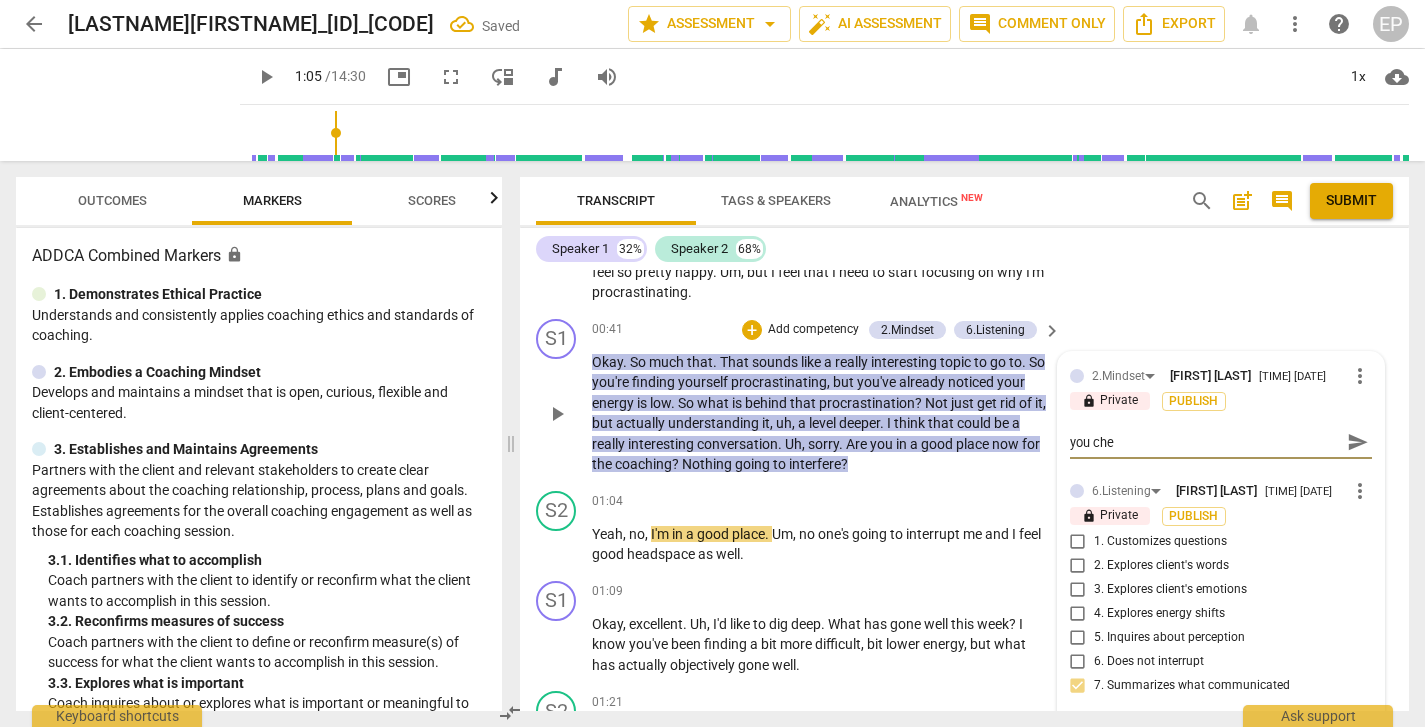 type on "you chec" 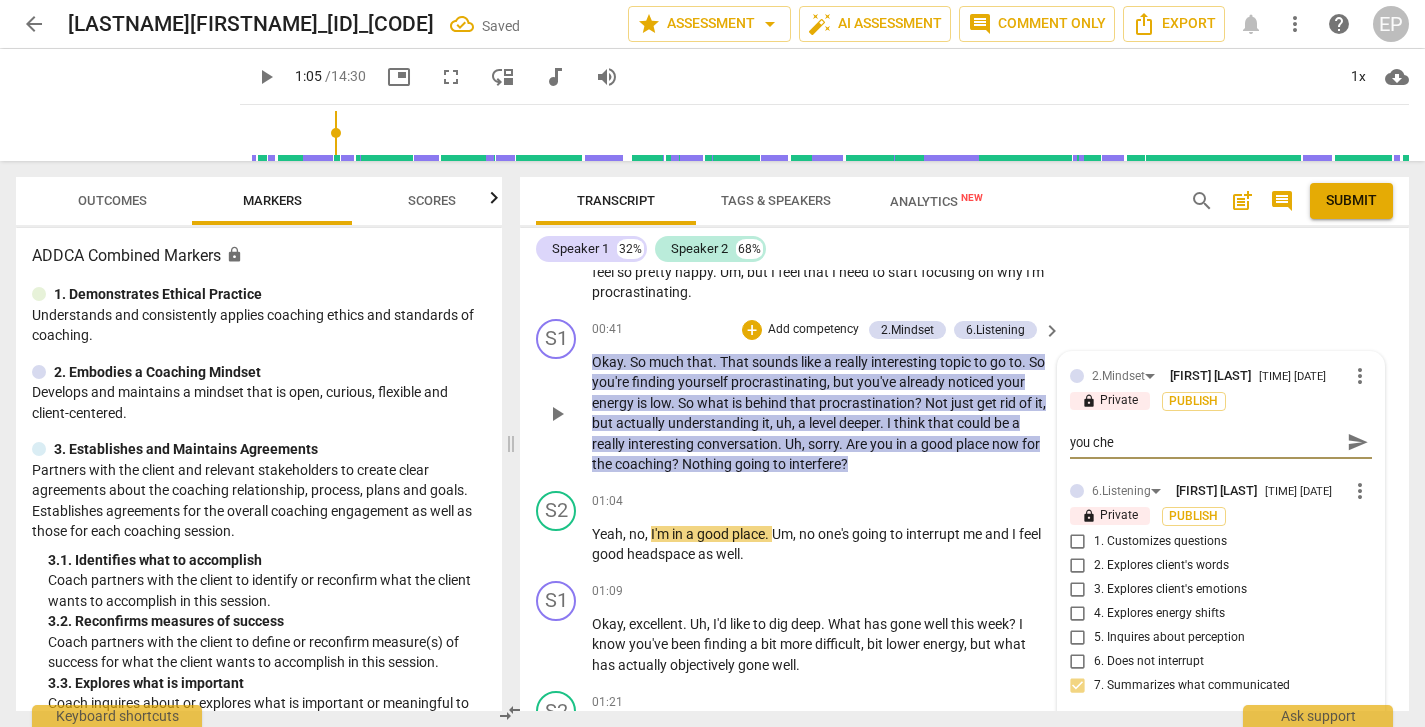 type on "you chec" 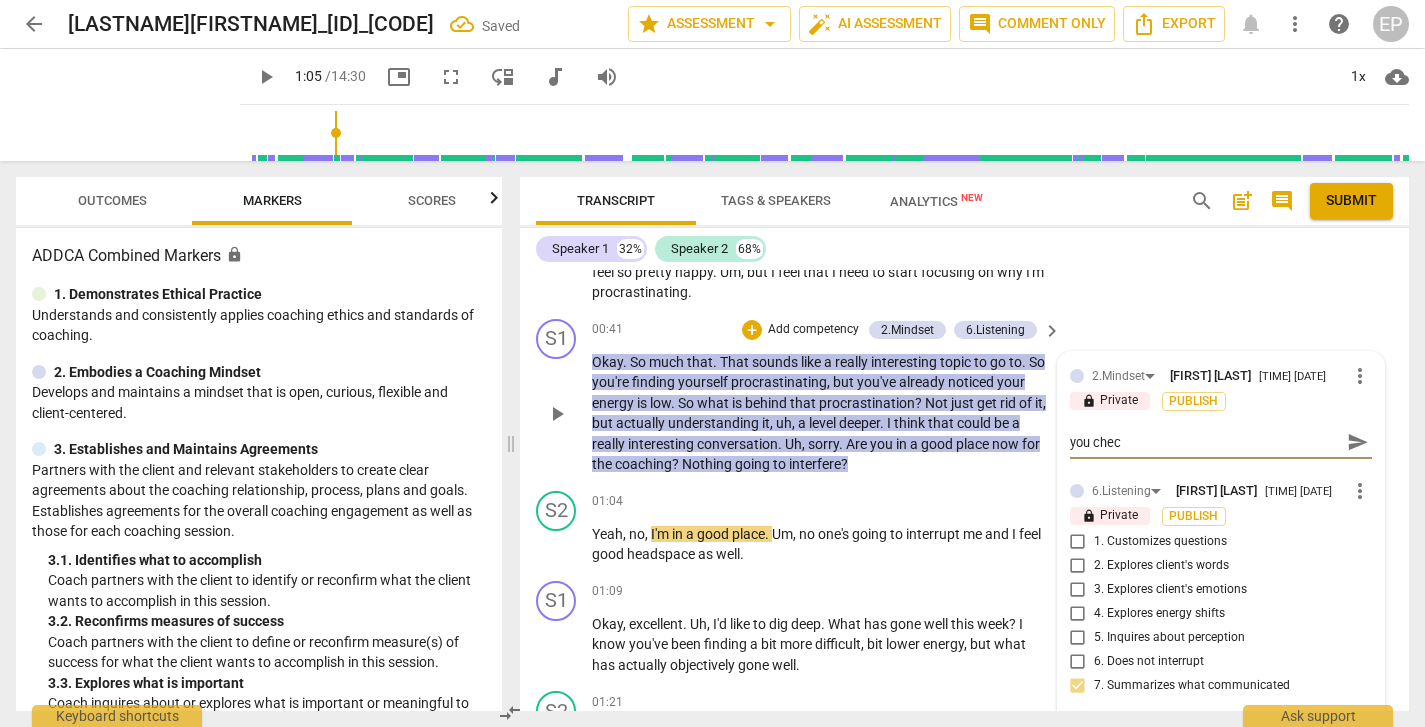 type on "you check" 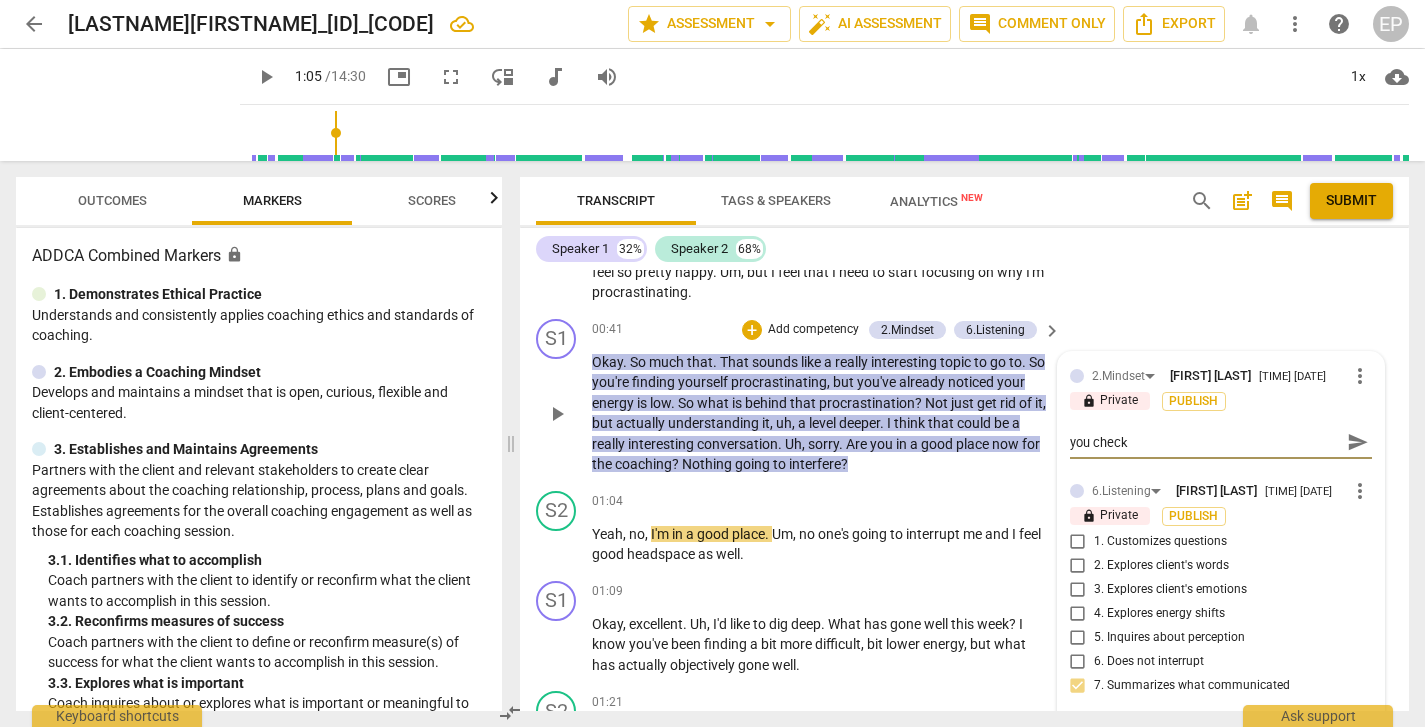 type on "you check" 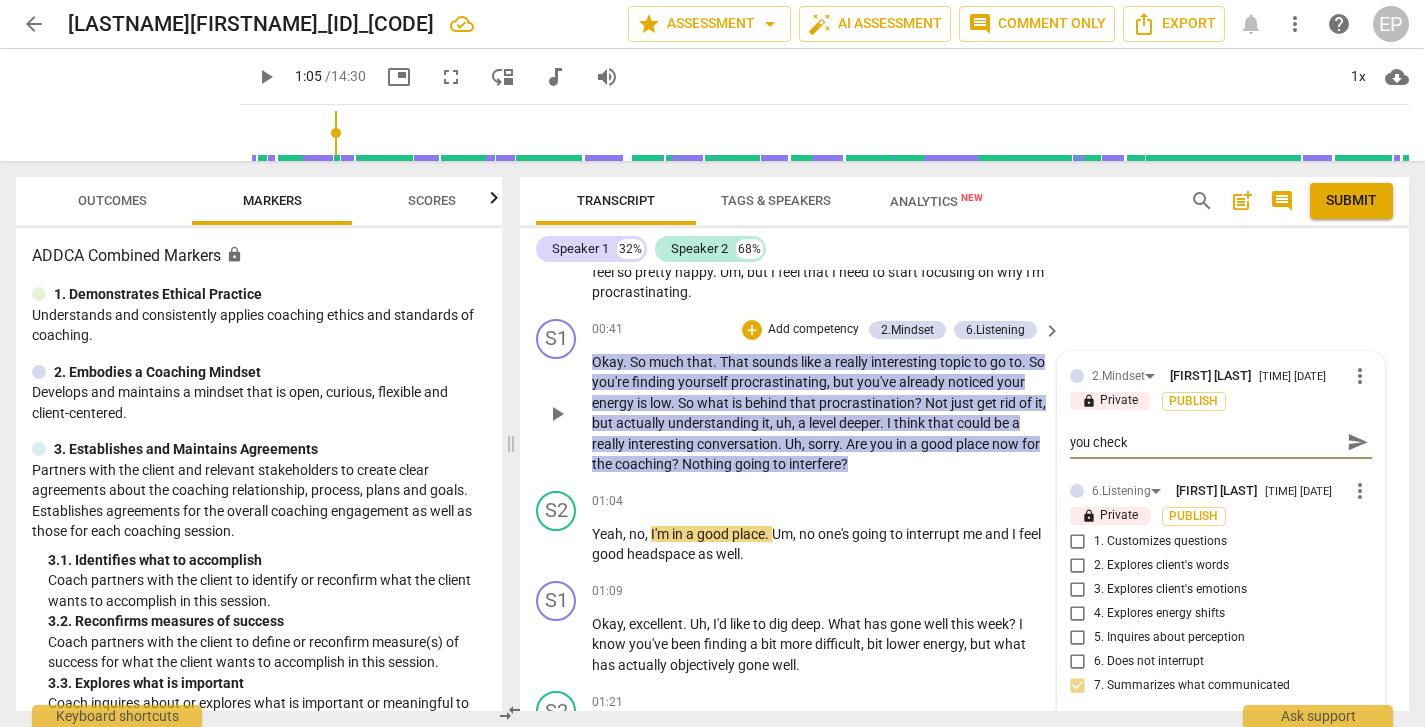type on "you check" 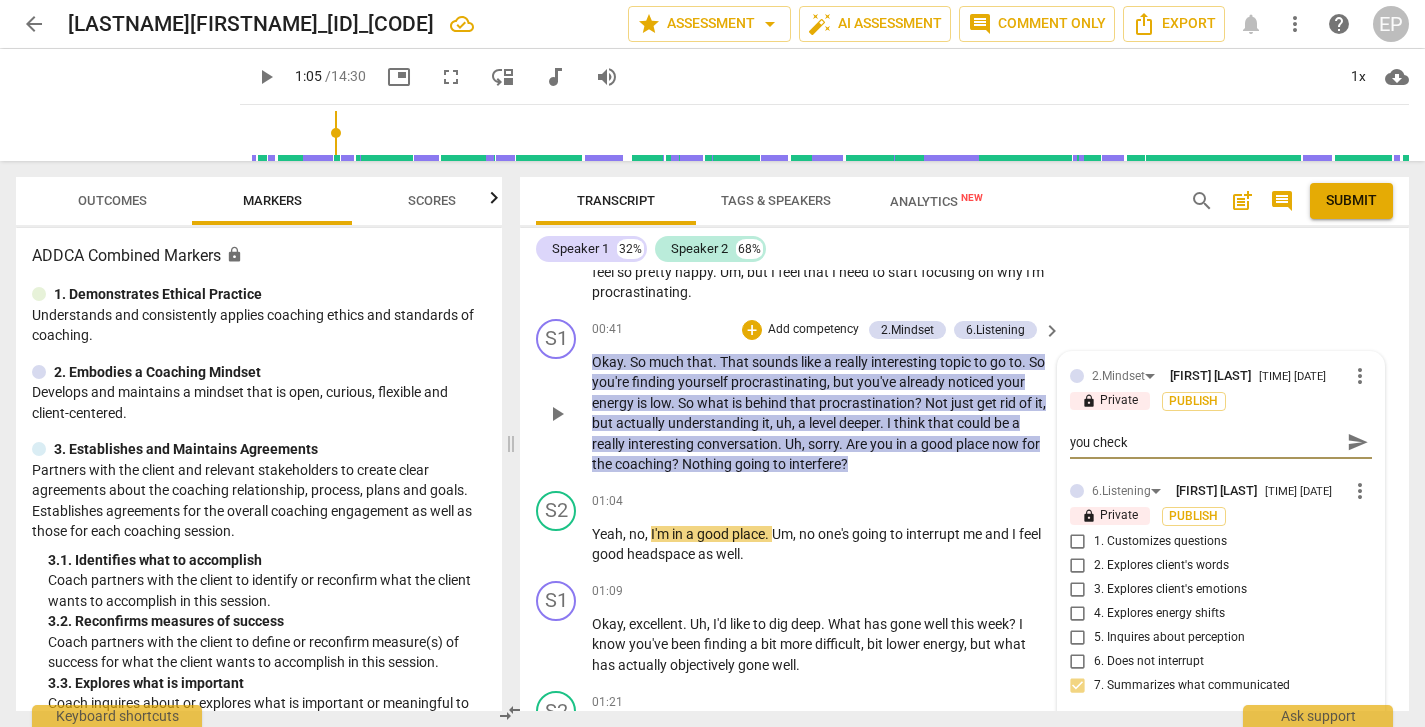 type on "you check i" 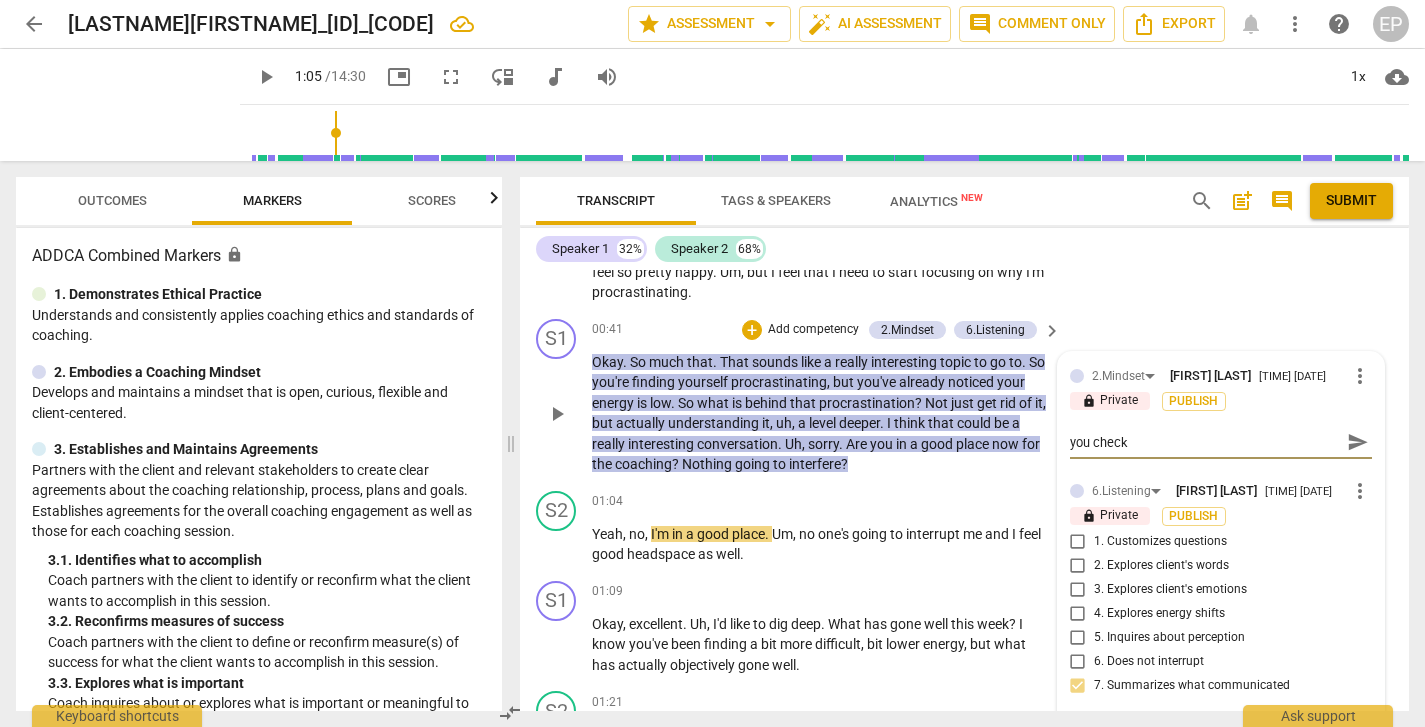 type on "you check i" 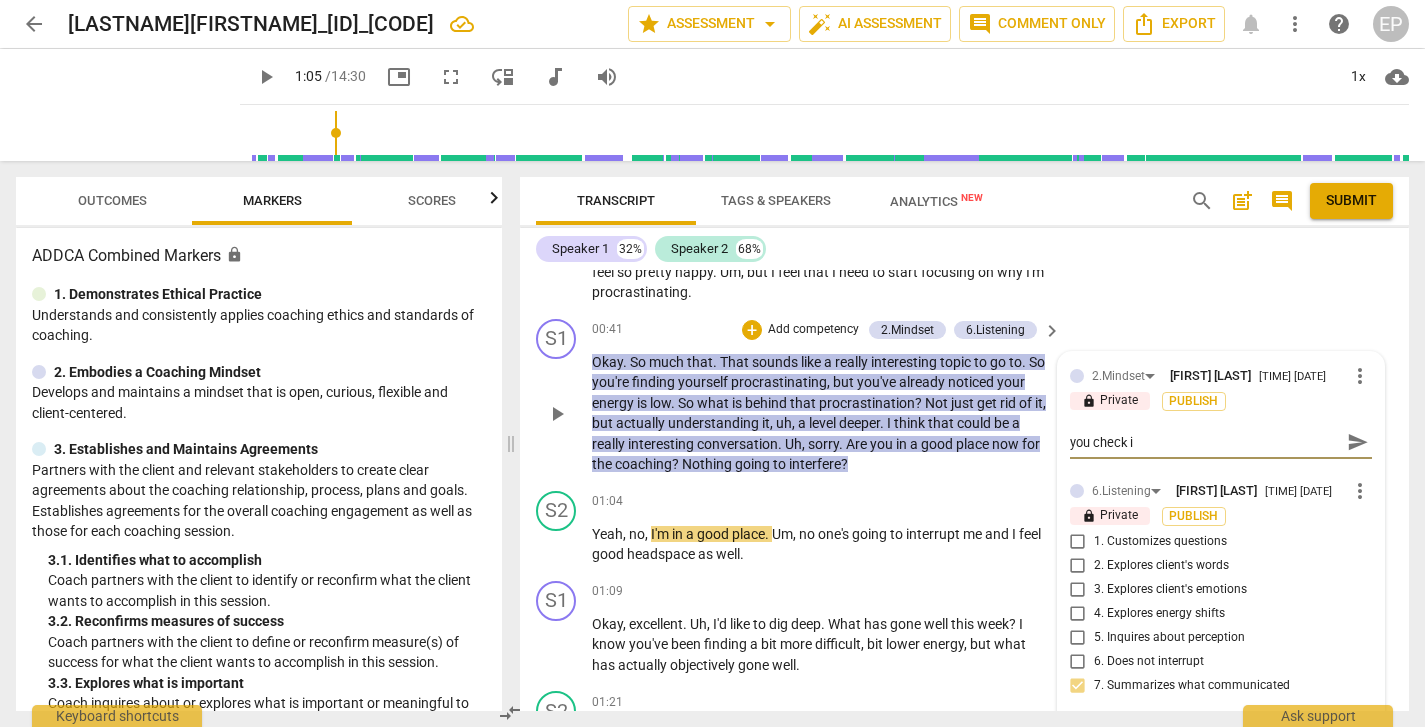 type on "you check in" 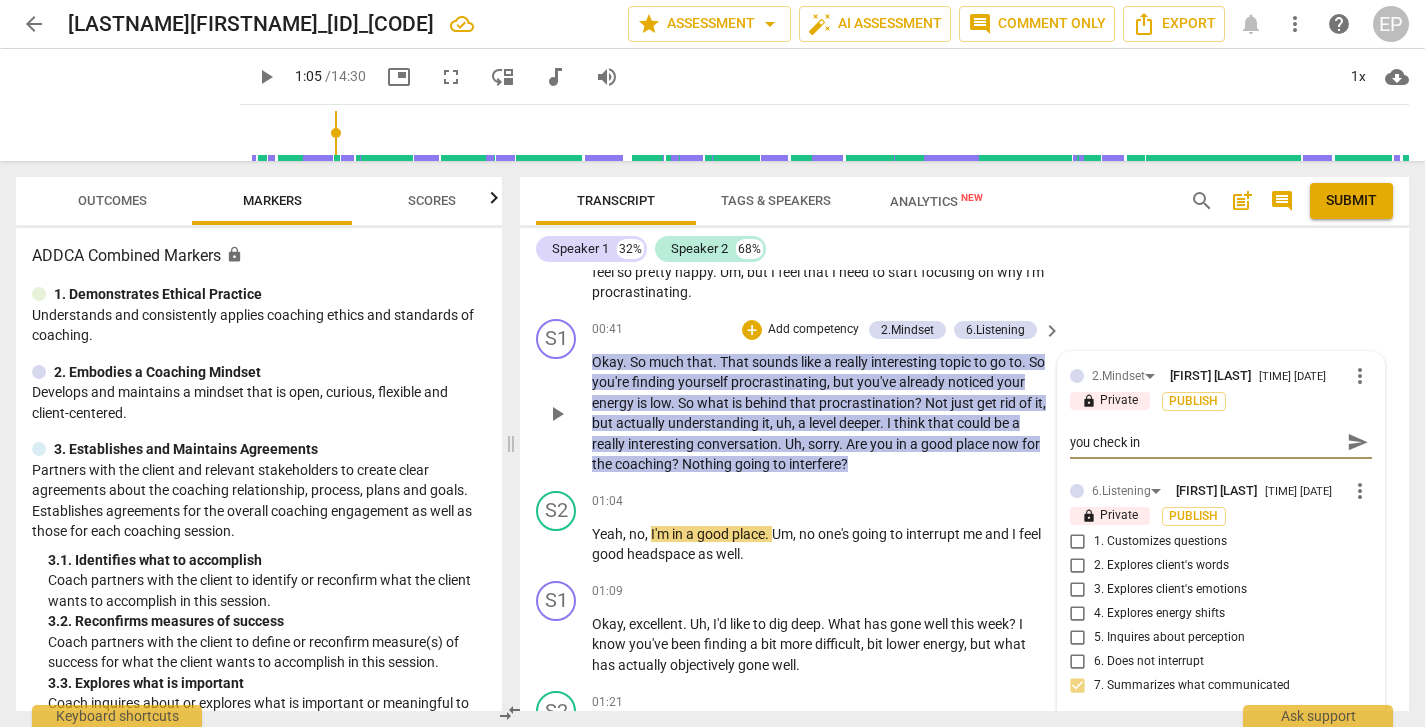 type on "you check in" 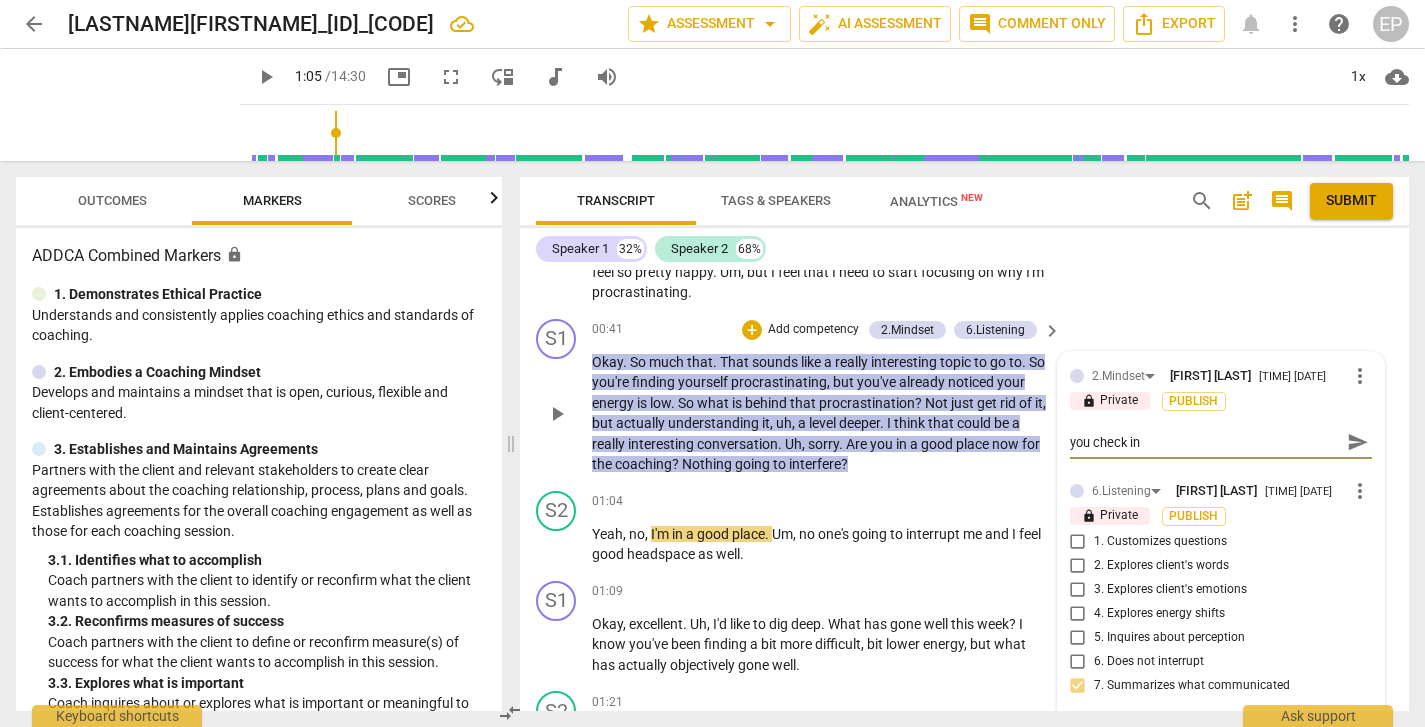 type on "you check in w" 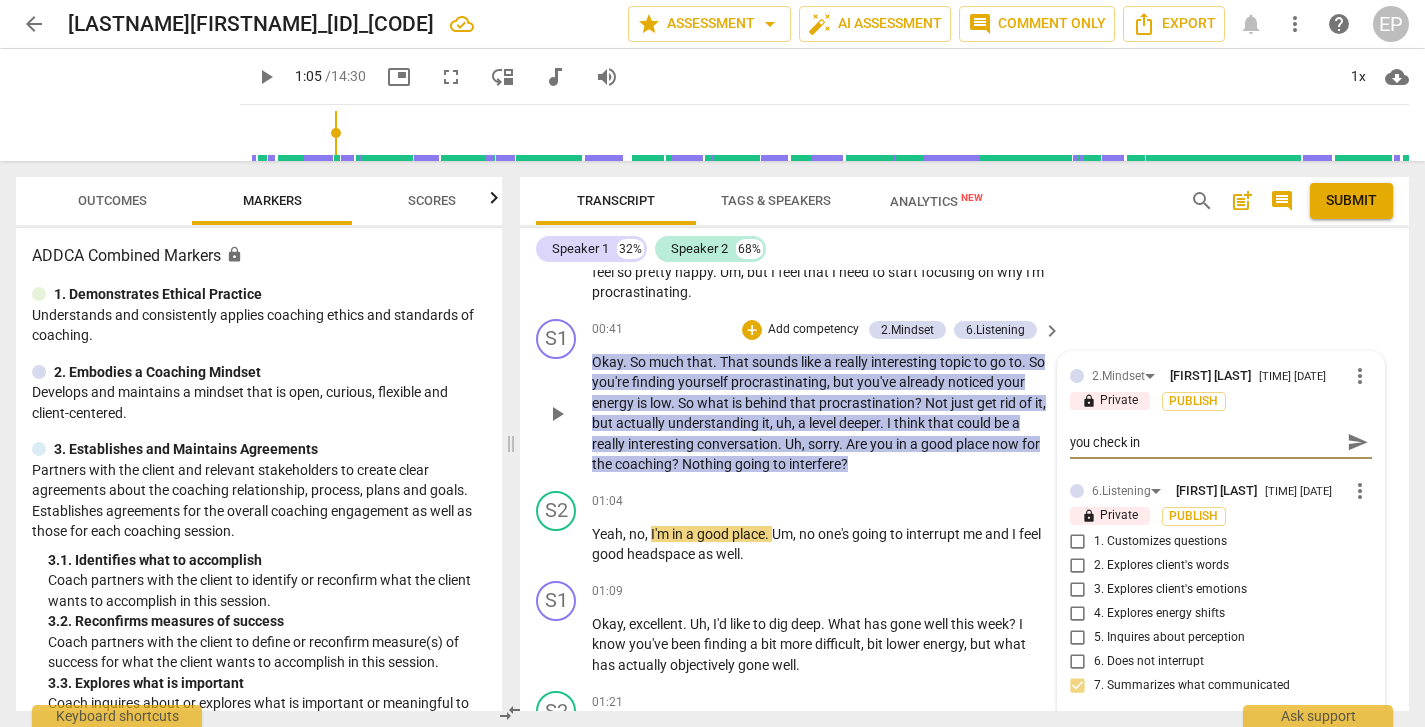 type on "you check in w" 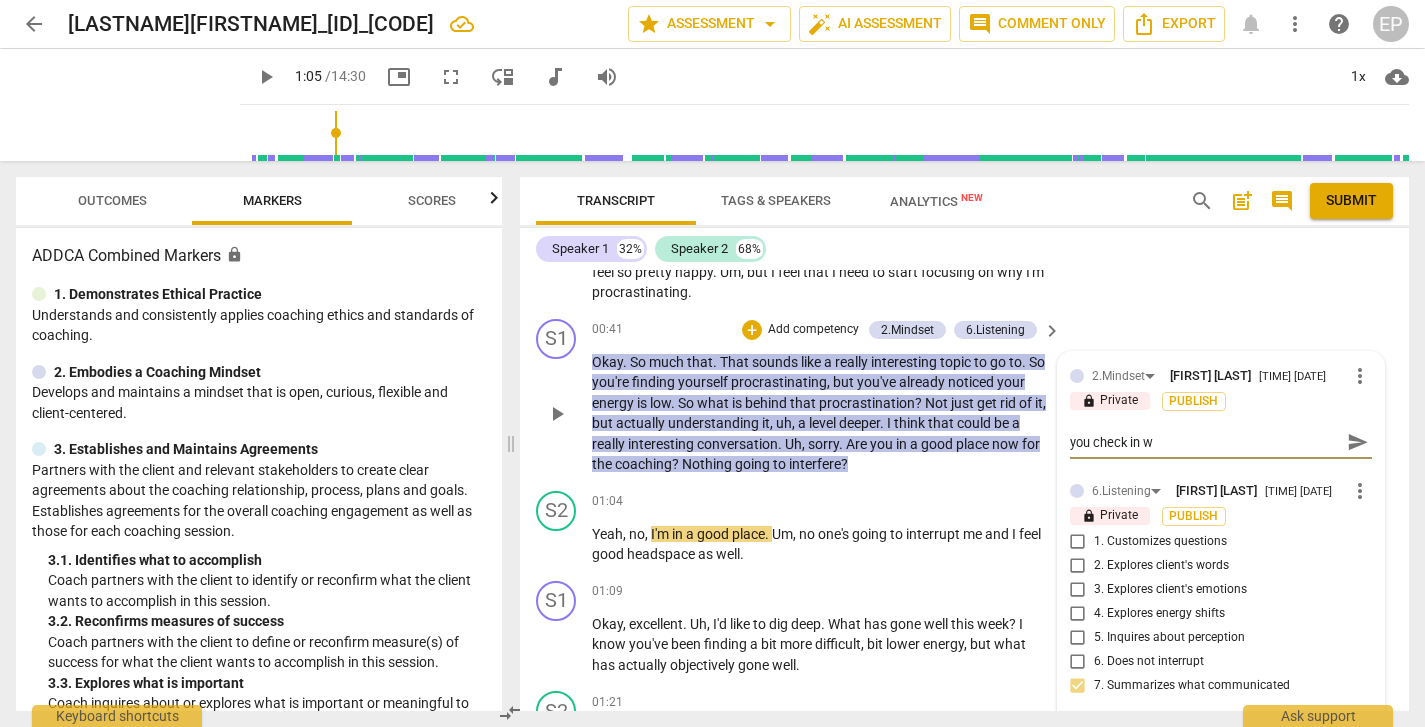 type on "you check in wi" 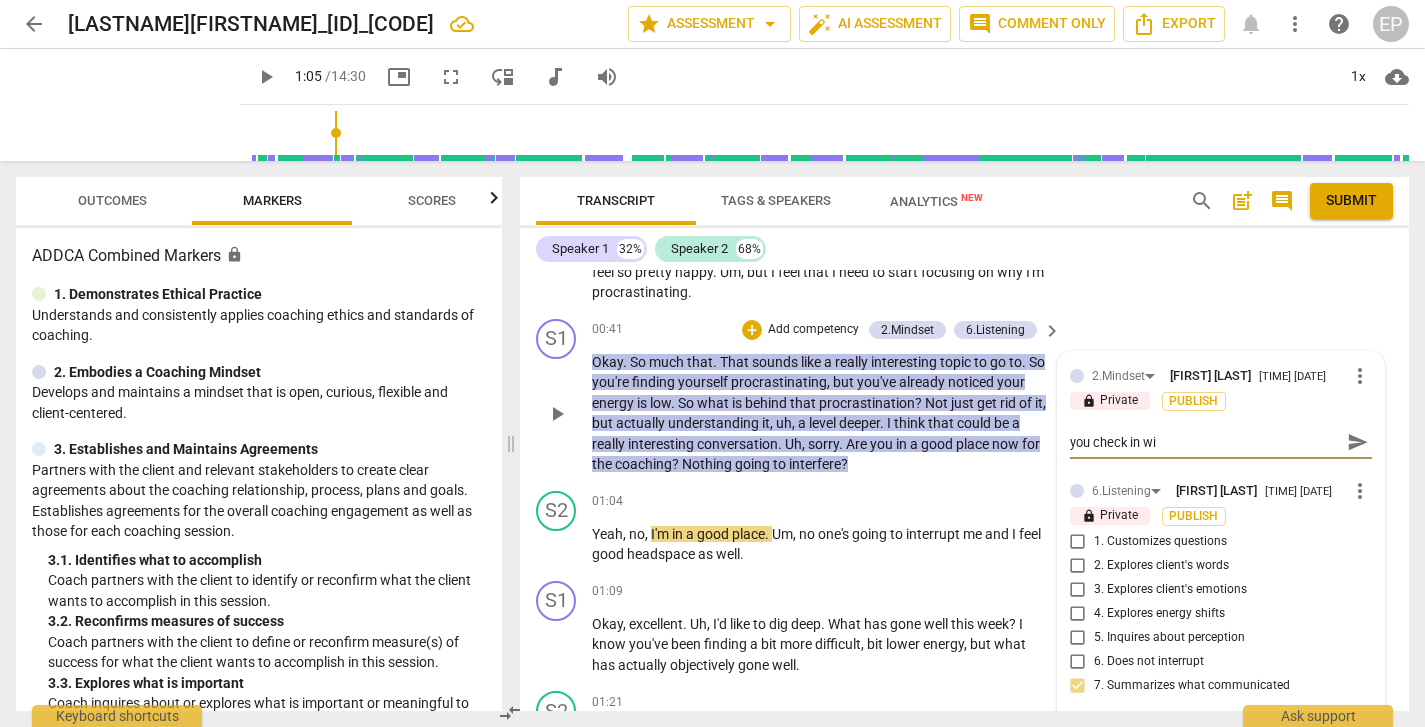 type on "you chec" 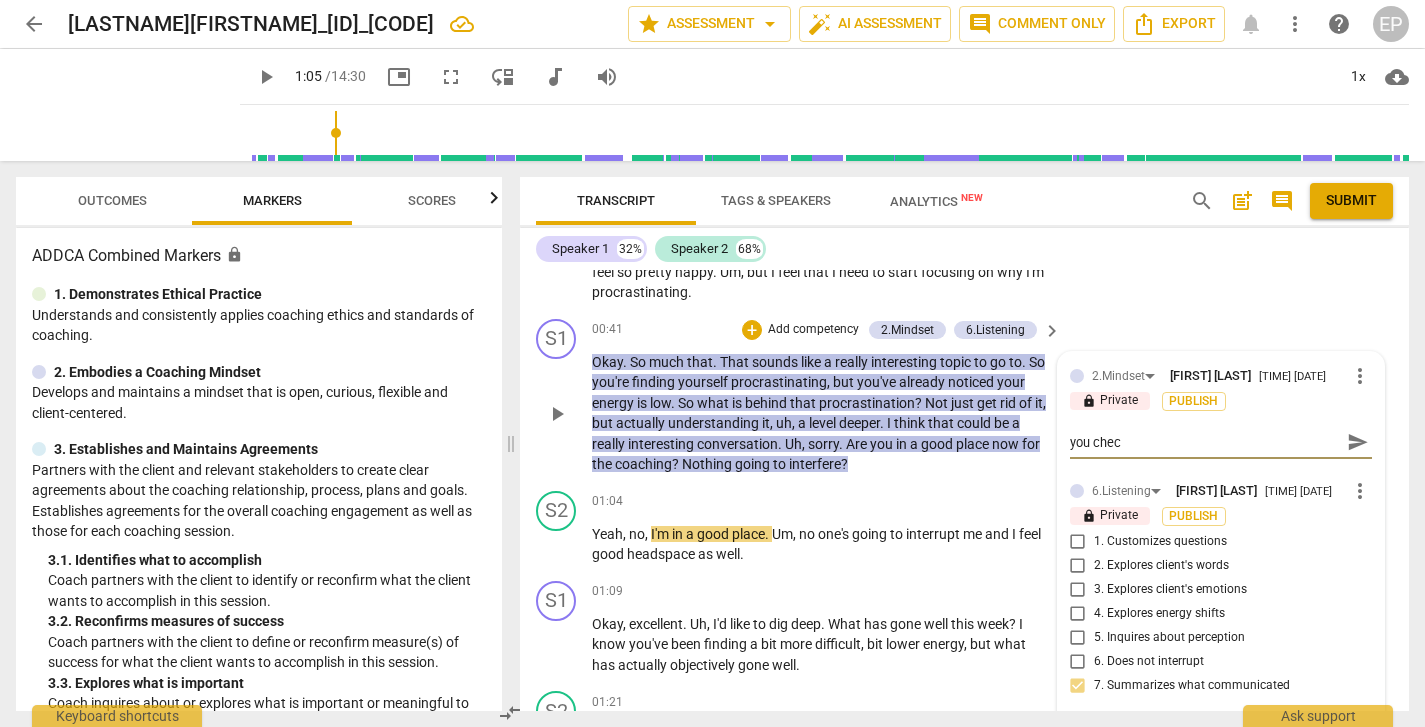 type on "you check in with" 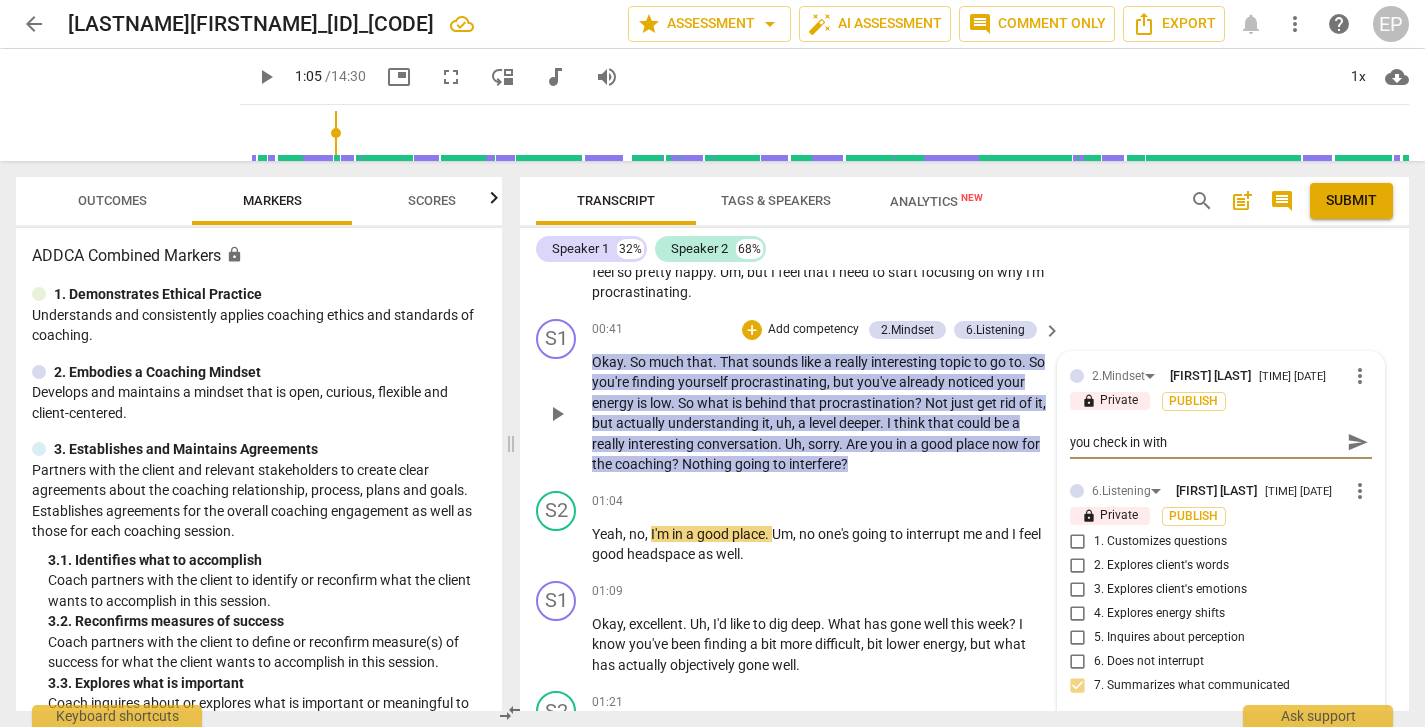 type on "you check in with" 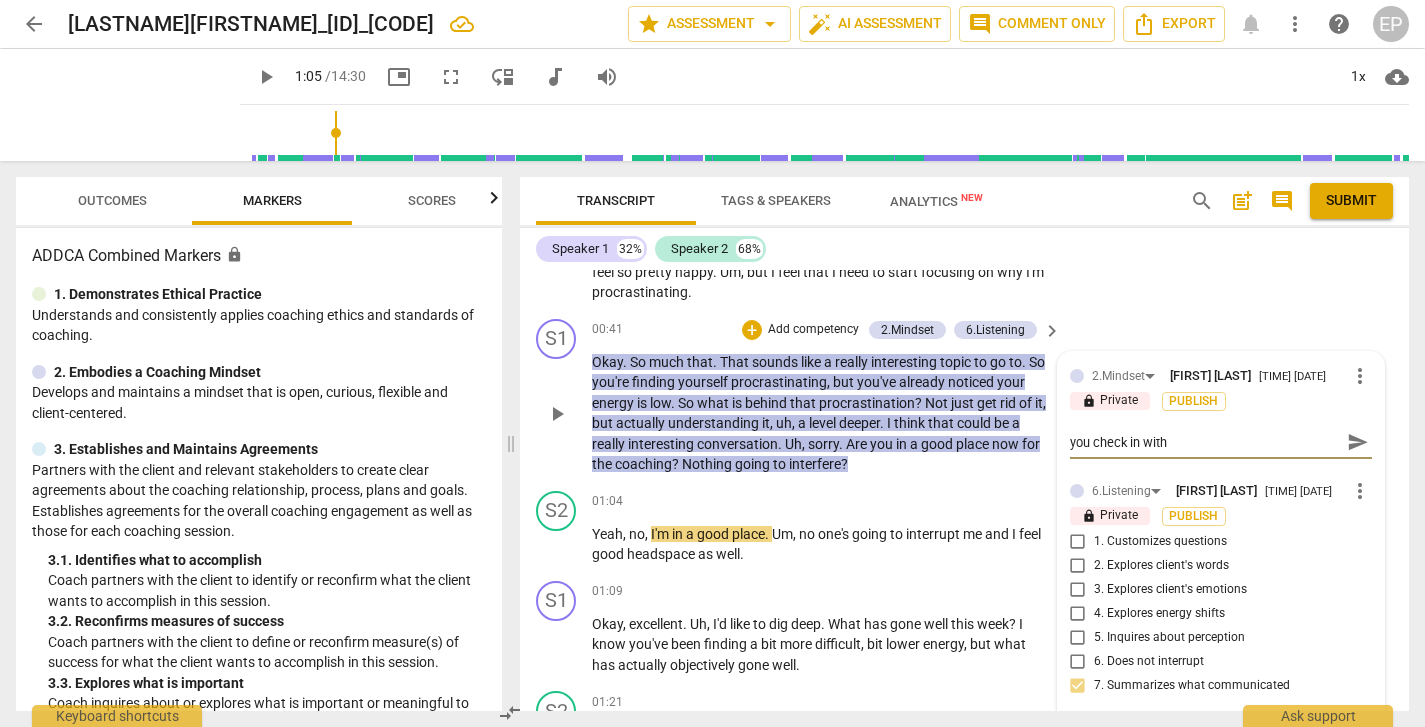 type on "you check in with" 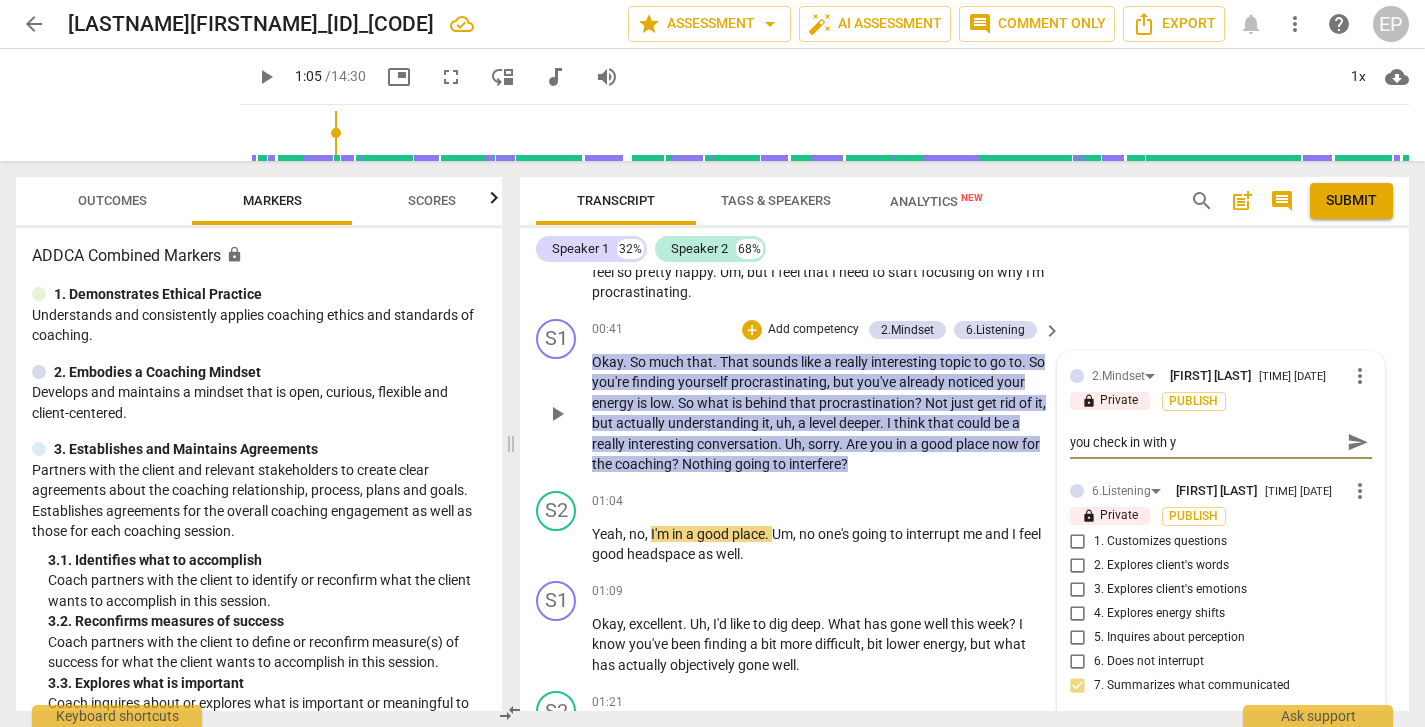 type on "you check in with yo" 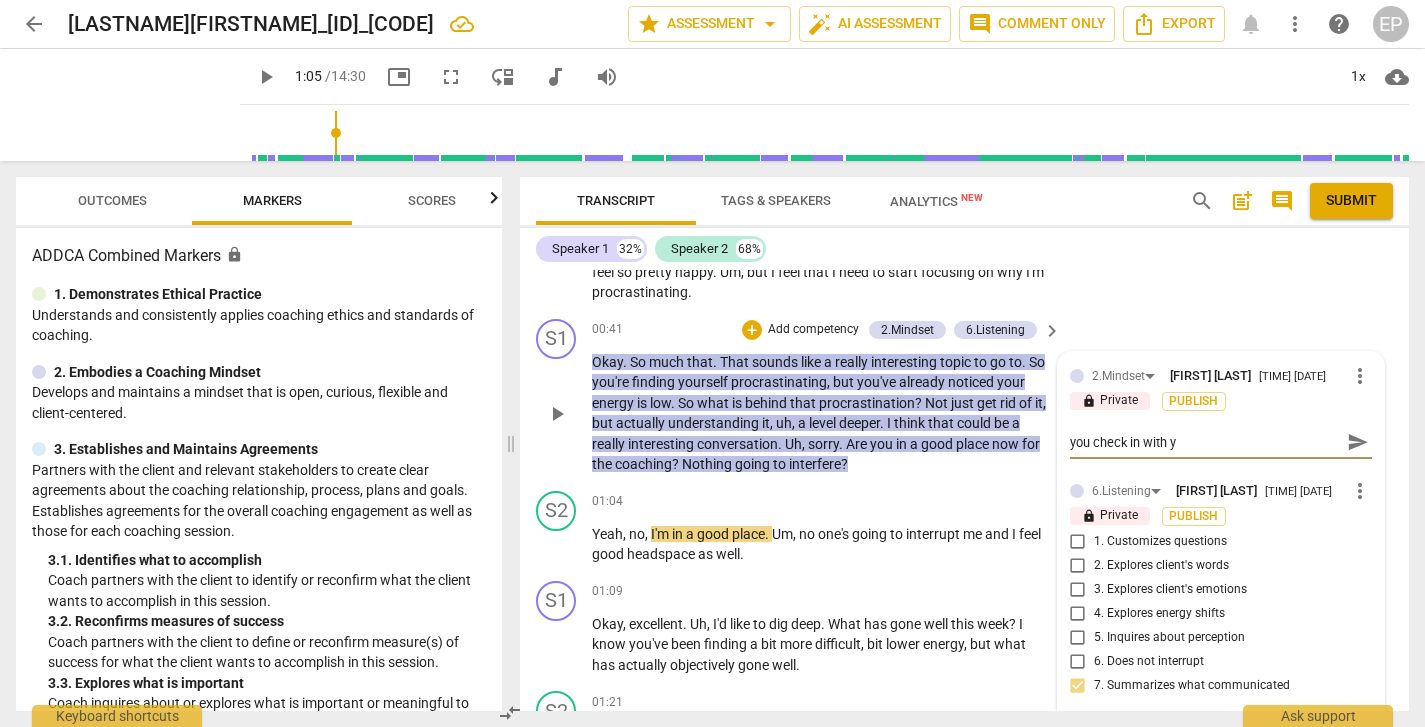 type on "you check in with yo" 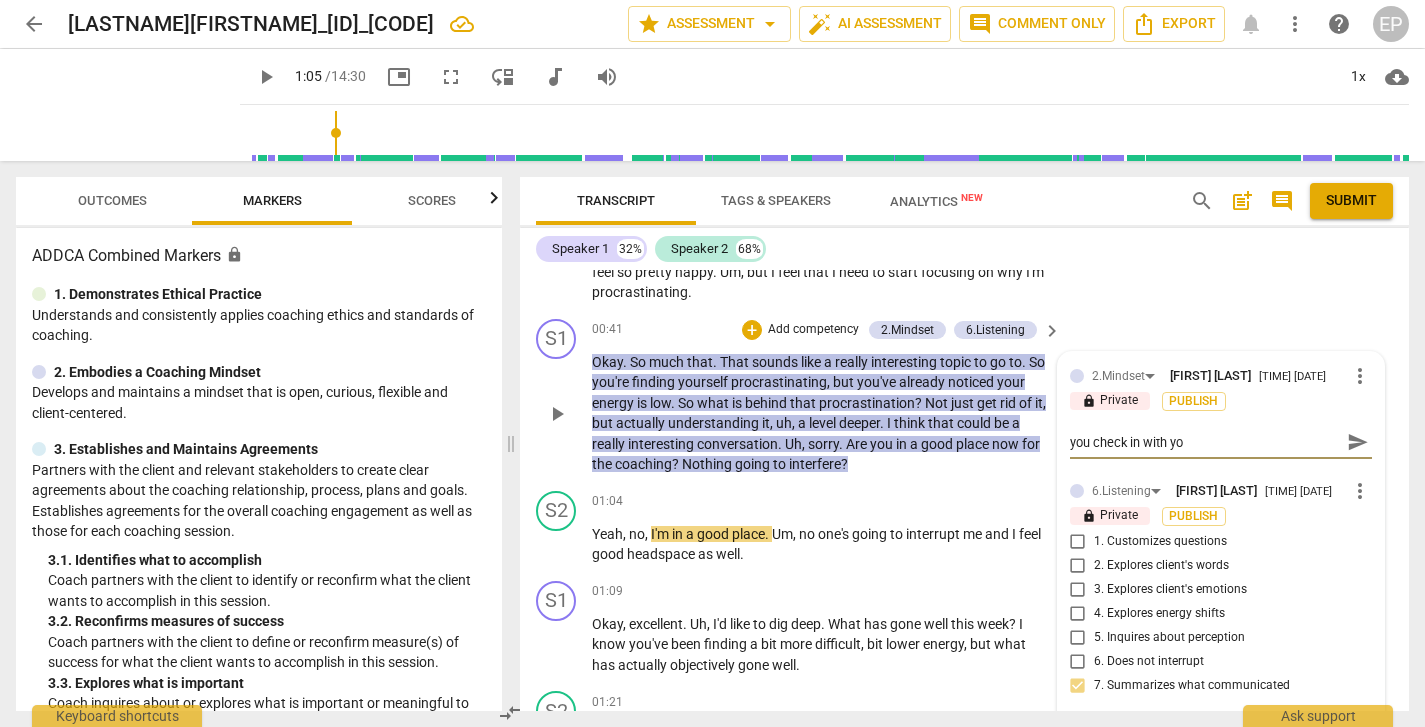 type on "you check in with you" 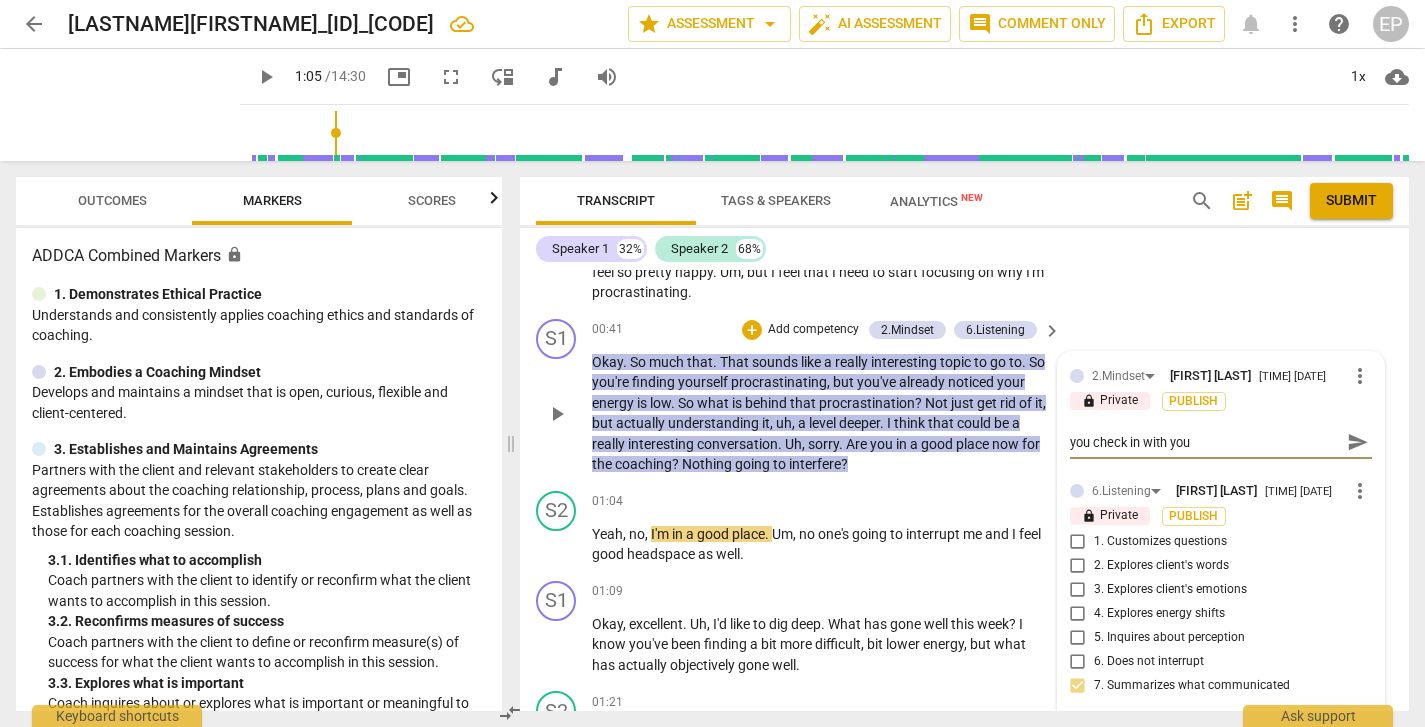 type on "you check in with your" 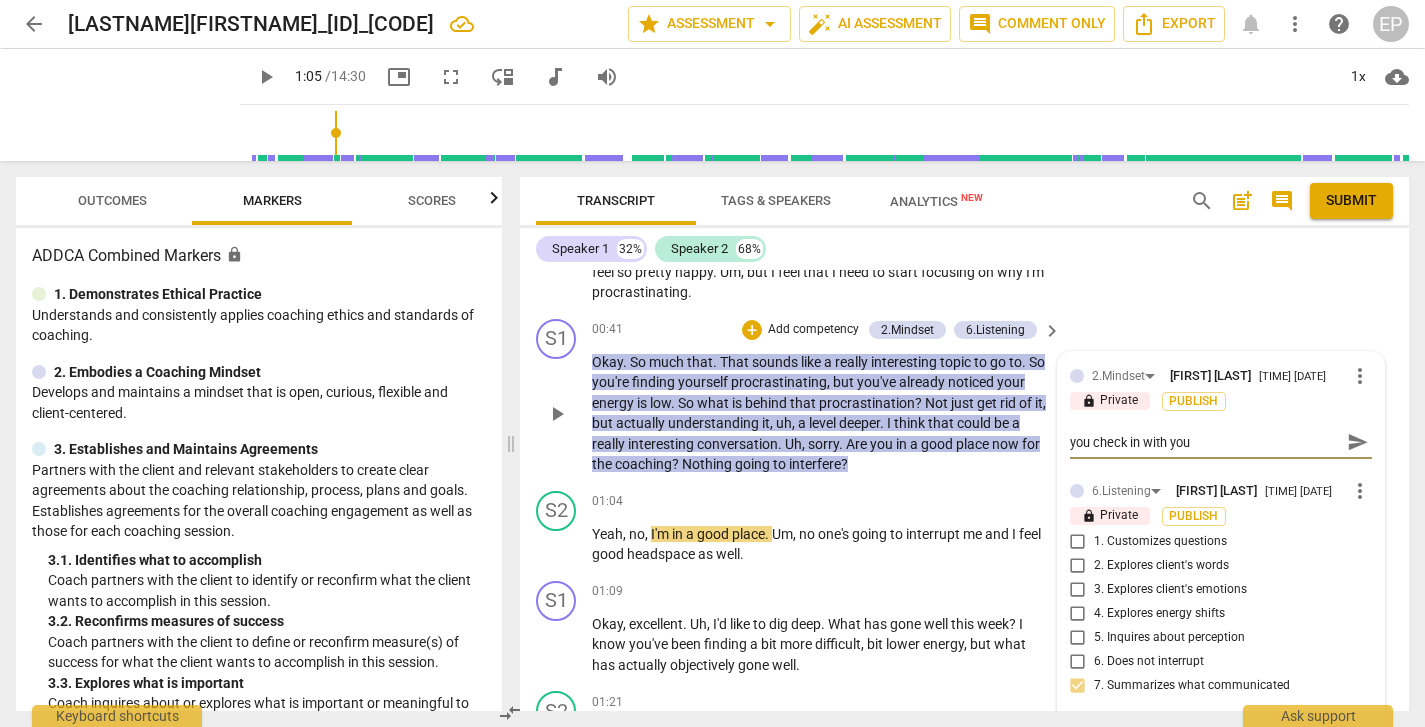 type on "you check in with your" 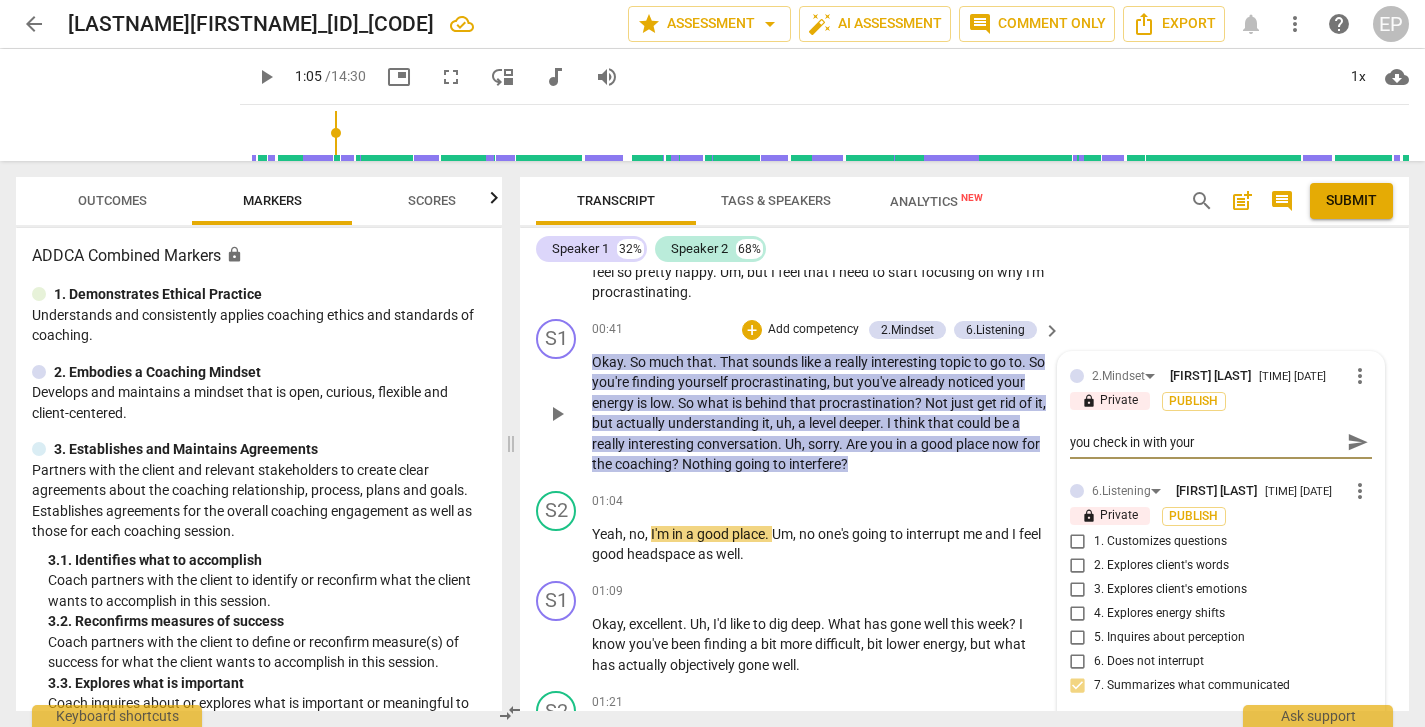 type on "you check in with your" 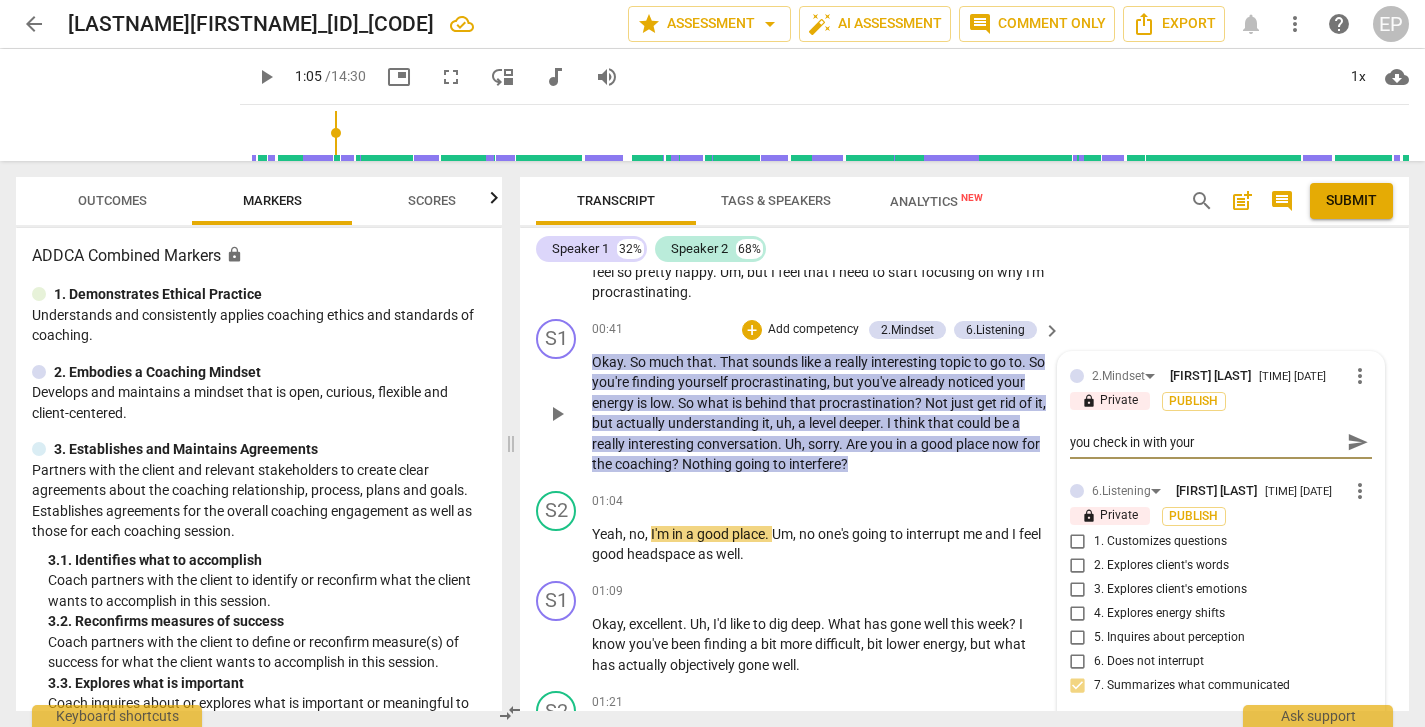 type on "you check in with your" 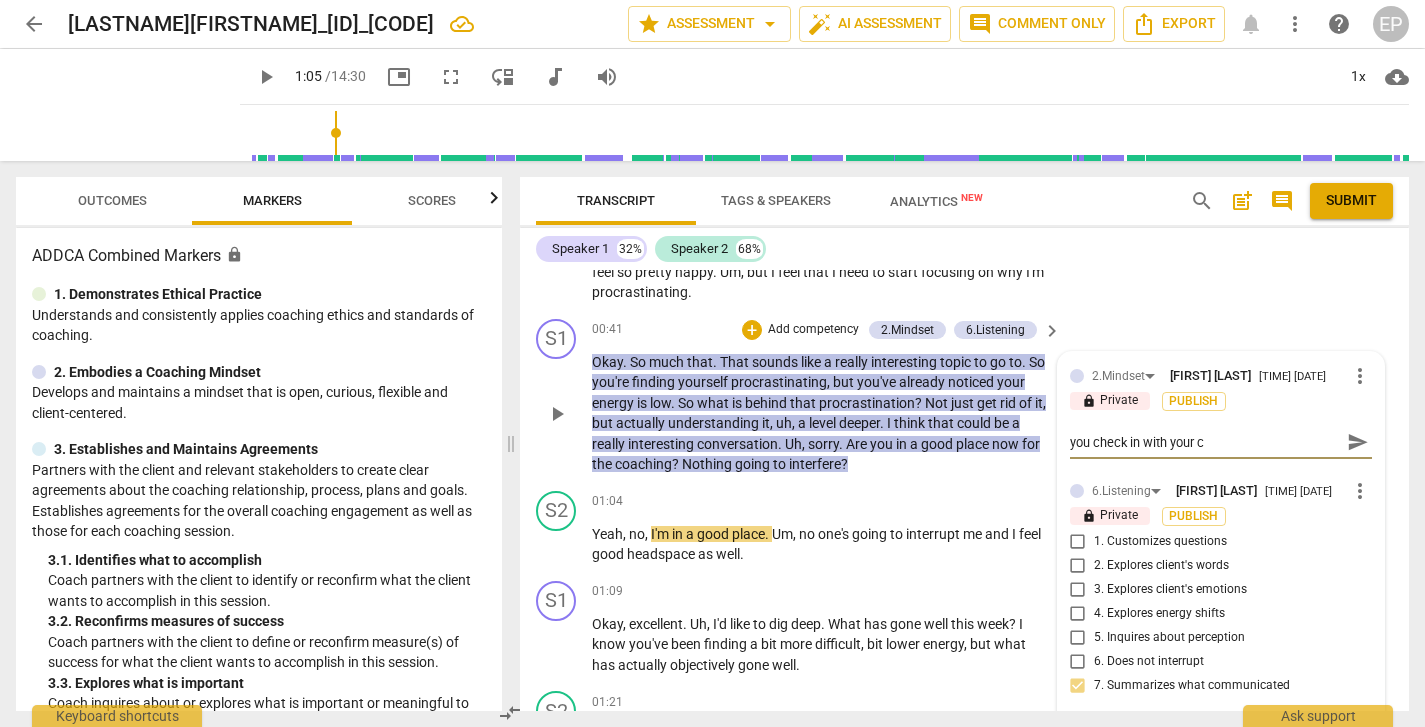 type on "you check in with your cl" 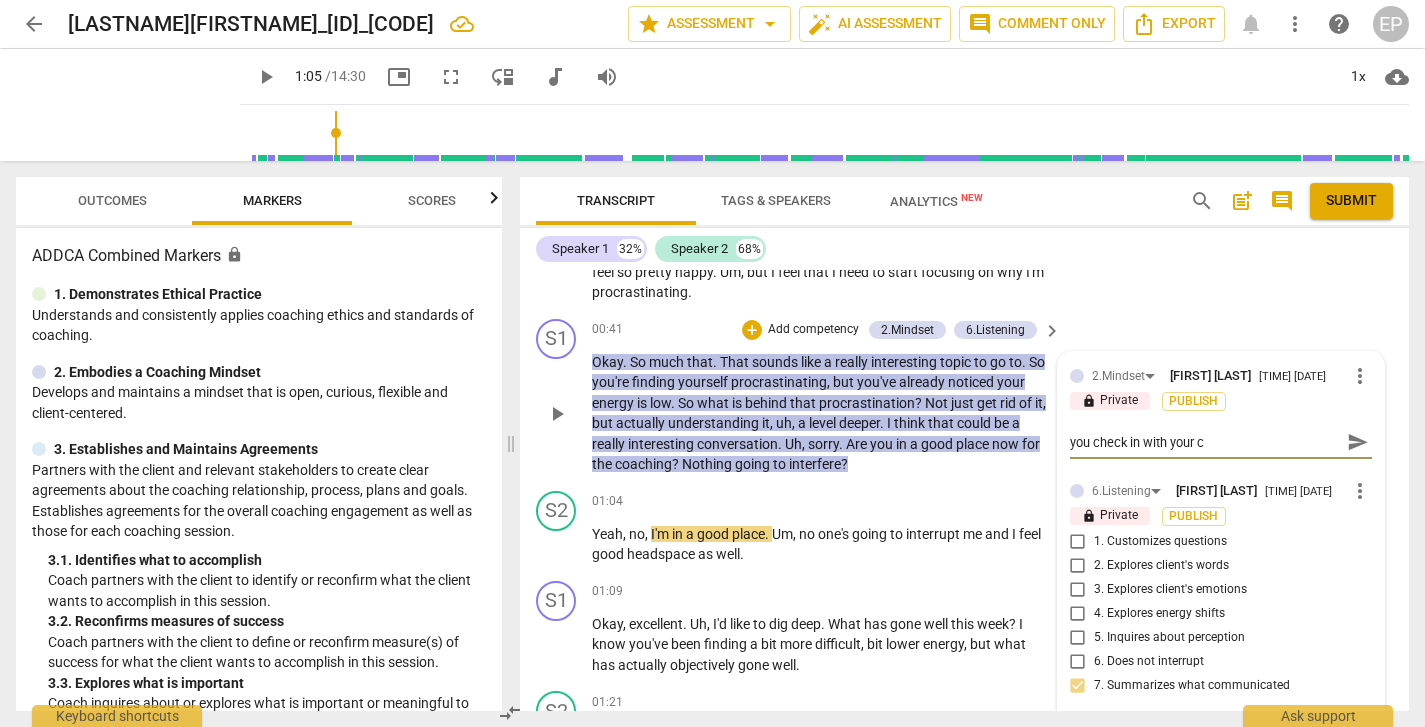 type on "you check in with your cl" 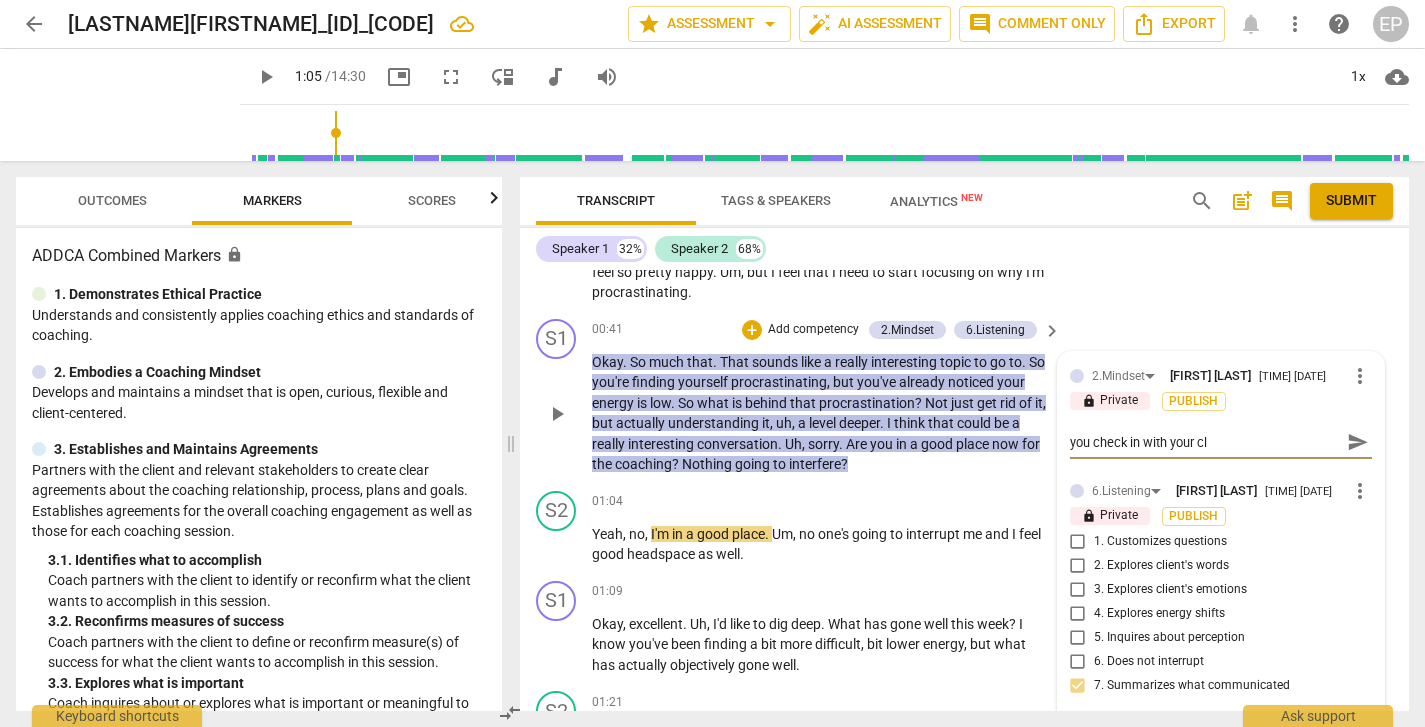 type on "you check in with your cli" 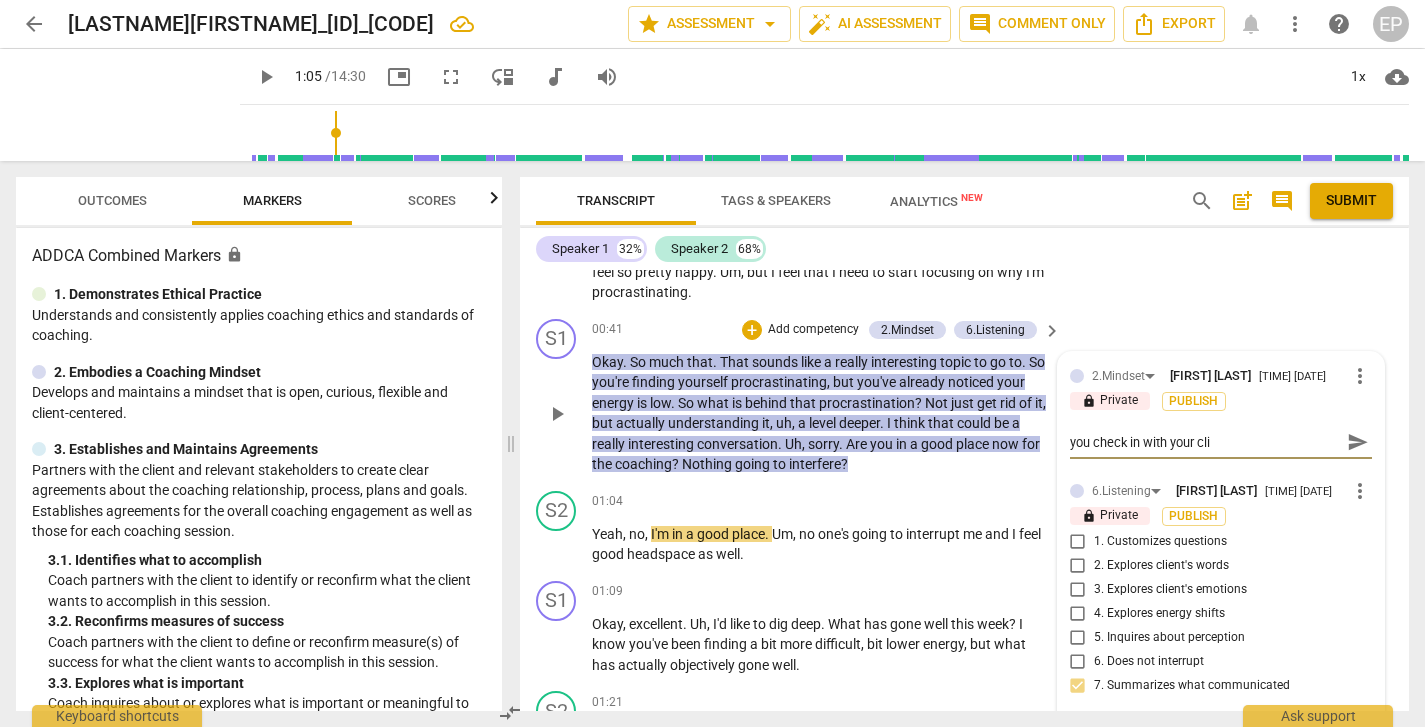 type on "you check in with your clie" 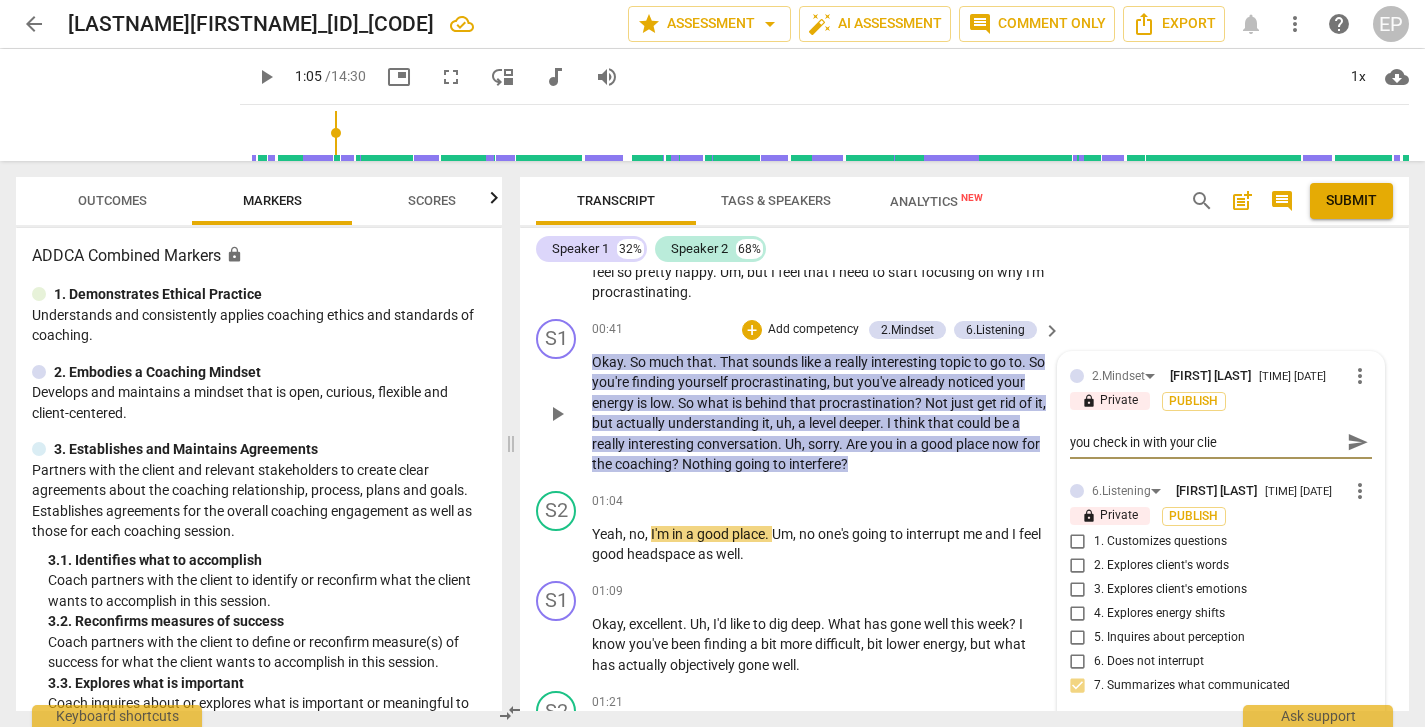 type on "you check in with your clien" 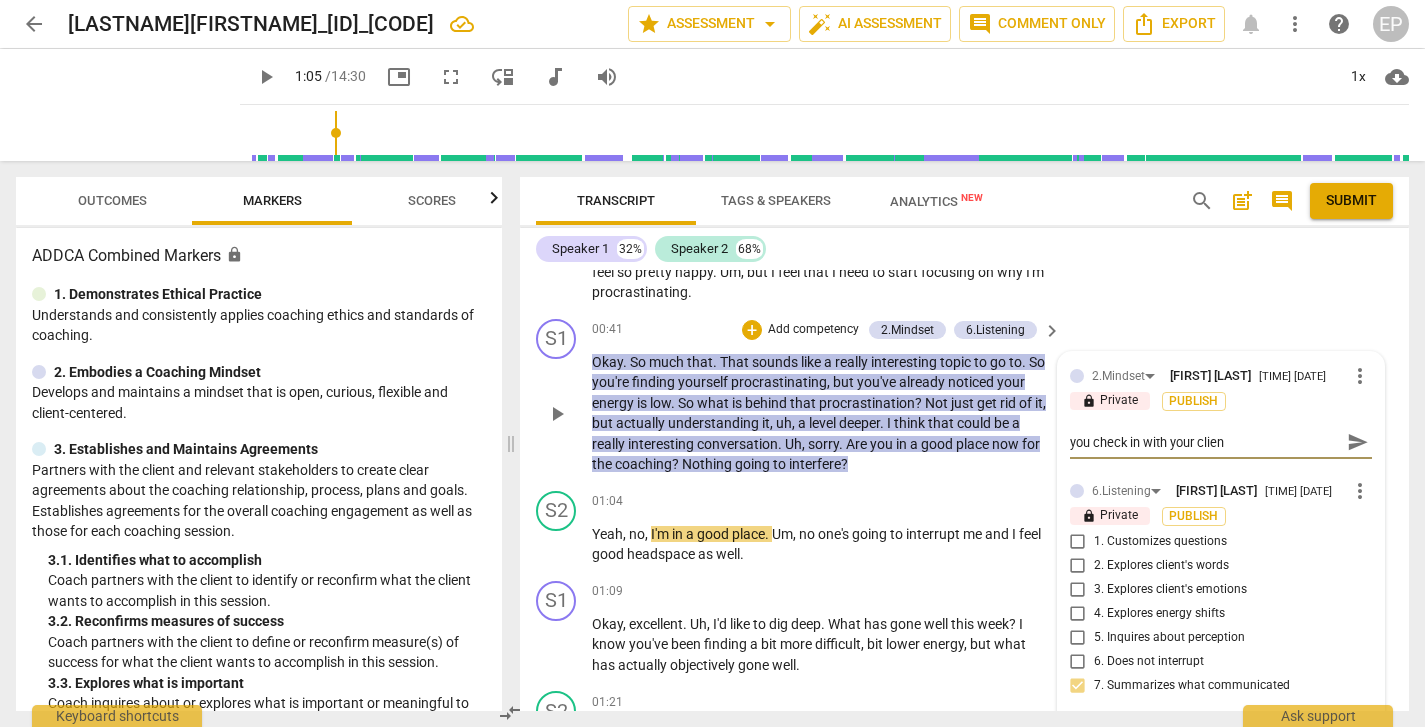 type on "you check in with your client" 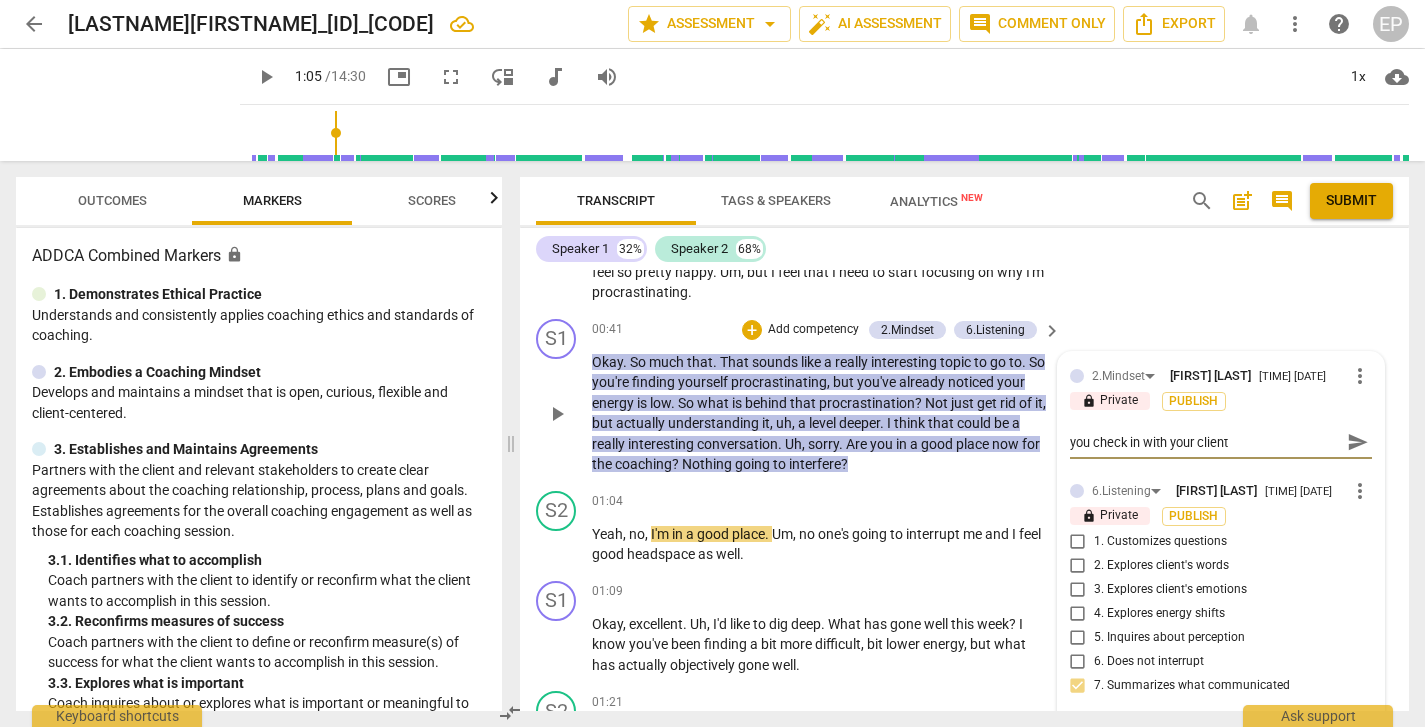 type on "you check in with your client" 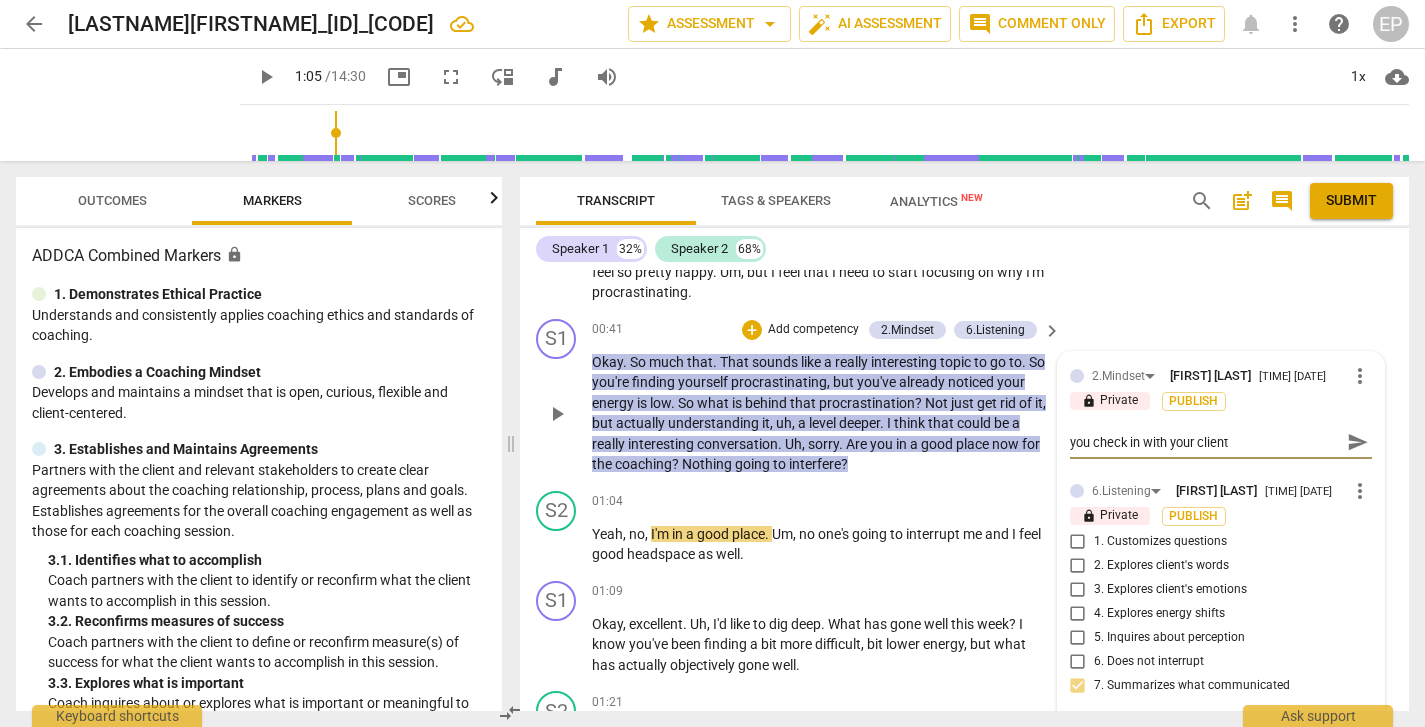 type on "you check in with your client -" 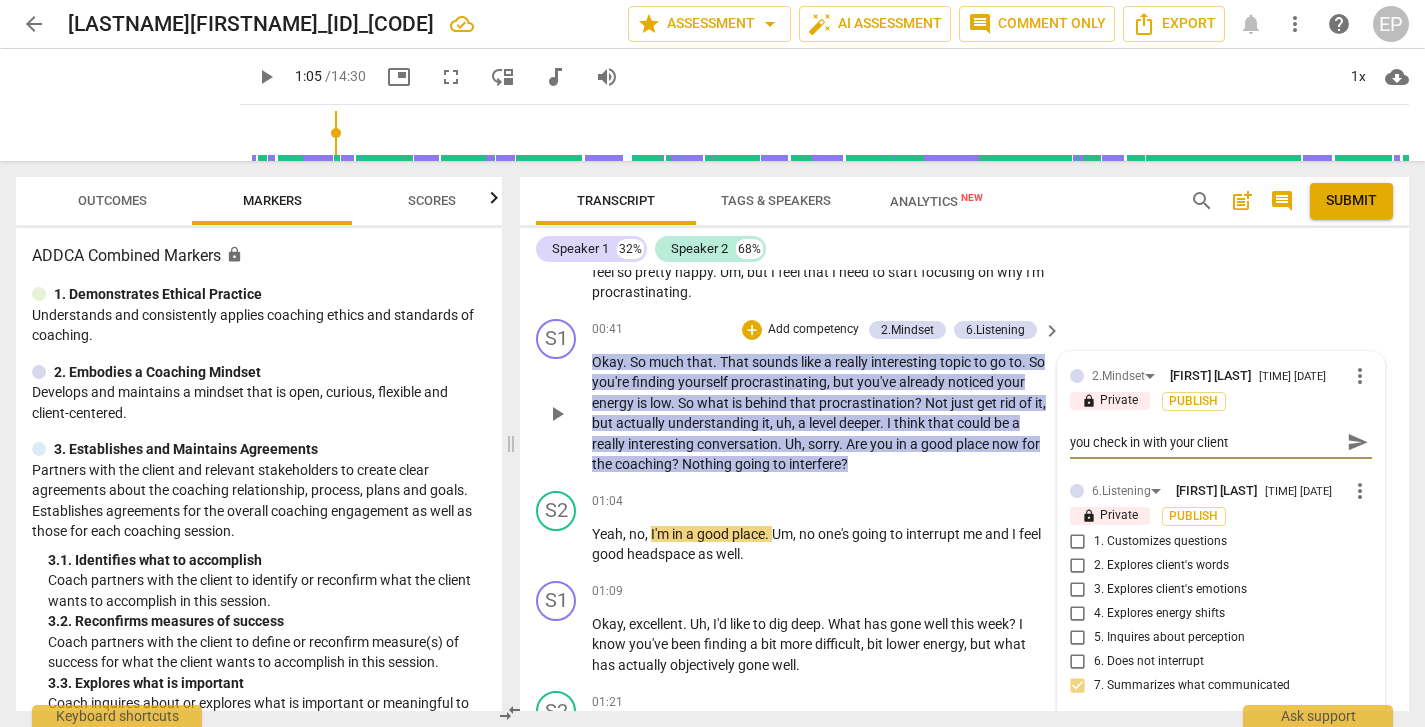 type on "you check in with your client -" 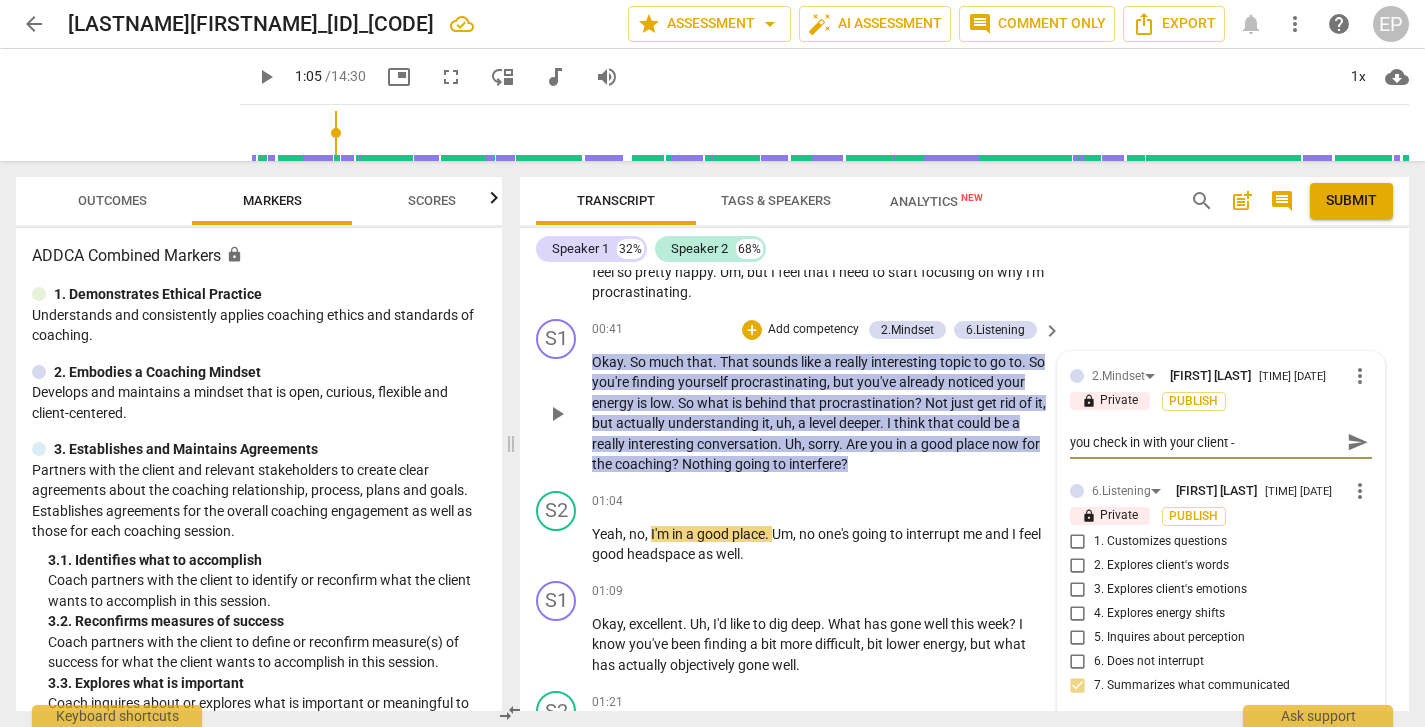 type on "you check in with your client -" 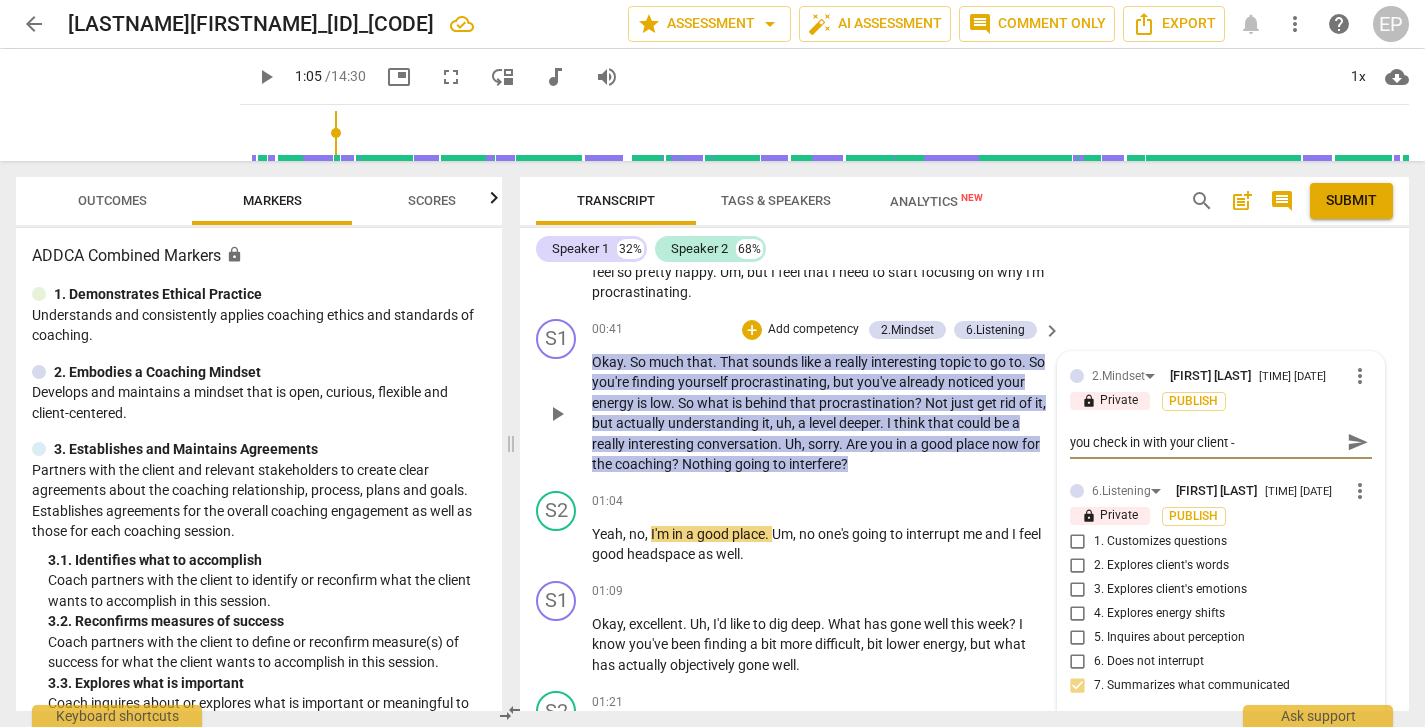 type on "you check in with your client - [PRONOUN]" 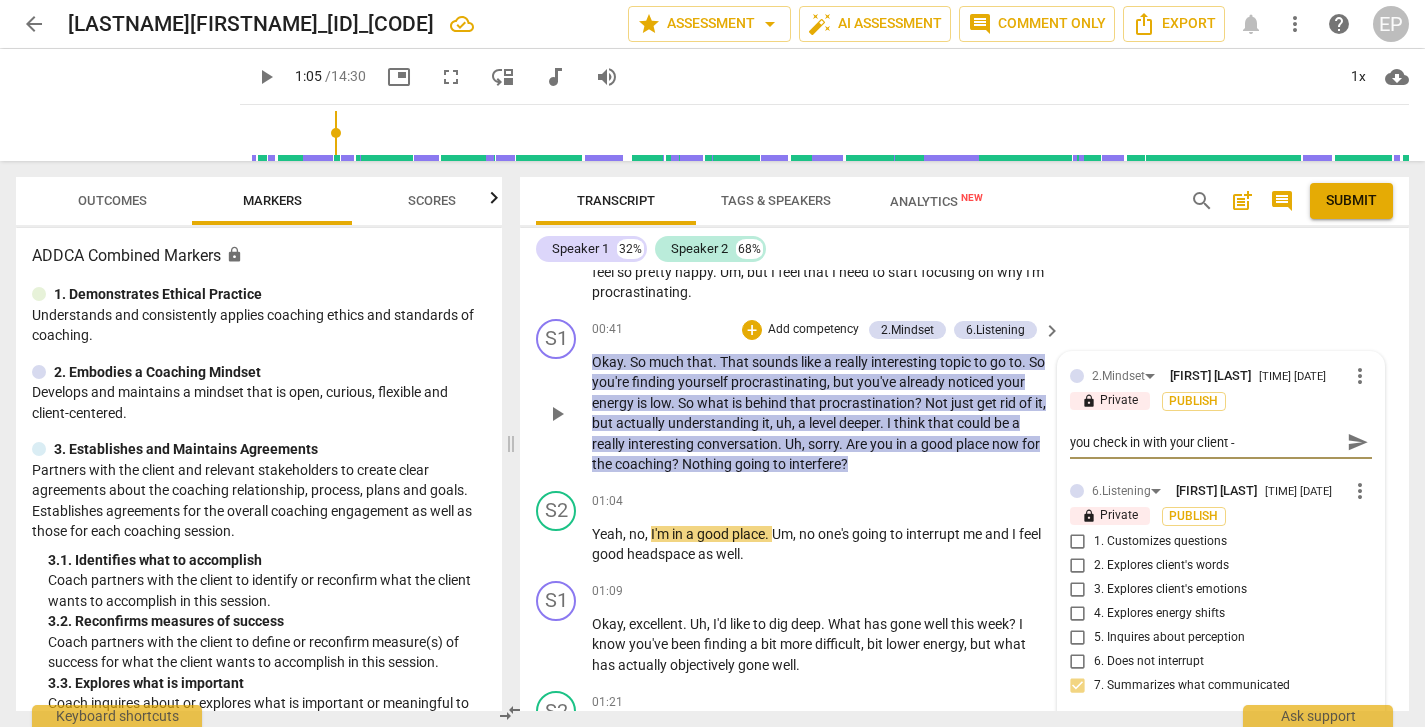 type on "you check in with your client - [PRONOUN]" 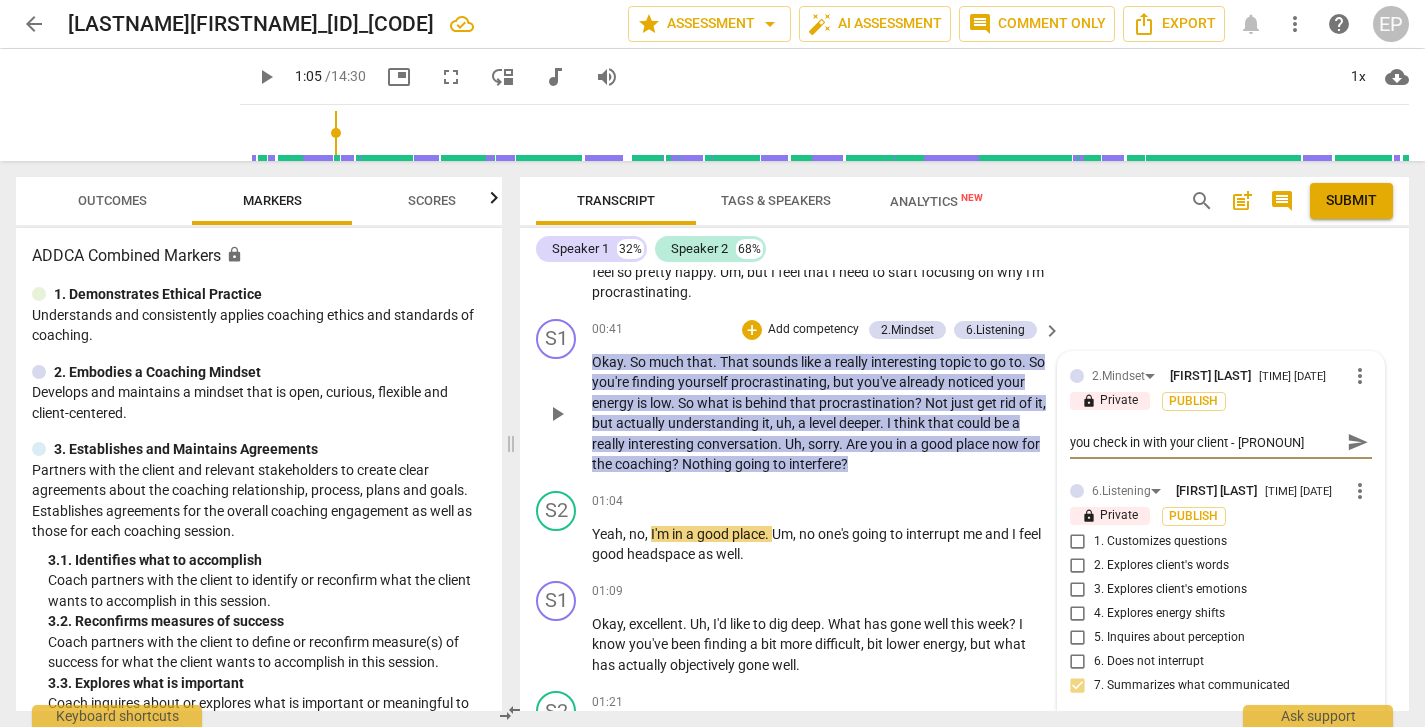 type on "you check in with your client - is" 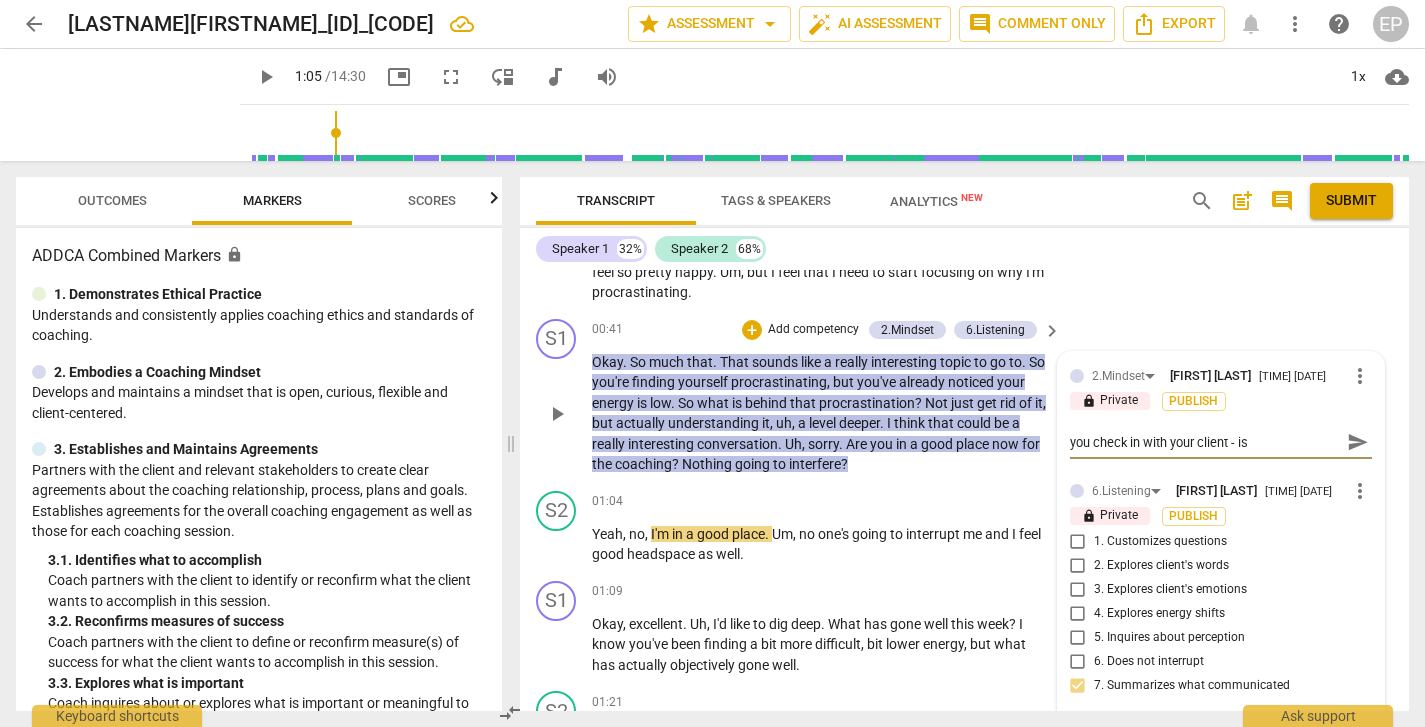 type on "you check in with your client - is" 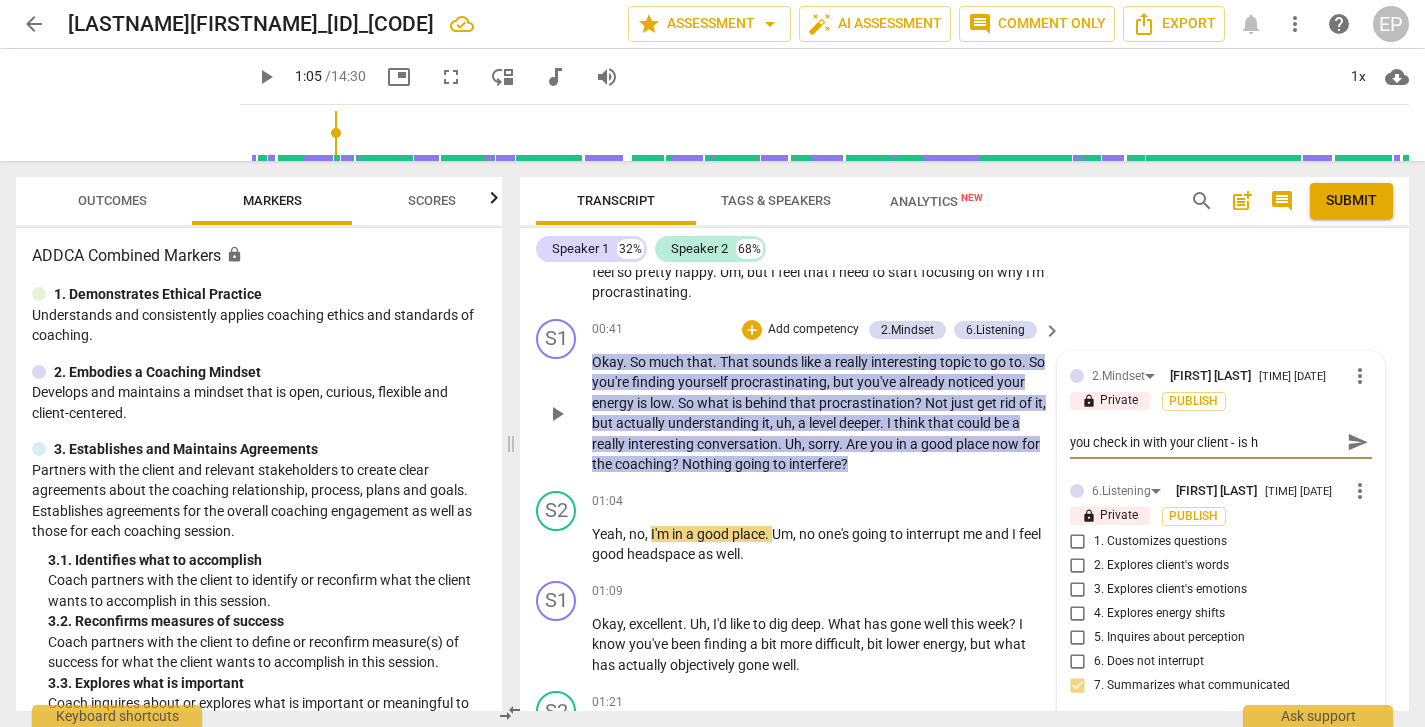 type on "you check in with your client - is he" 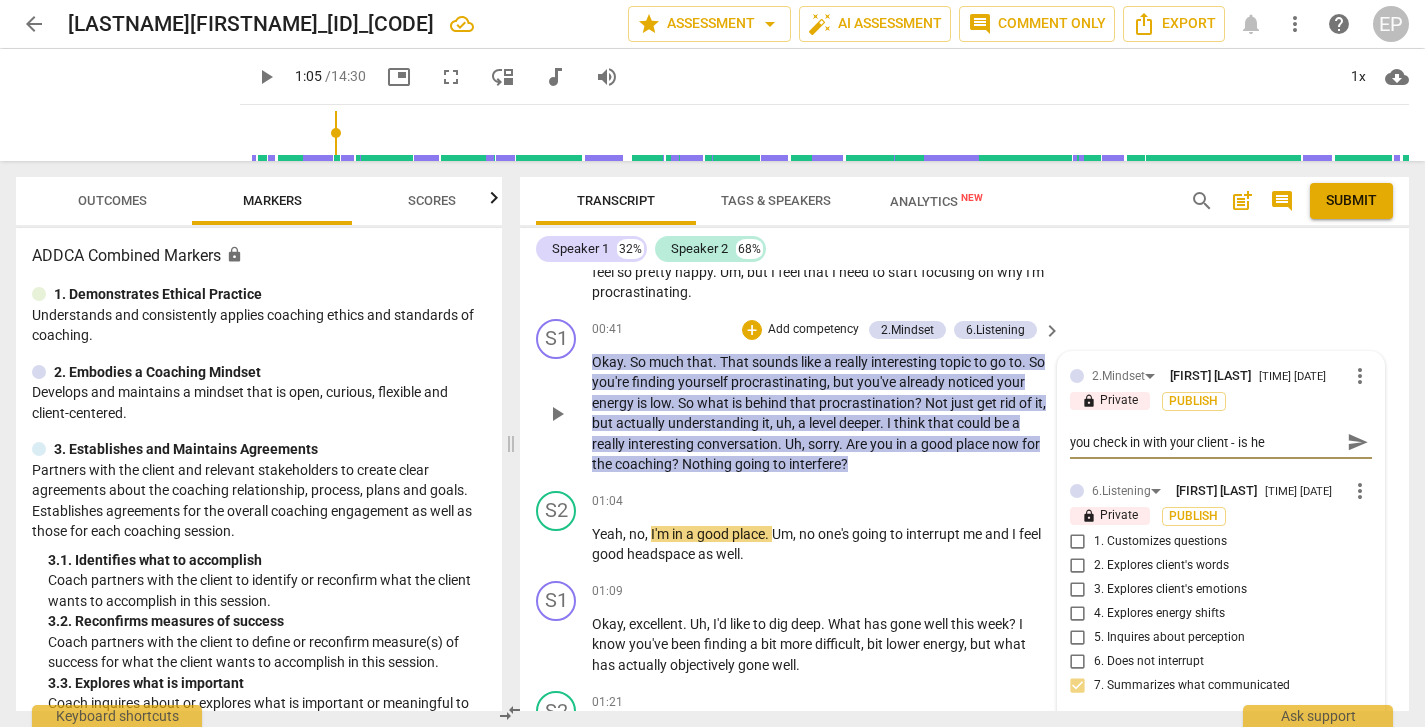 type on "you check in with your client - is he" 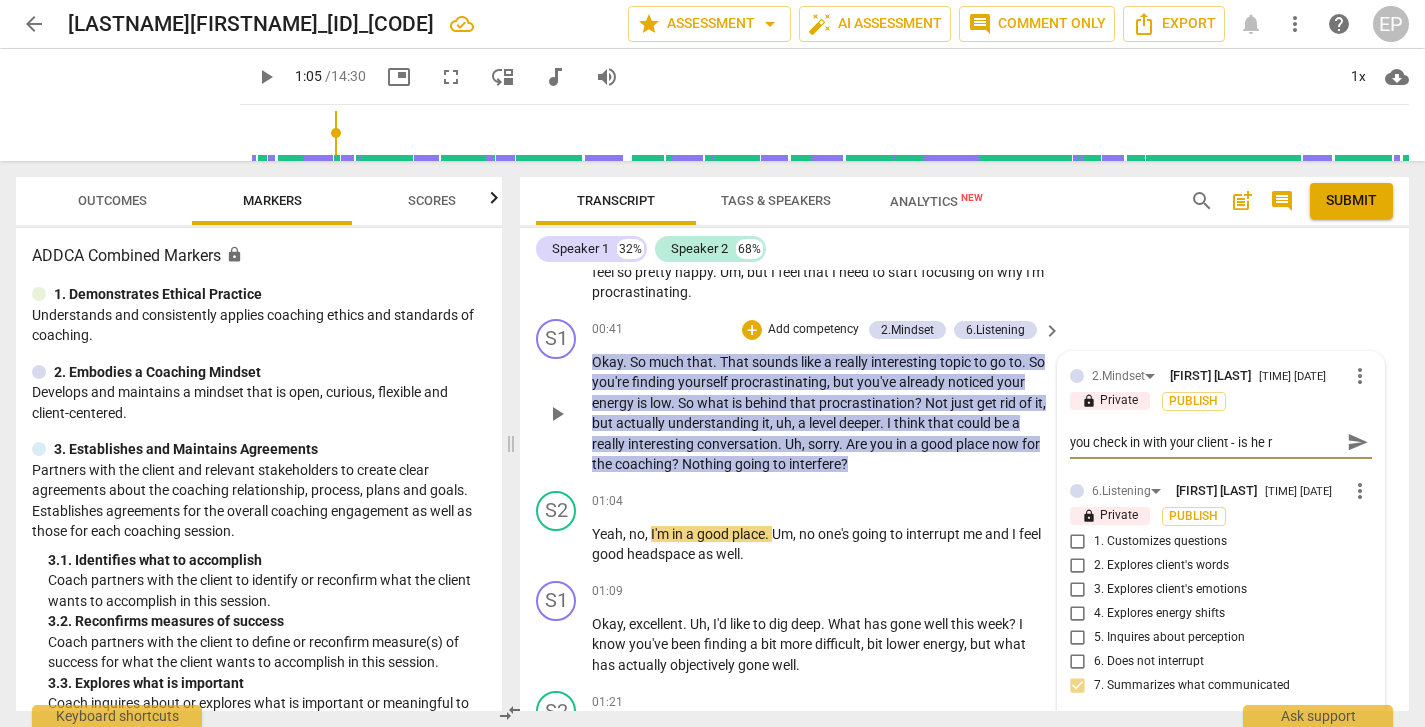 type on "you check in with your client - is he re" 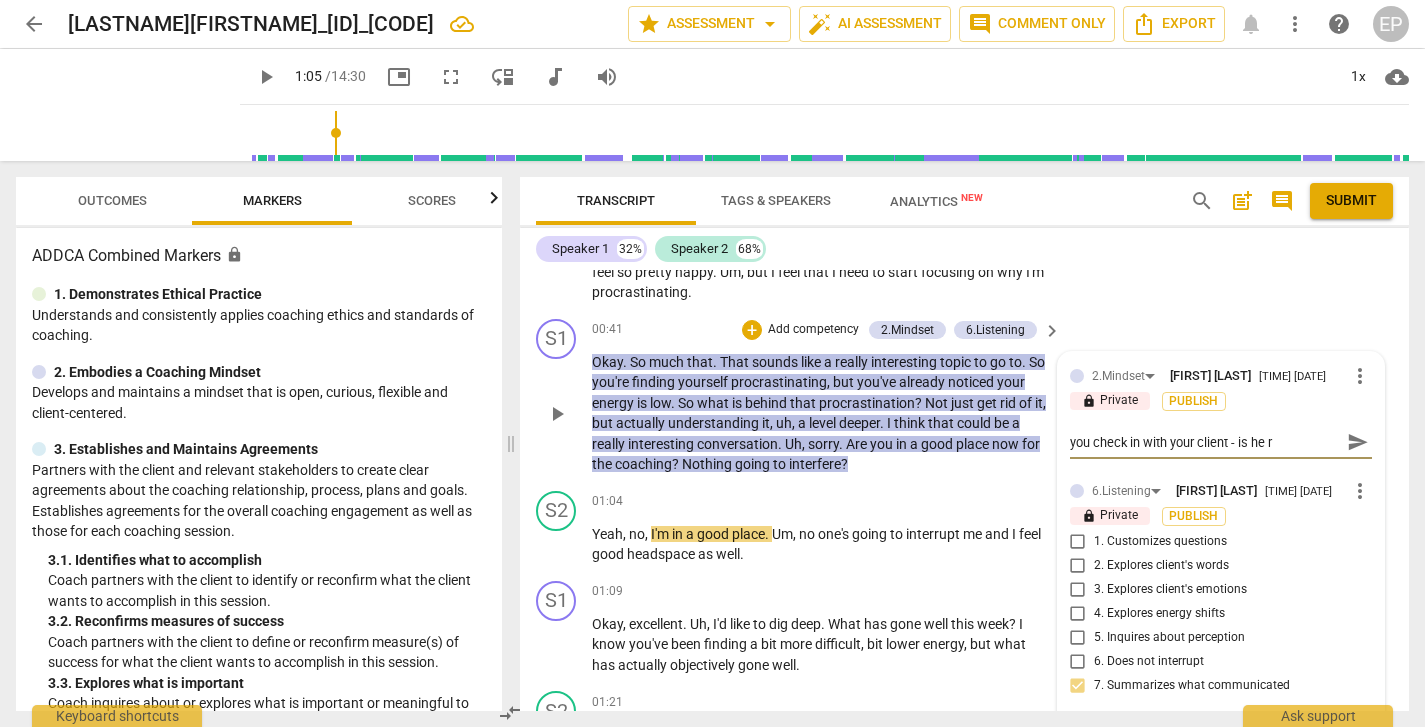 type on "you check in with your client - is he re" 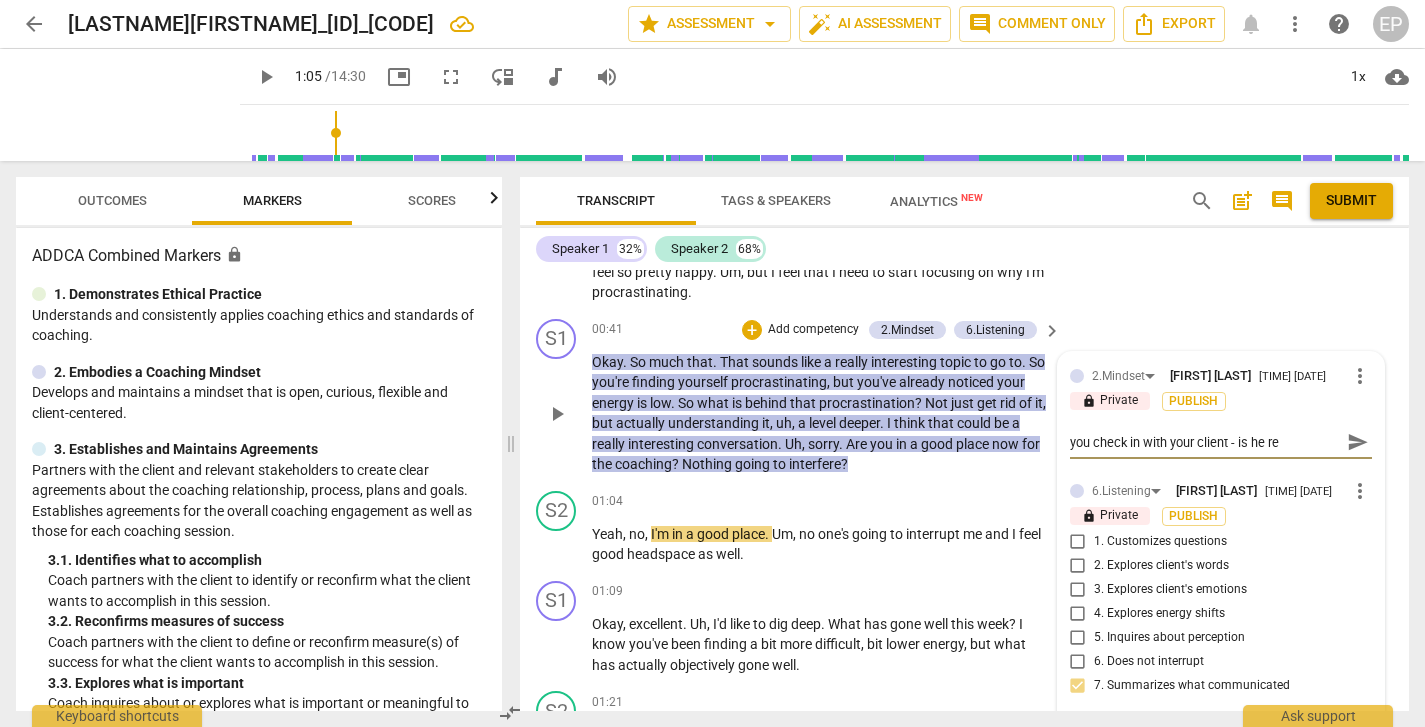 type on "you check in with your client - is he rea" 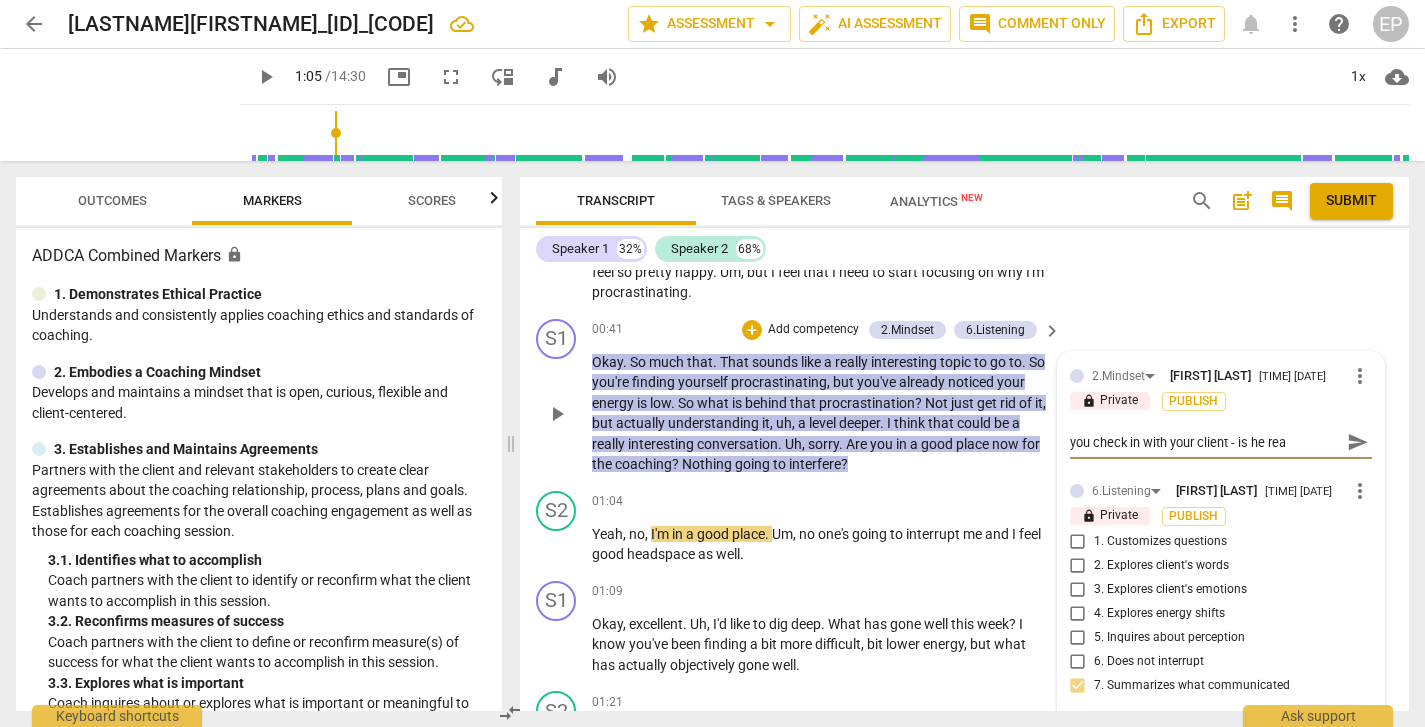 type on "you check in with your client - is he read" 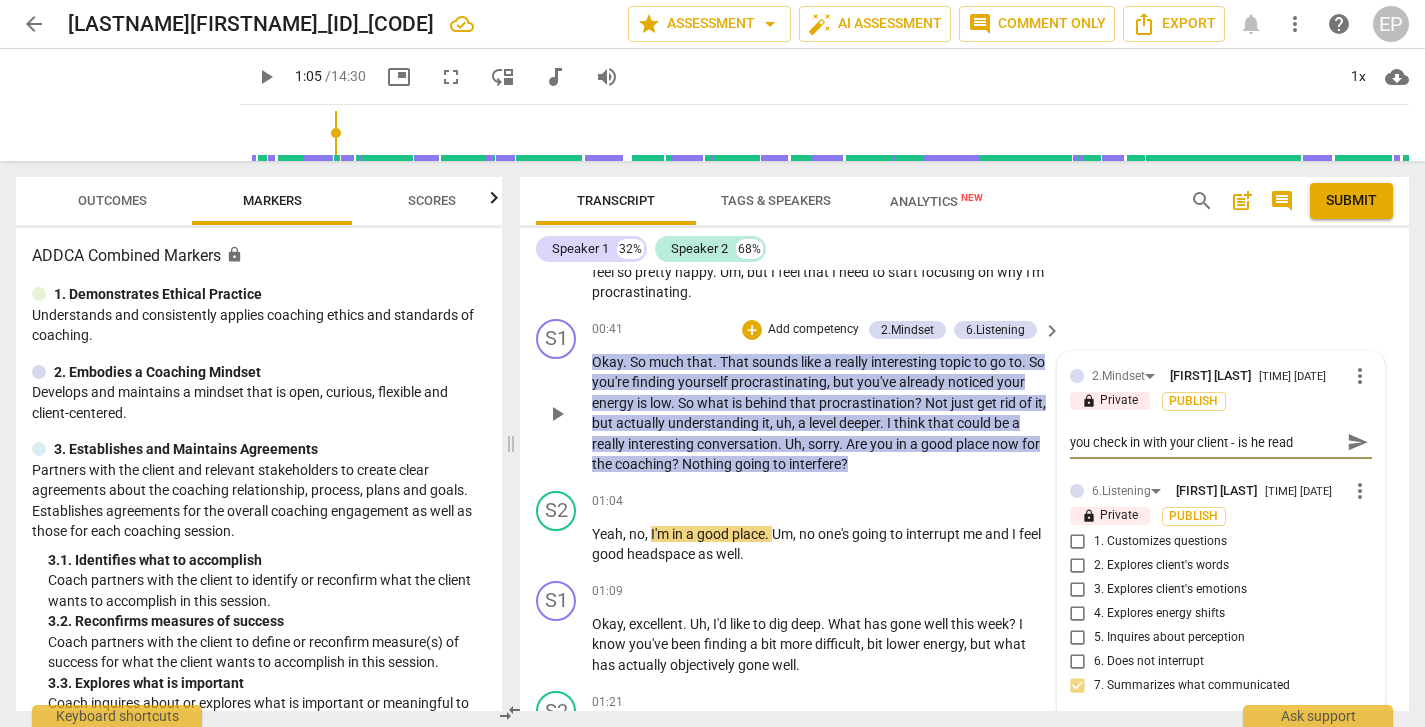 type on "you check in with your client - is [PRONOUN] ready" 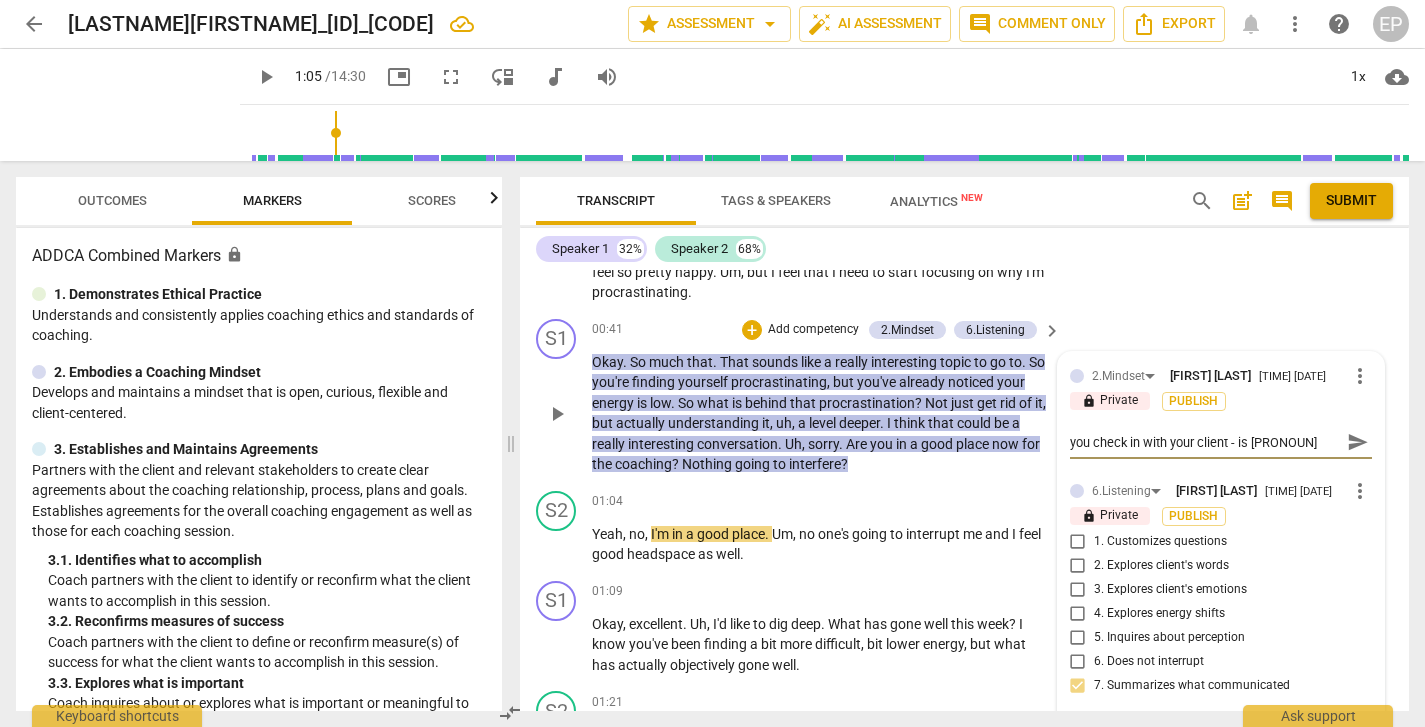 type on "you check in with your client - is [PRONOUN] ready" 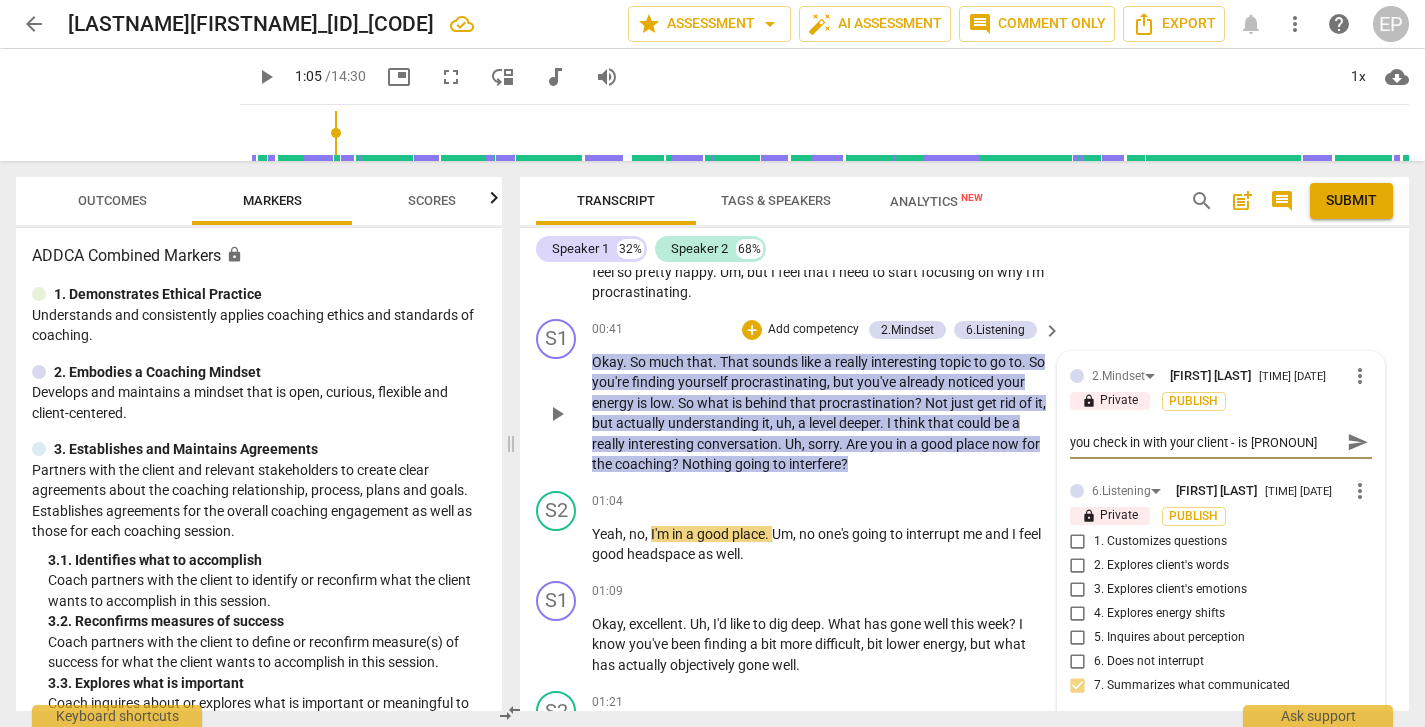 type on "you check in with your client - is he ready f" 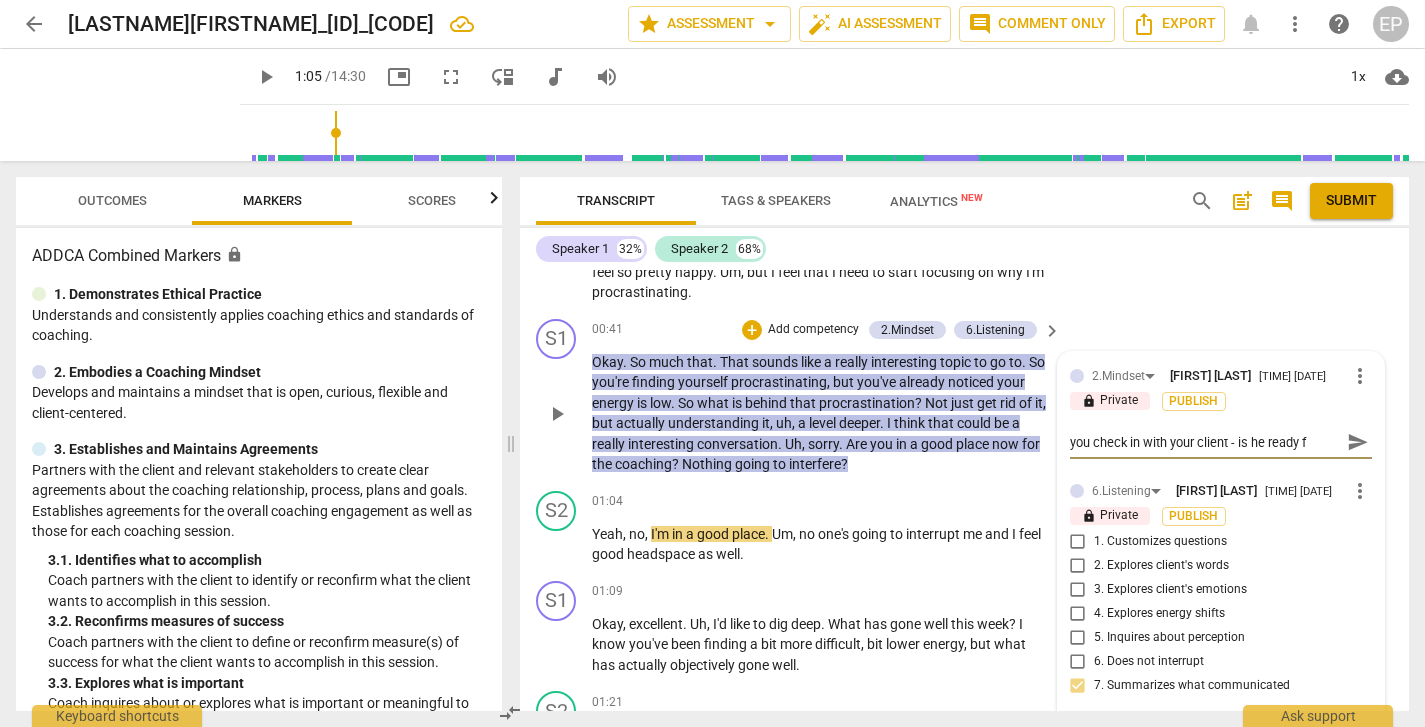 type on "you check in with your client - is he ready fo" 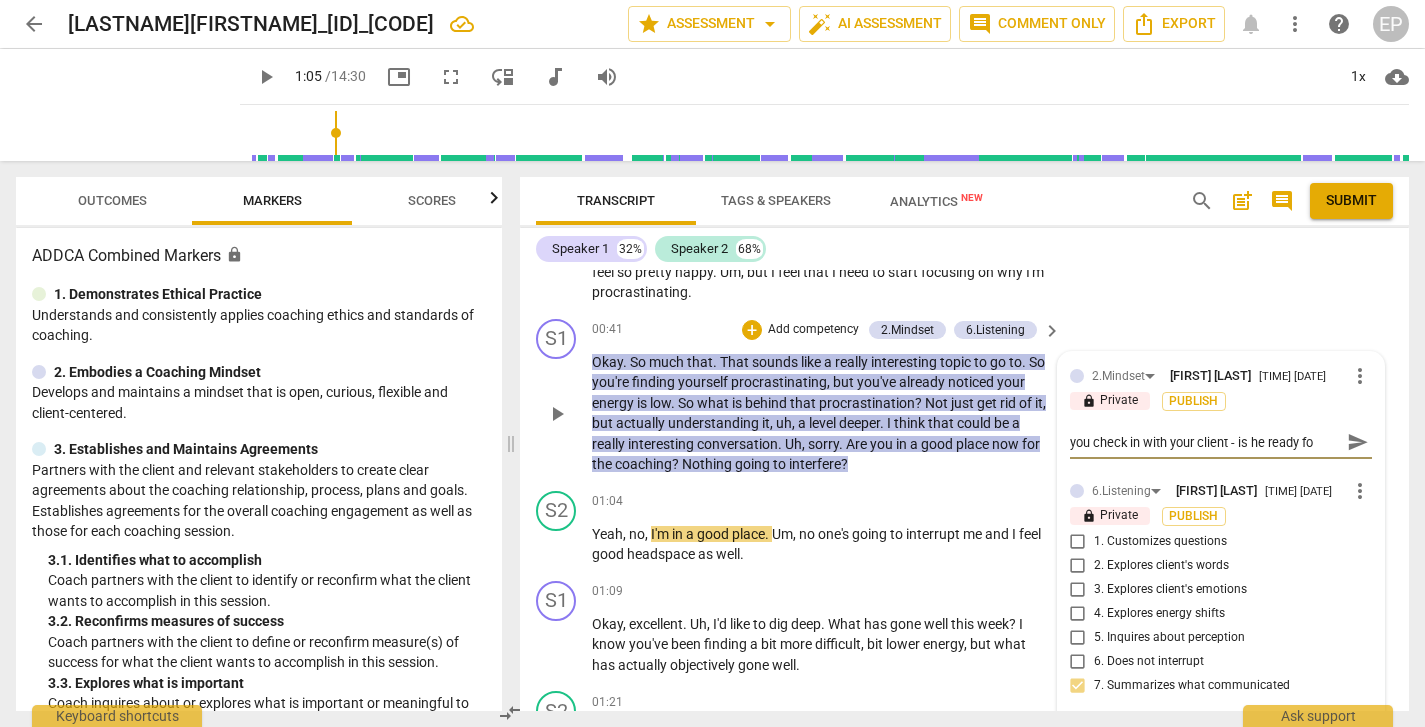 type on "you check in with your client - is he ready for" 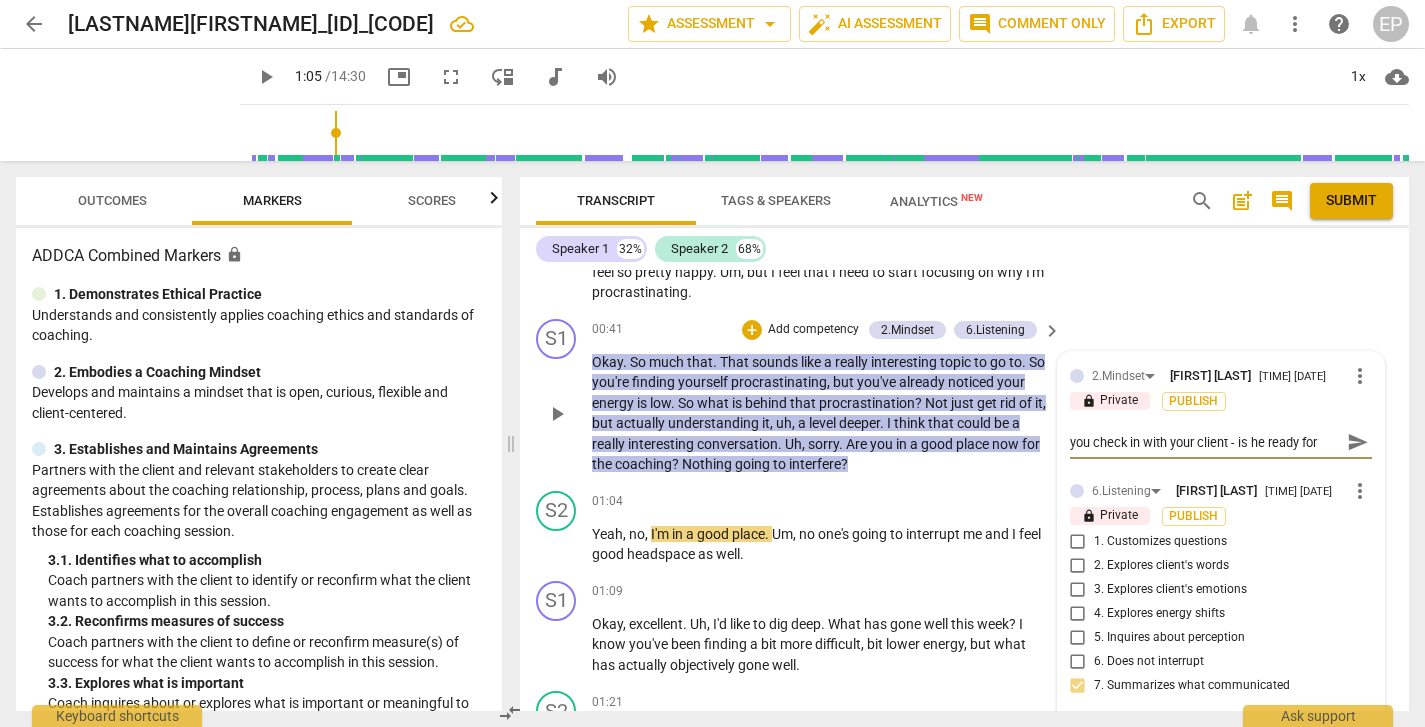 type on "you check in with your client - is he ready for" 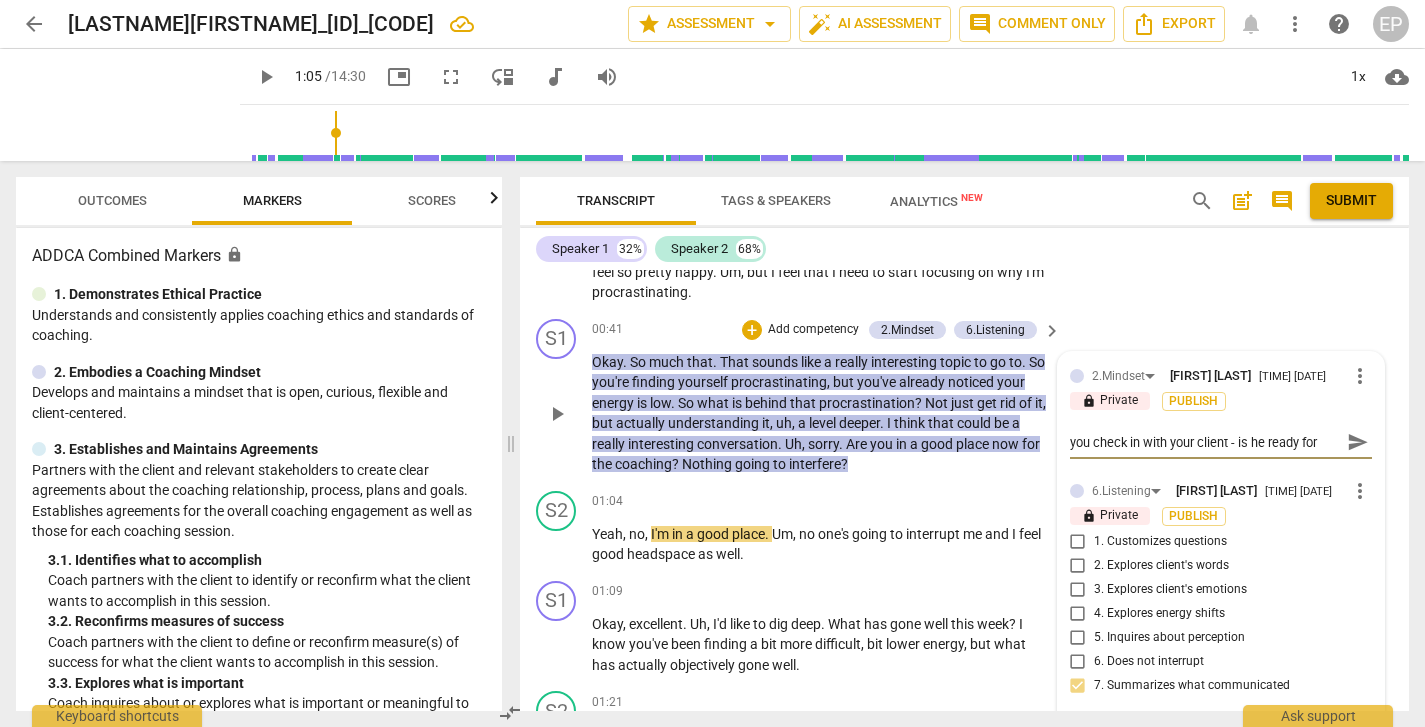 type on "you check in with your client - is he ready for" 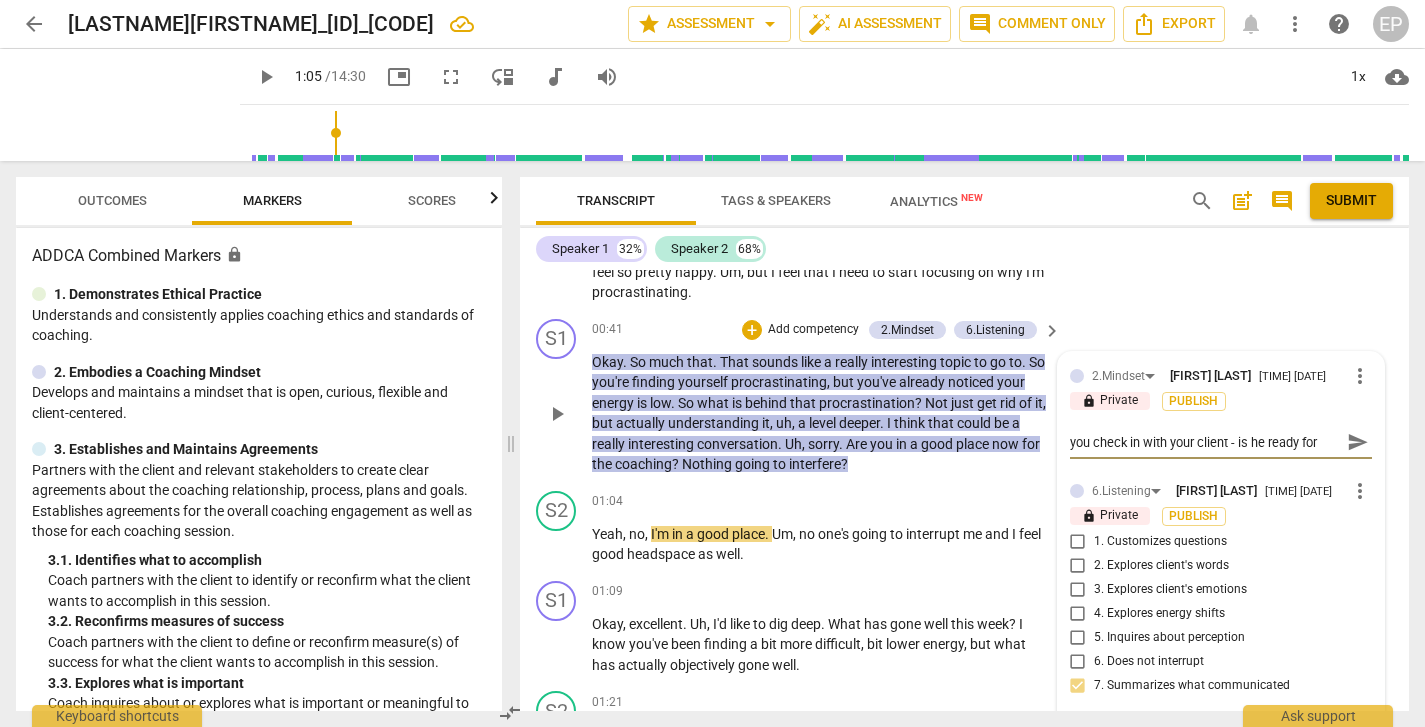 type on "you check in with your client - [PRONOUN]" 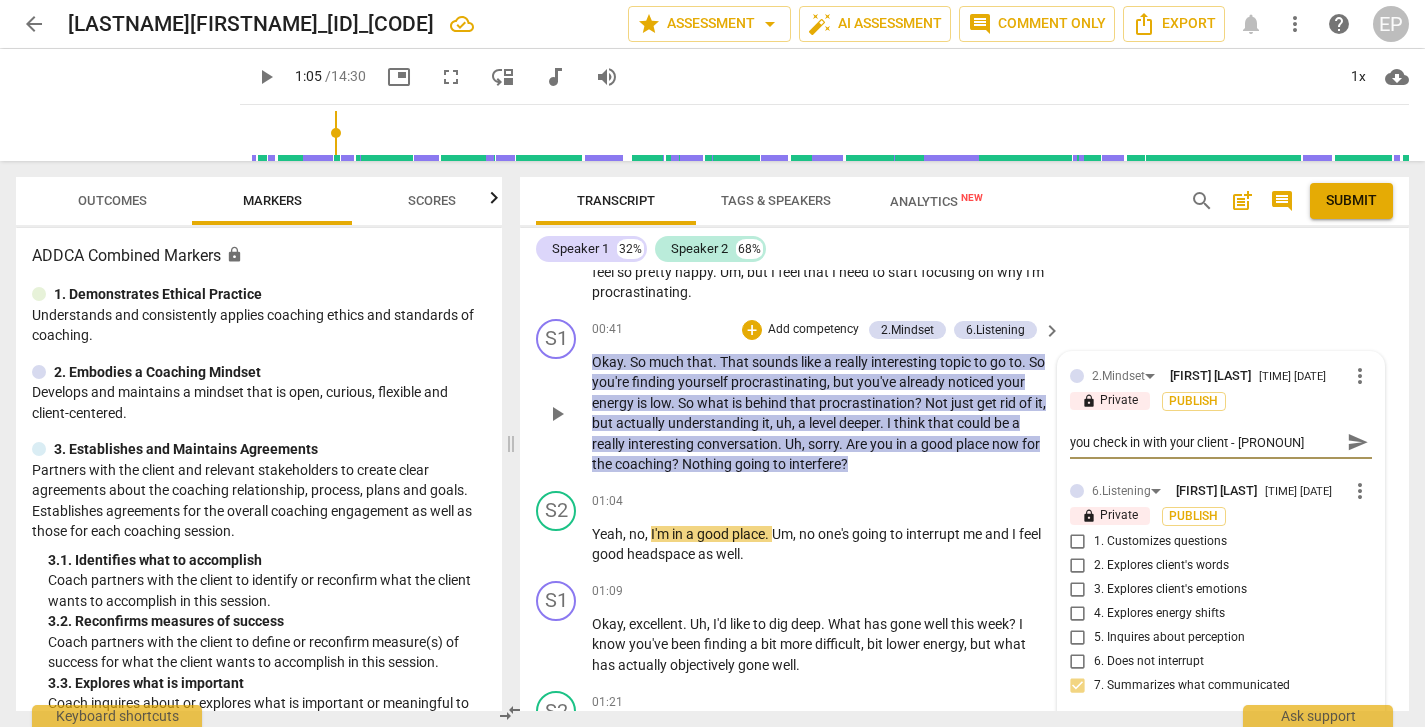 type on "you check in with your client - is he ready for" 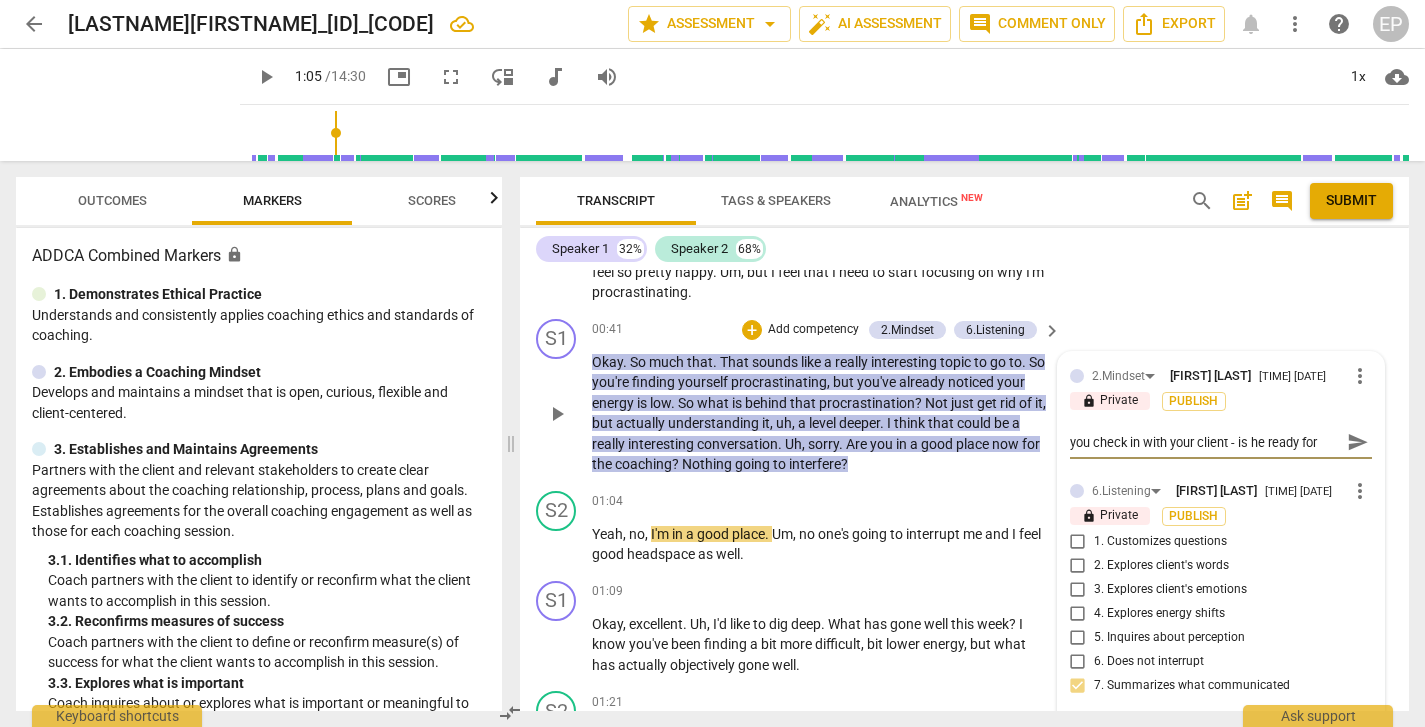 type on "you check in with your client - is he ready for c" 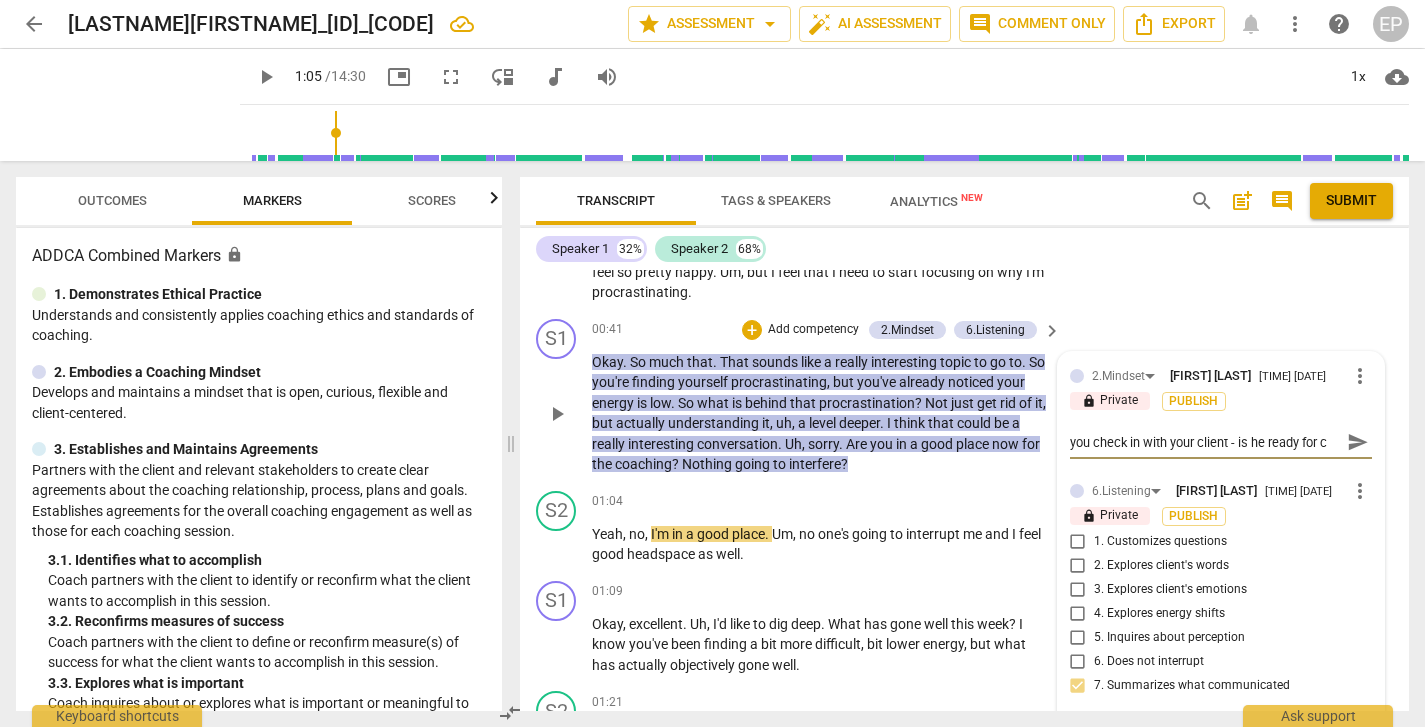 type on "you check in with your client - is he ready for co" 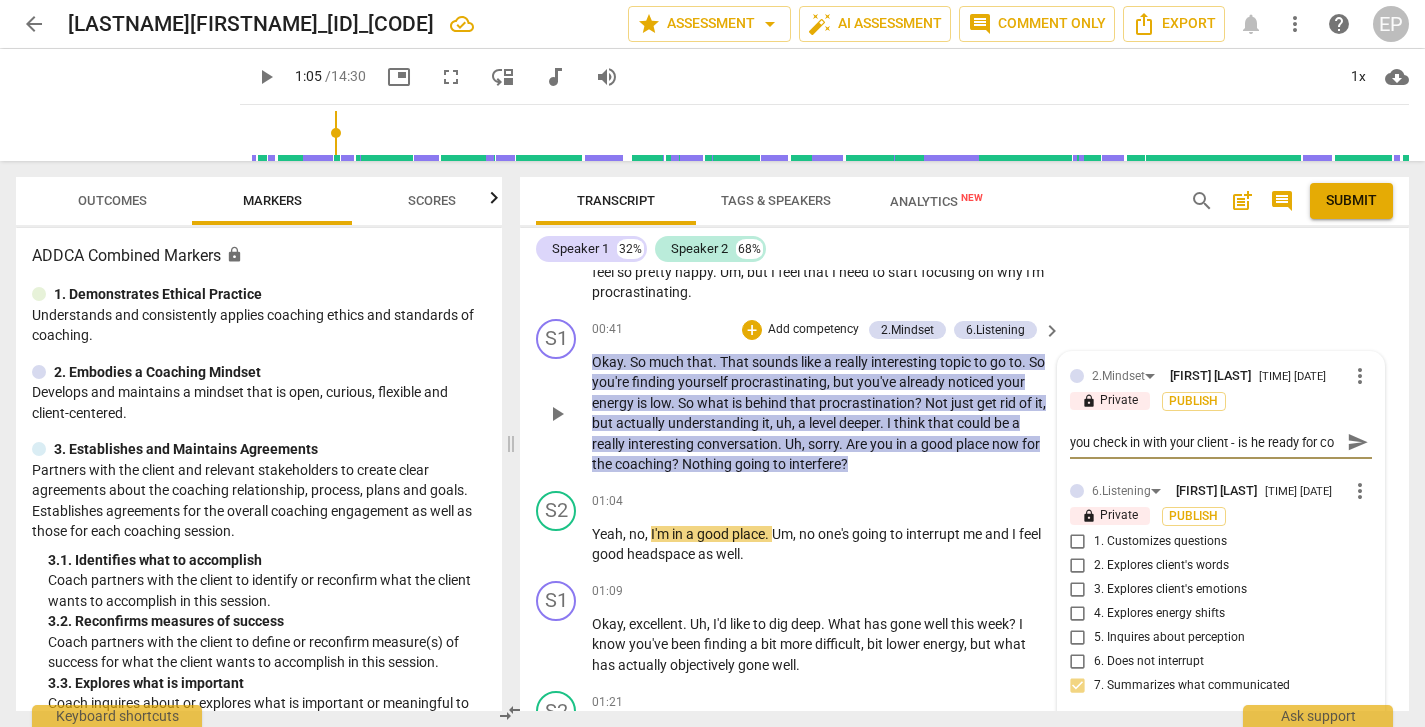 type on "you check in with your client - is he ready for coa" 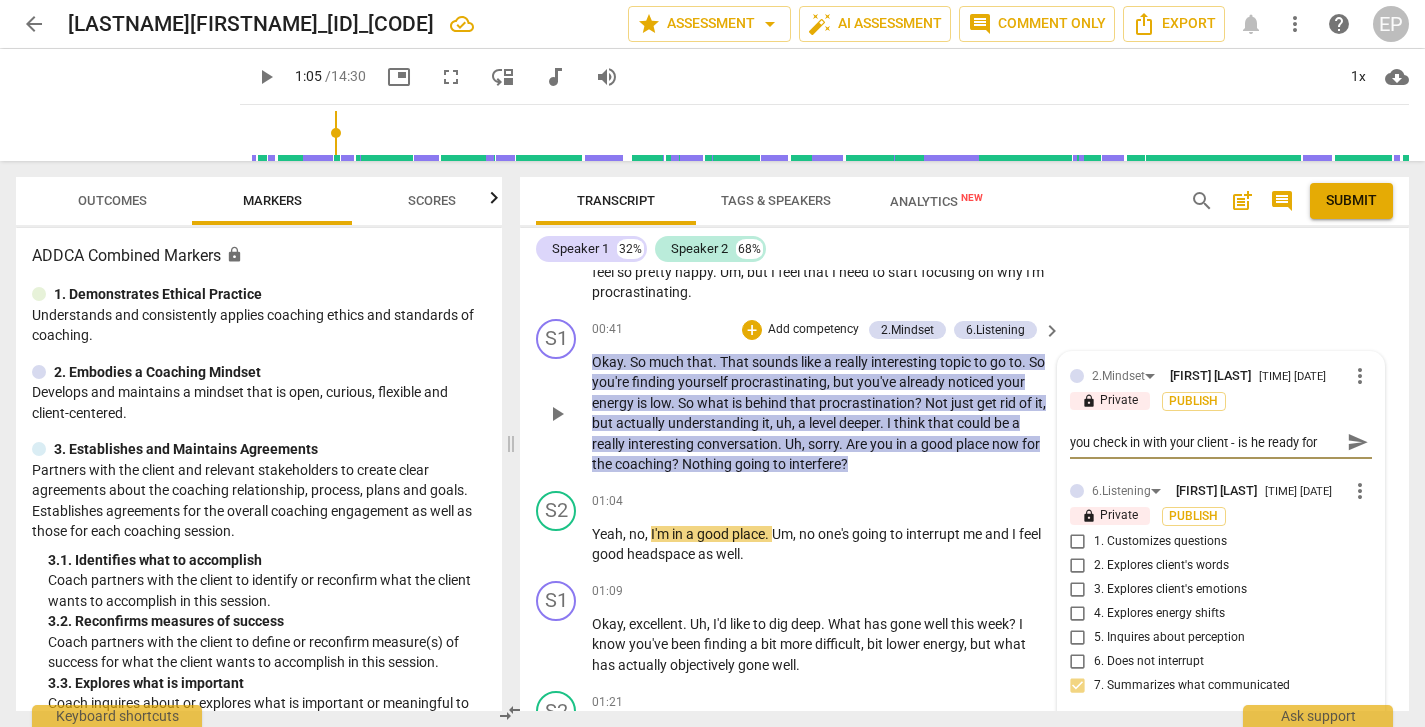 scroll, scrollTop: 17, scrollLeft: 0, axis: vertical 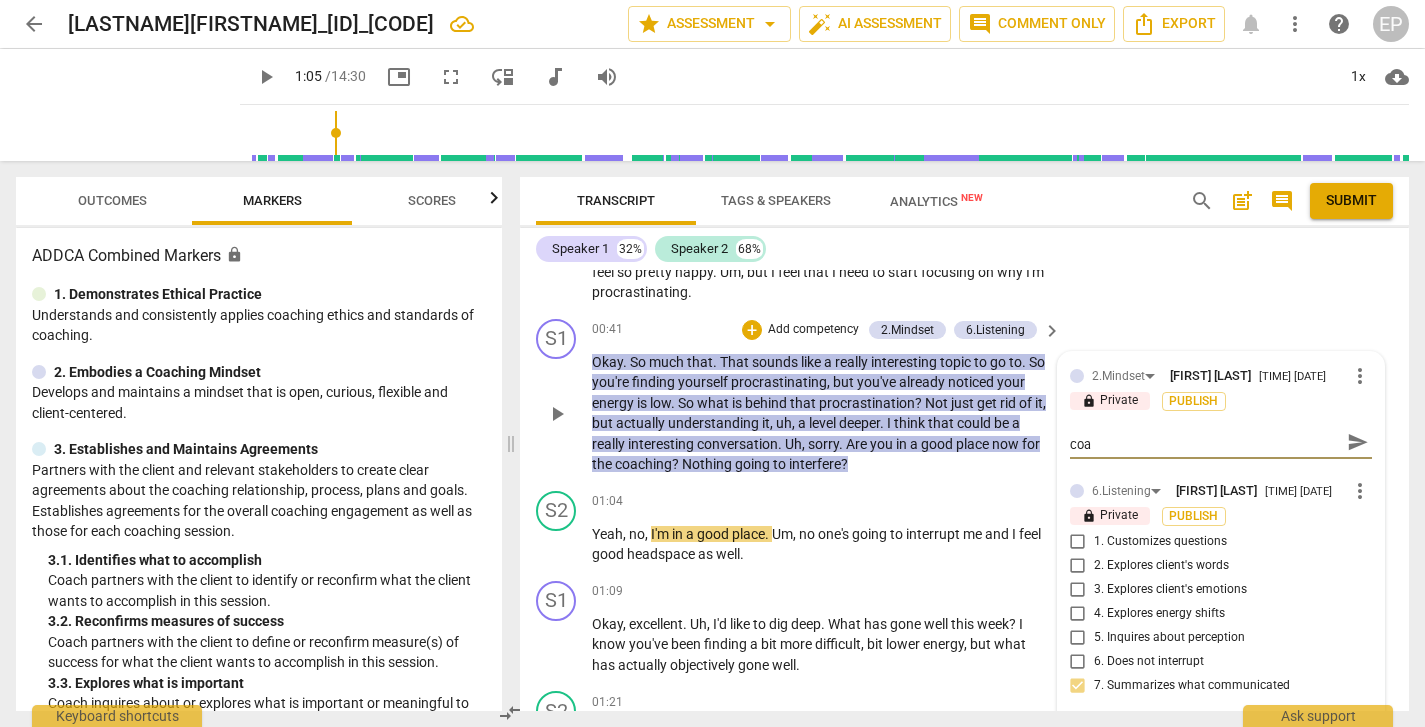 type on "you check in with your client - is he ready for coac" 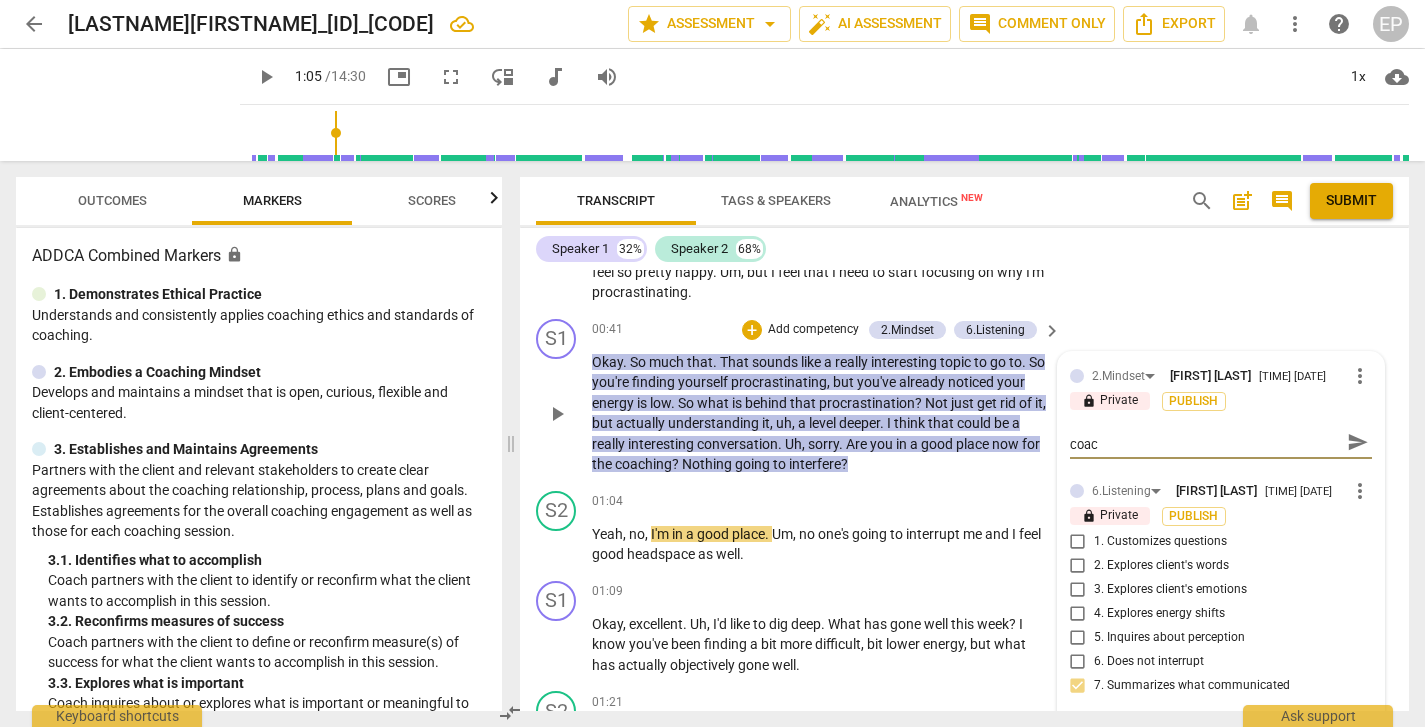 type on "you check in with your client - is he ready for coach" 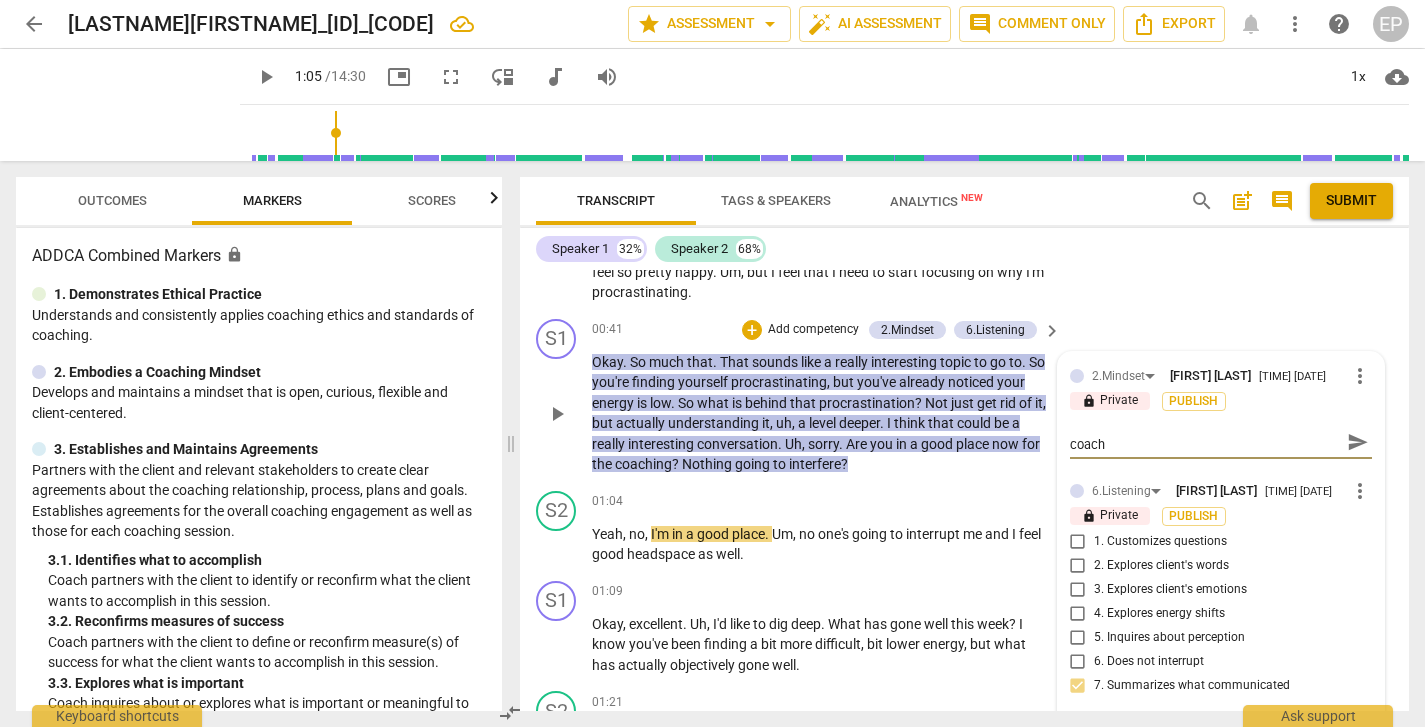 type on "you check in with your client - is he ready for coachi" 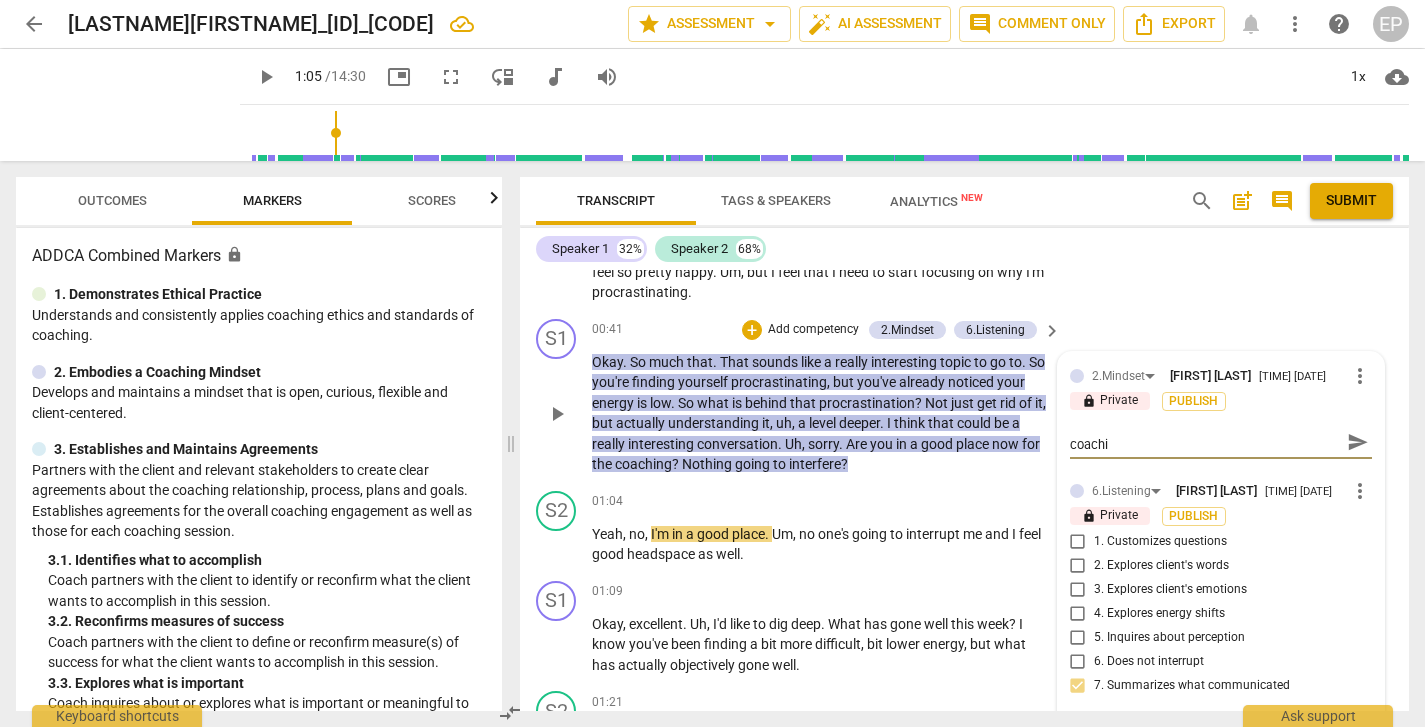 type on "you check in with your client - is he ready for coachin" 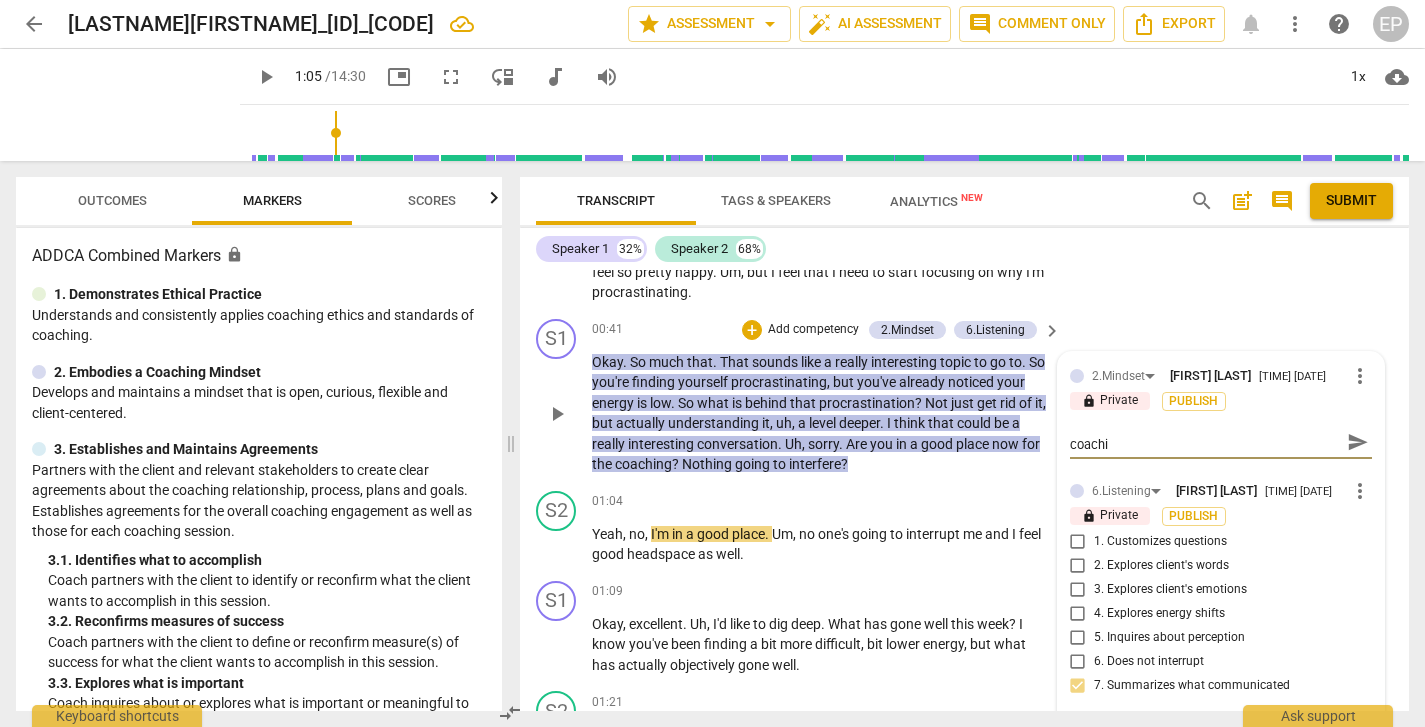 type on "you check in with your client - is he ready for coachin" 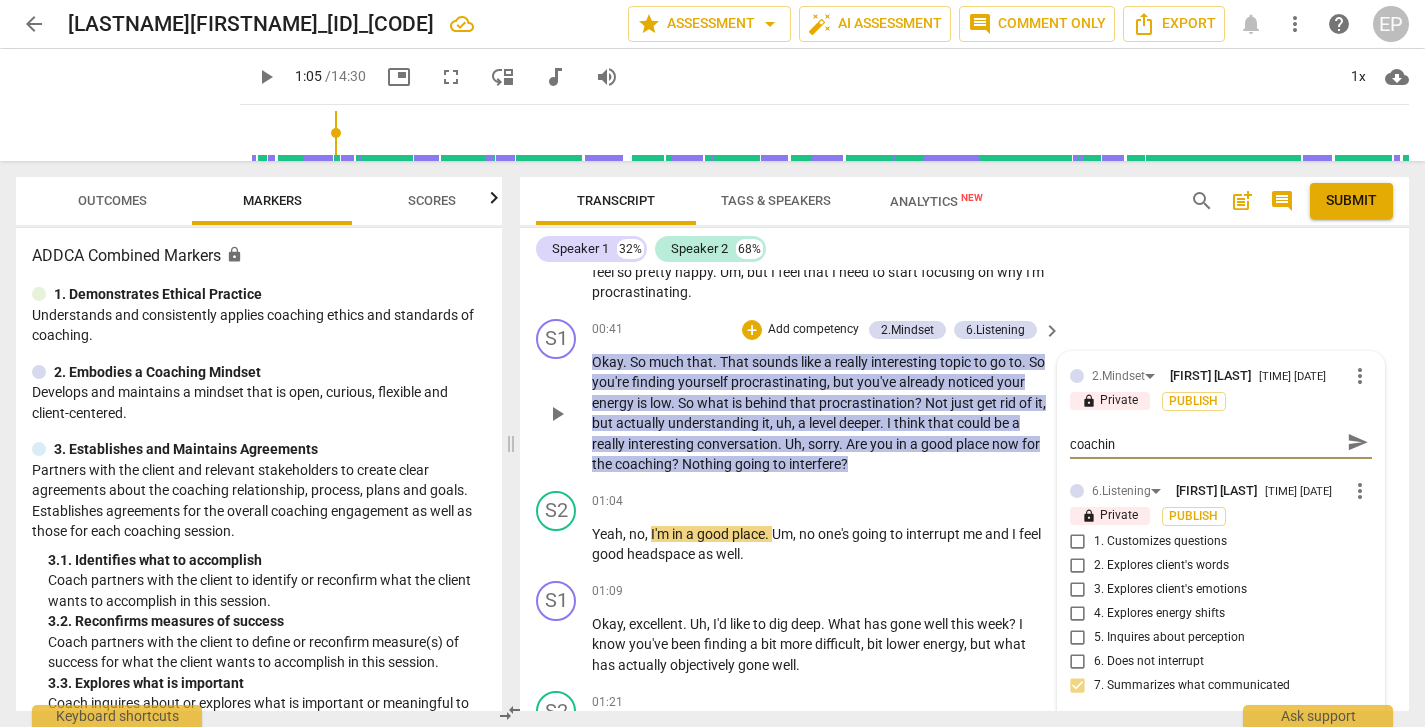 type on "you check in with your client - is he ready for coaching" 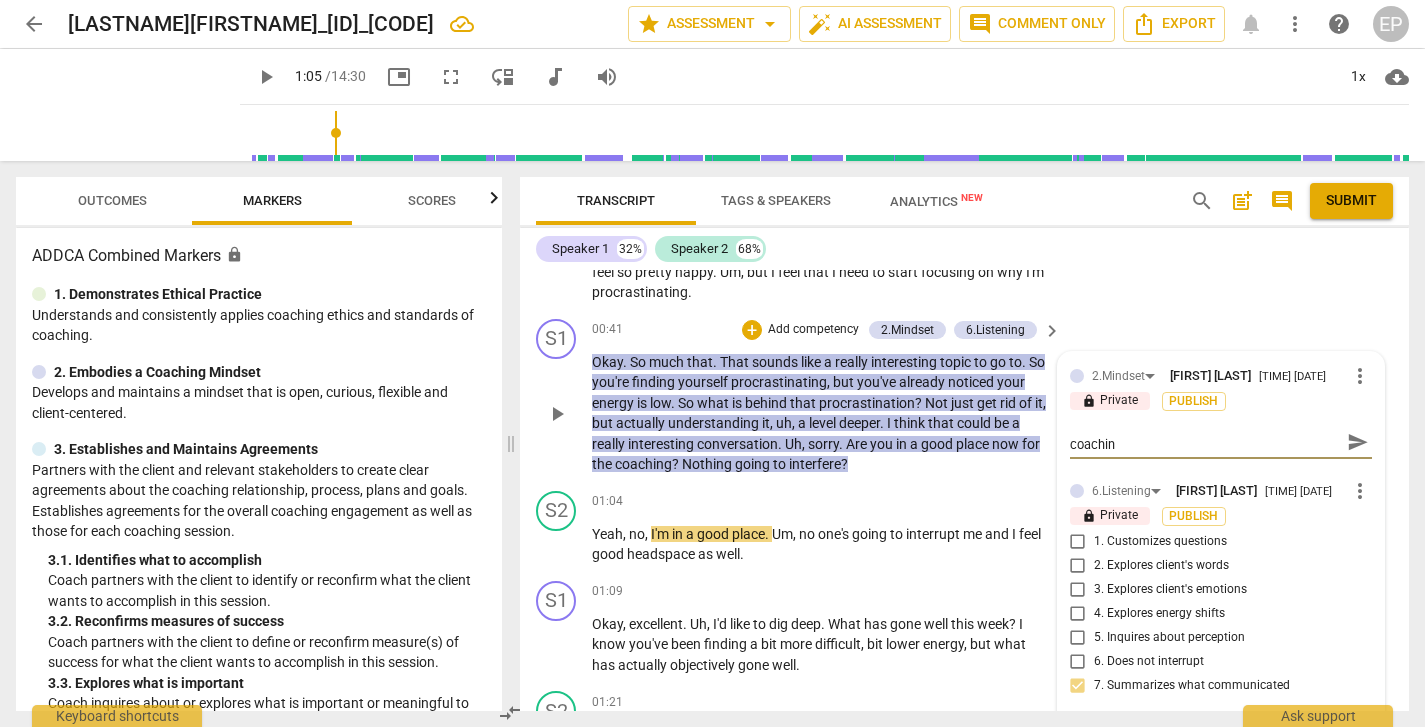 type on "you check in with your client - is he ready for coaching" 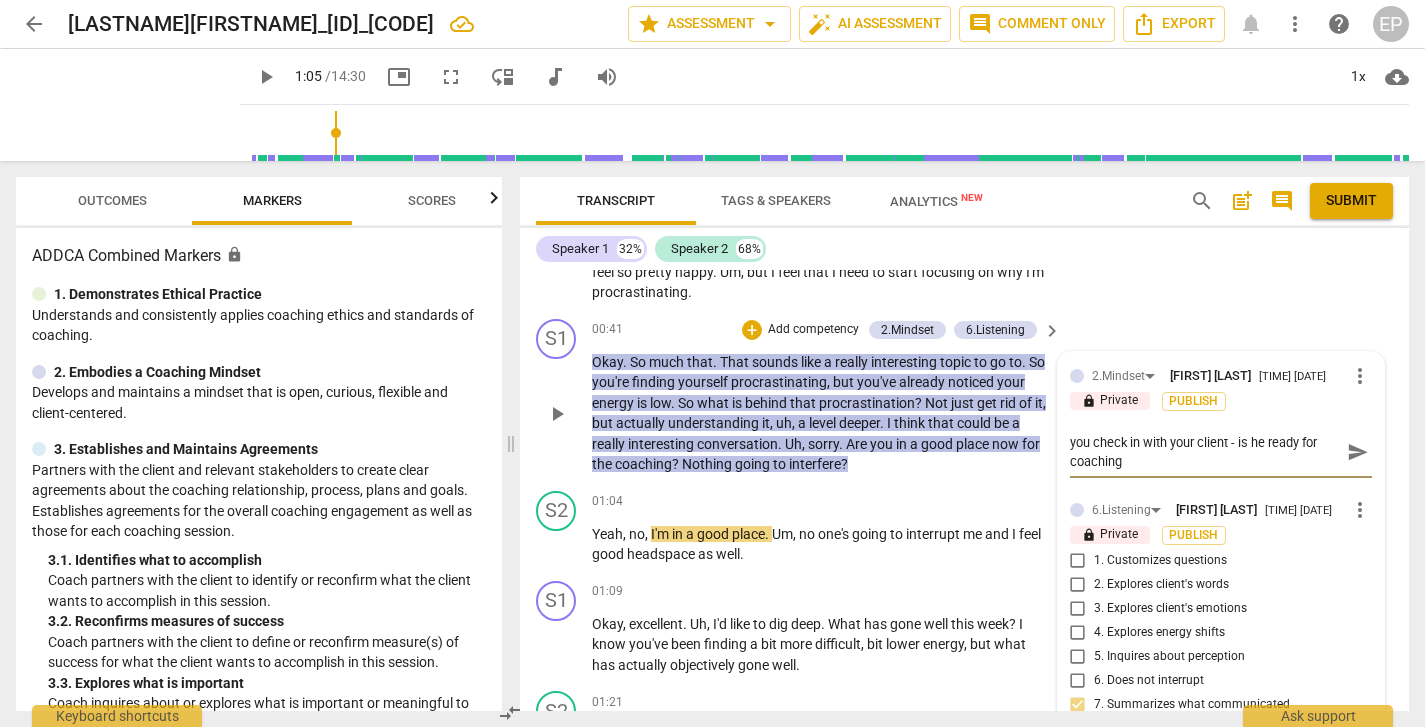 scroll, scrollTop: 0, scrollLeft: 0, axis: both 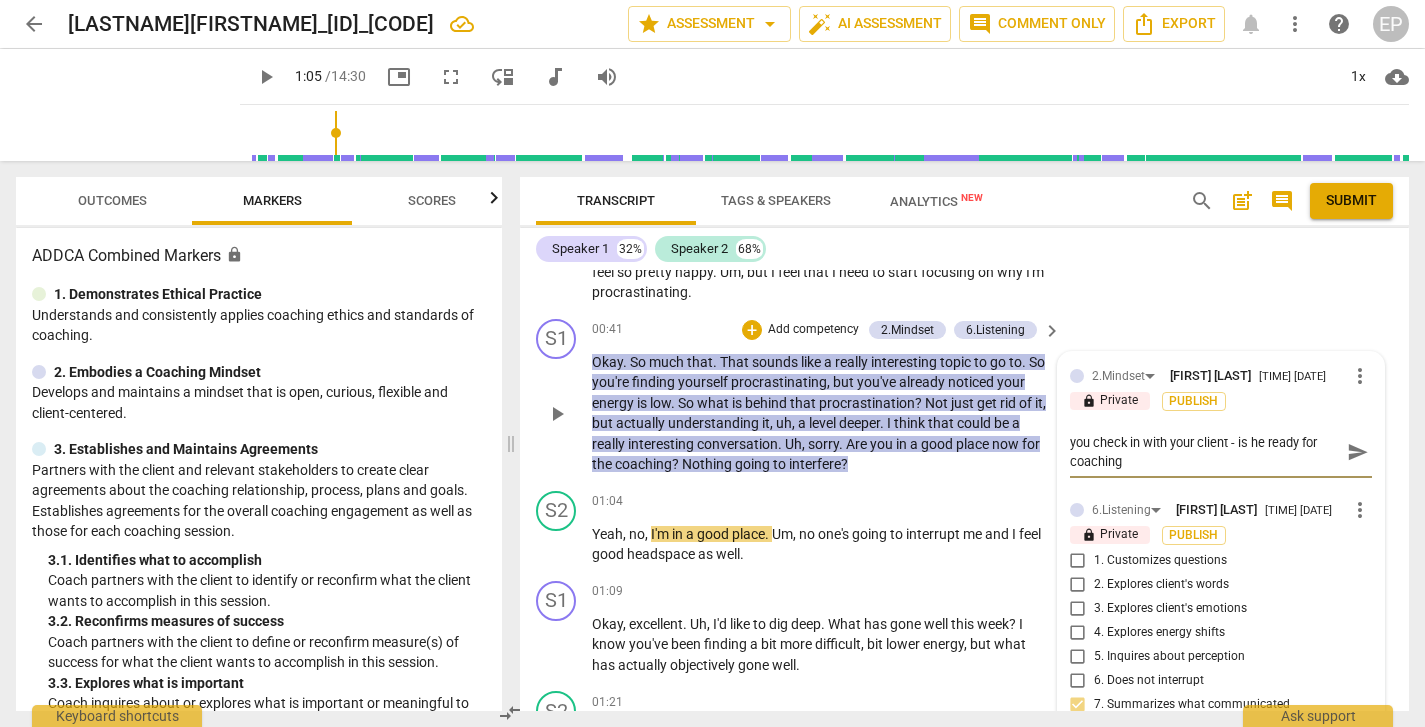 type on "you check in with your client - is he ready for coaching" 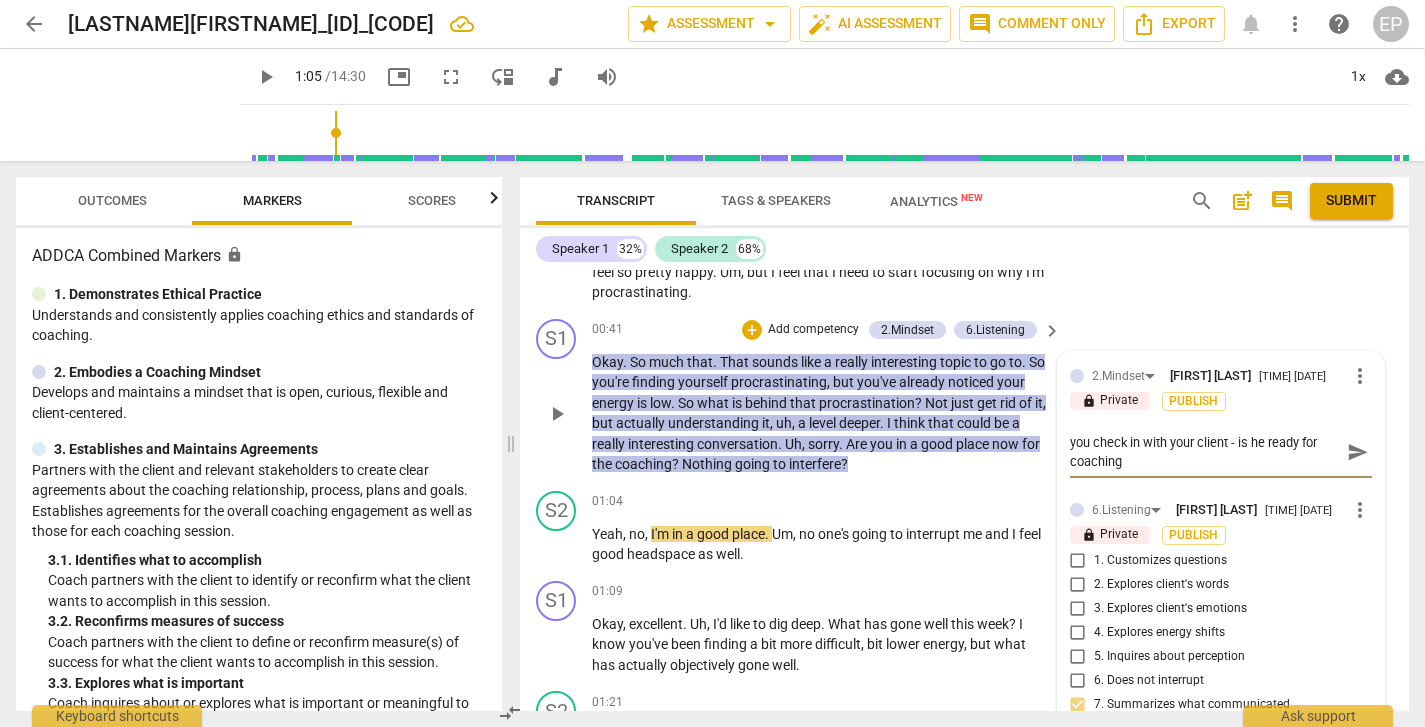 type on "you check in with your client - is he ready for coaching -" 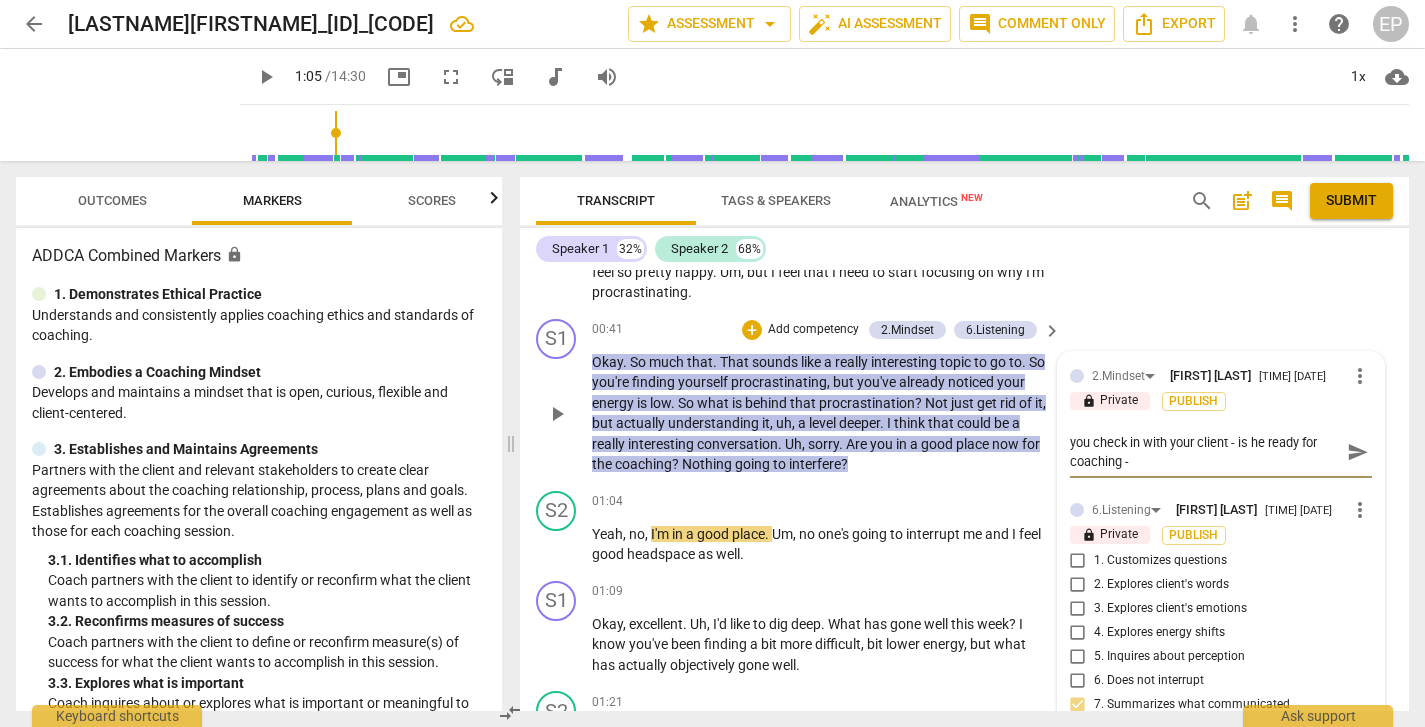 type on "you check in with your client - is he ready for coaching -" 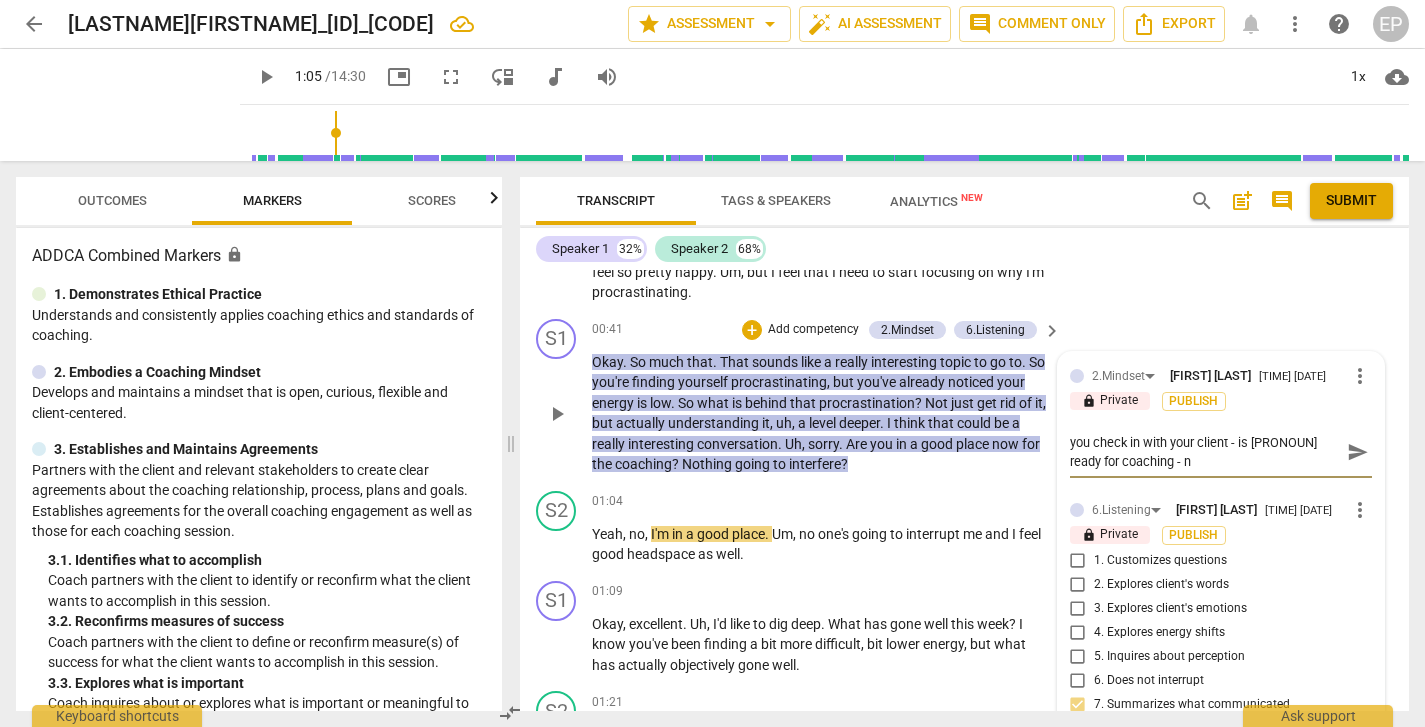 type on "you check in with your client - is he ready for coaching - ni" 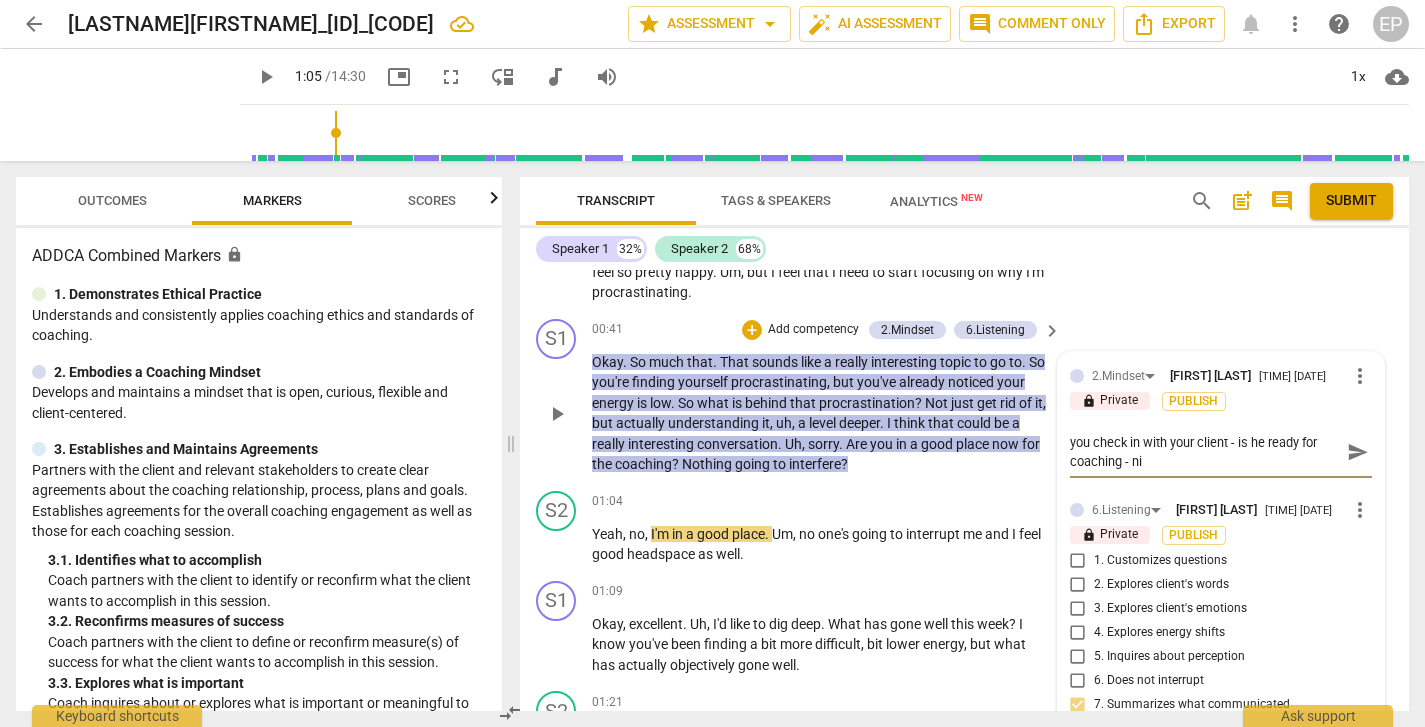 type on "you check in with your client - is he ready for coaching - nic" 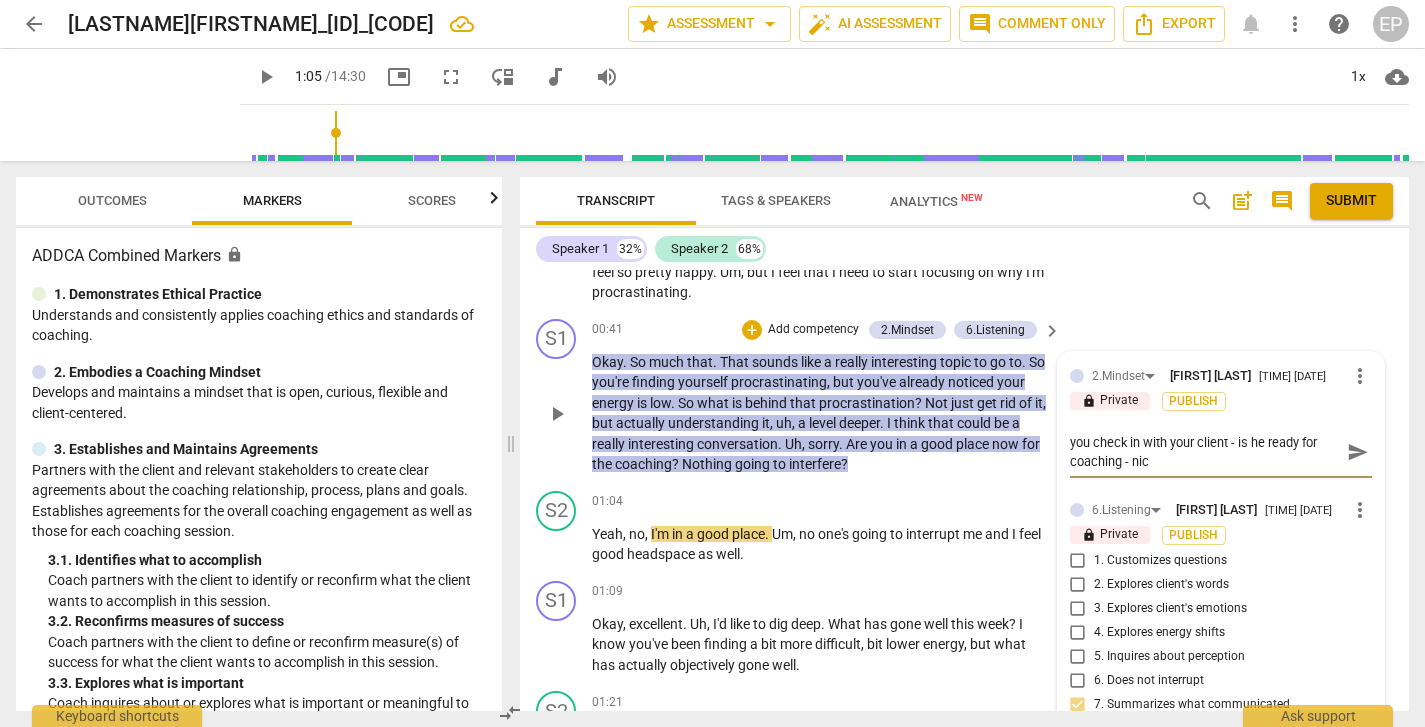 type on "you check in with your client - is he ready for coaching - nice" 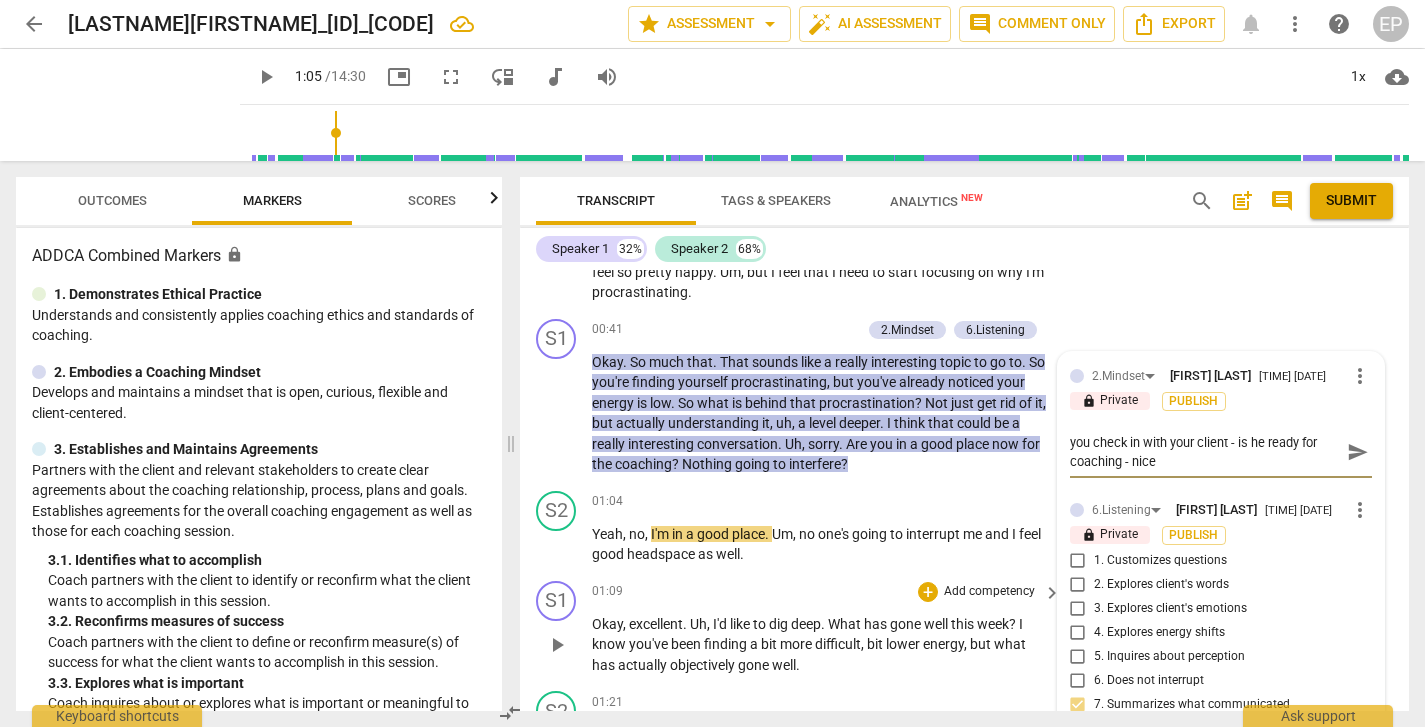 type on "you check in with your client - is he ready for coaching - nice" 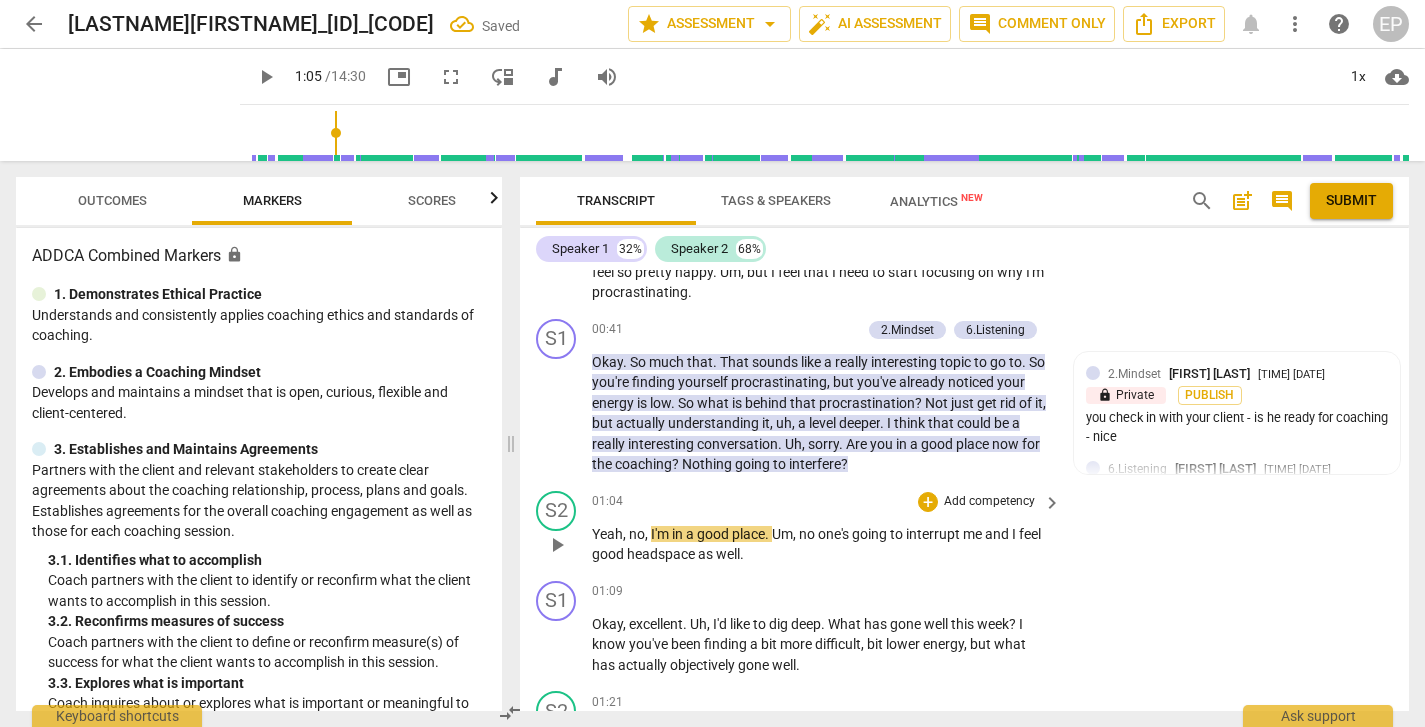 click on "play_arrow" at bounding box center (557, 545) 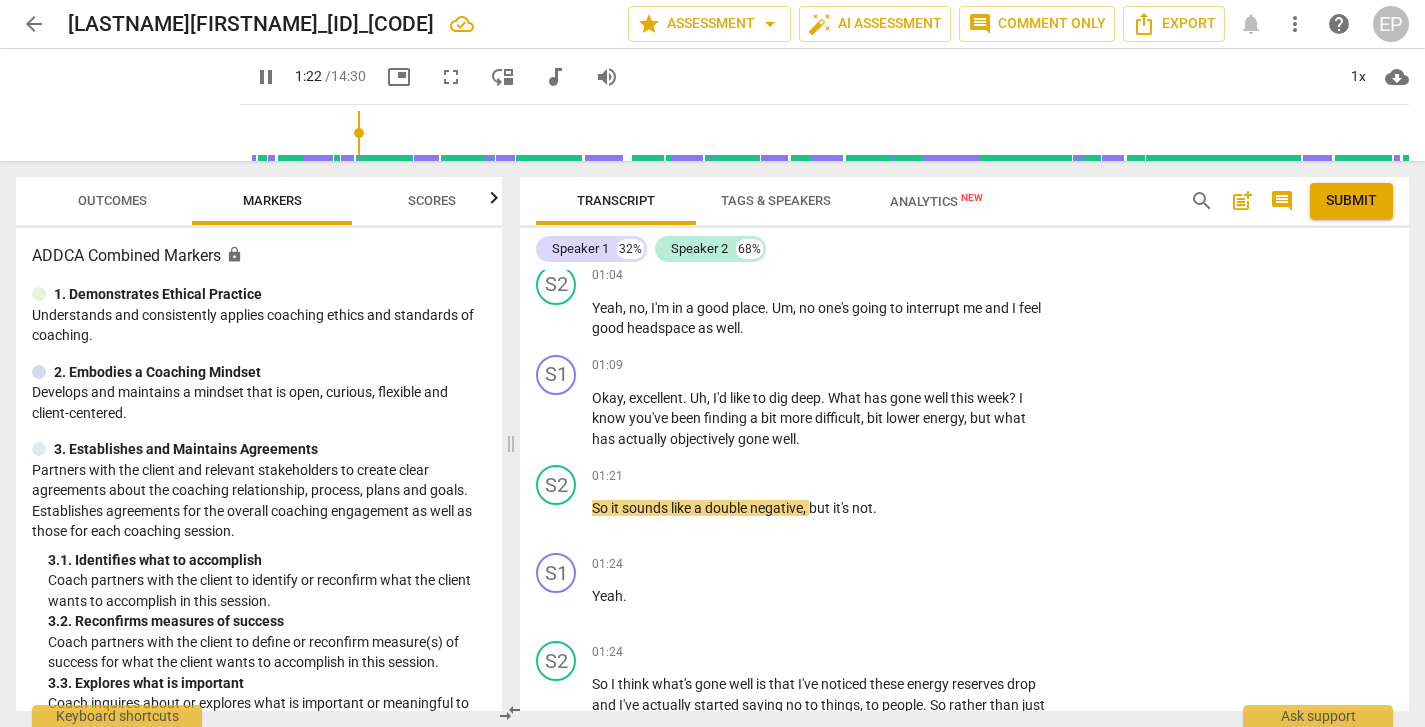 scroll, scrollTop: 618, scrollLeft: 0, axis: vertical 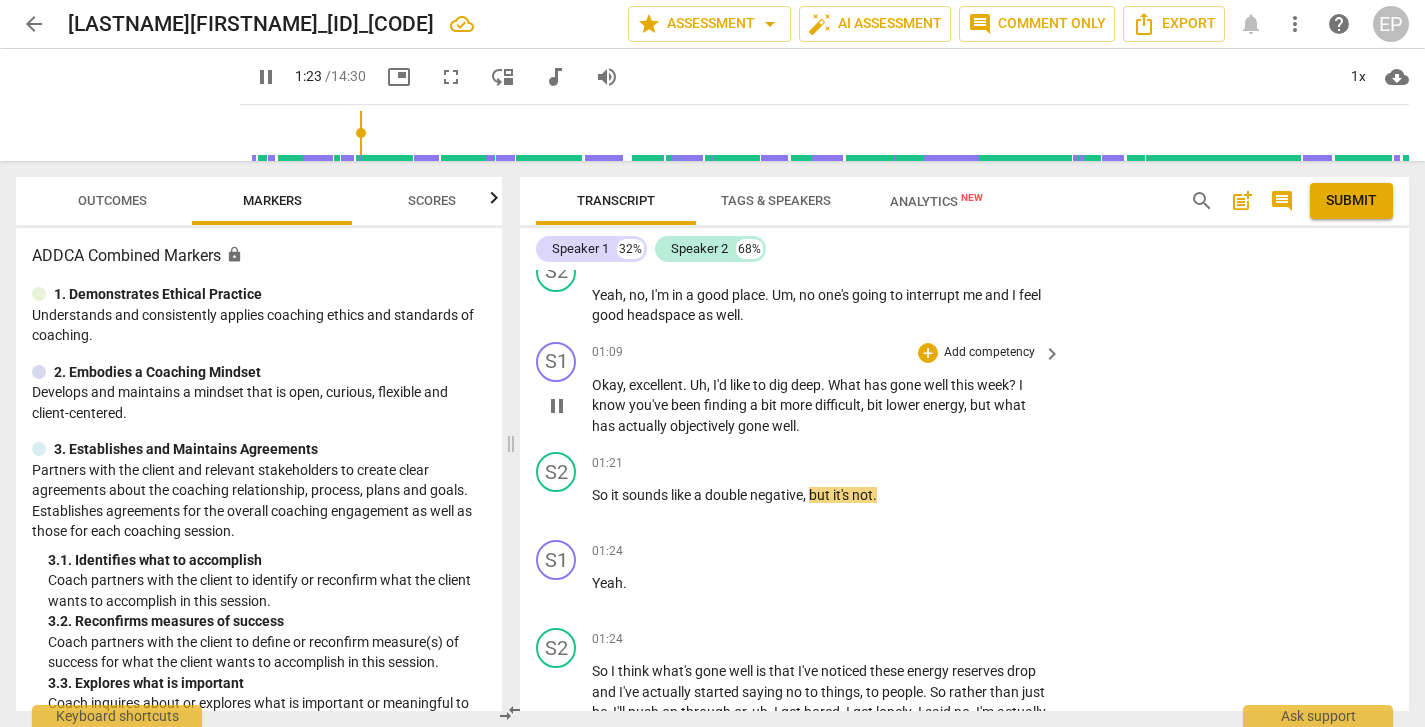 click on "pause" at bounding box center [557, 406] 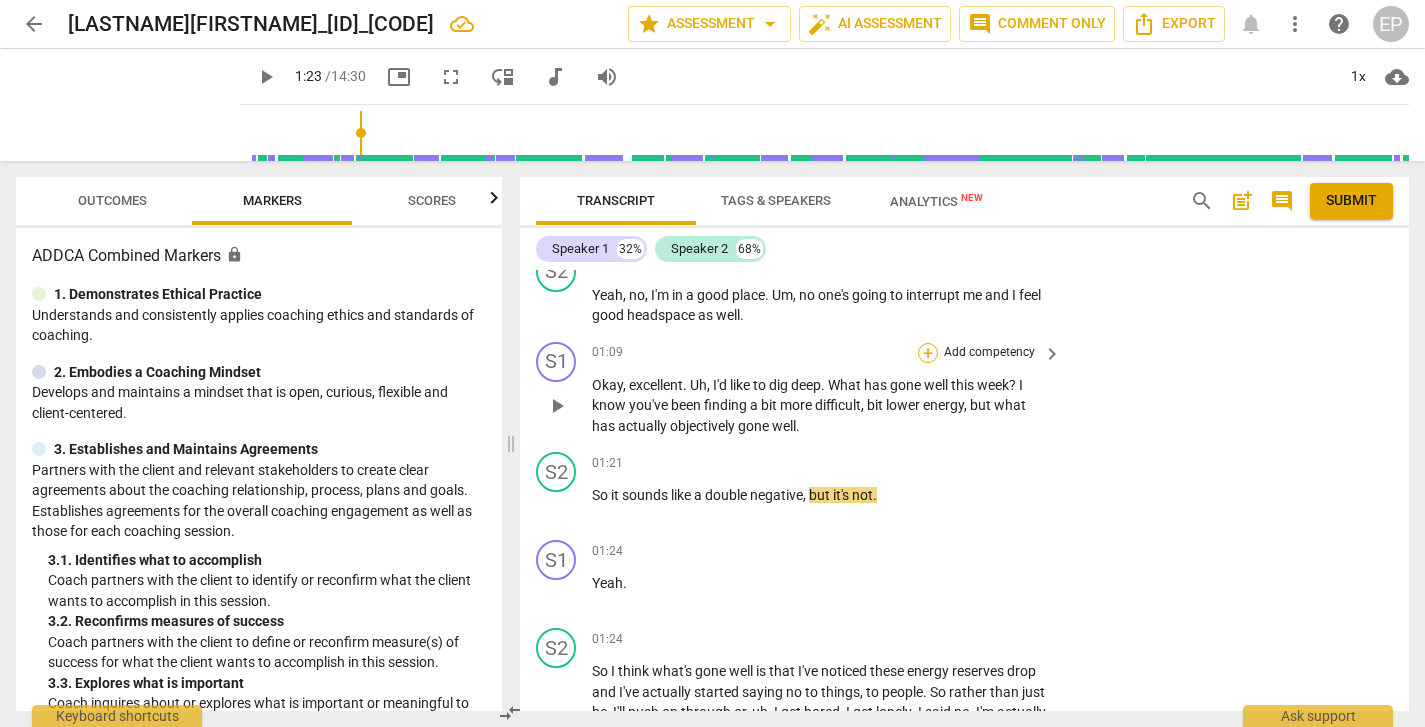 click on "+" at bounding box center (928, 353) 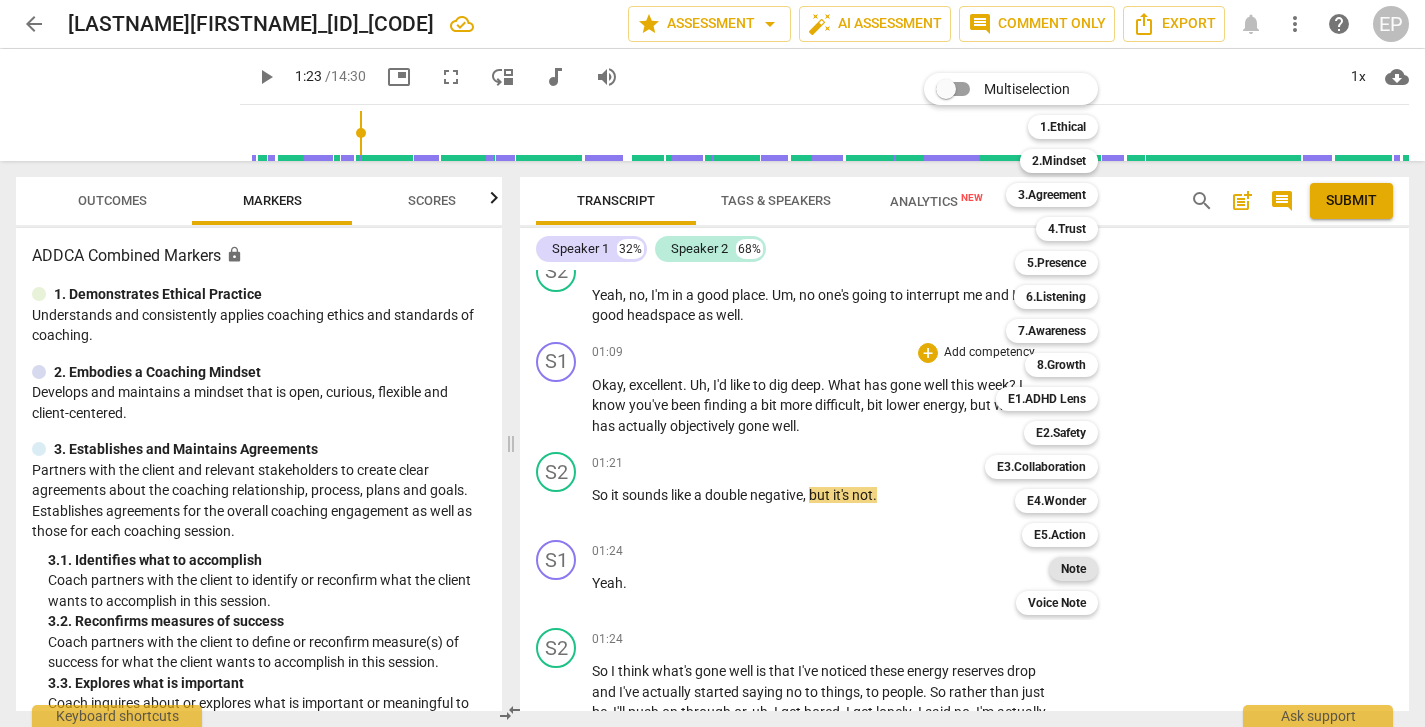 click on "Note" at bounding box center [1073, 569] 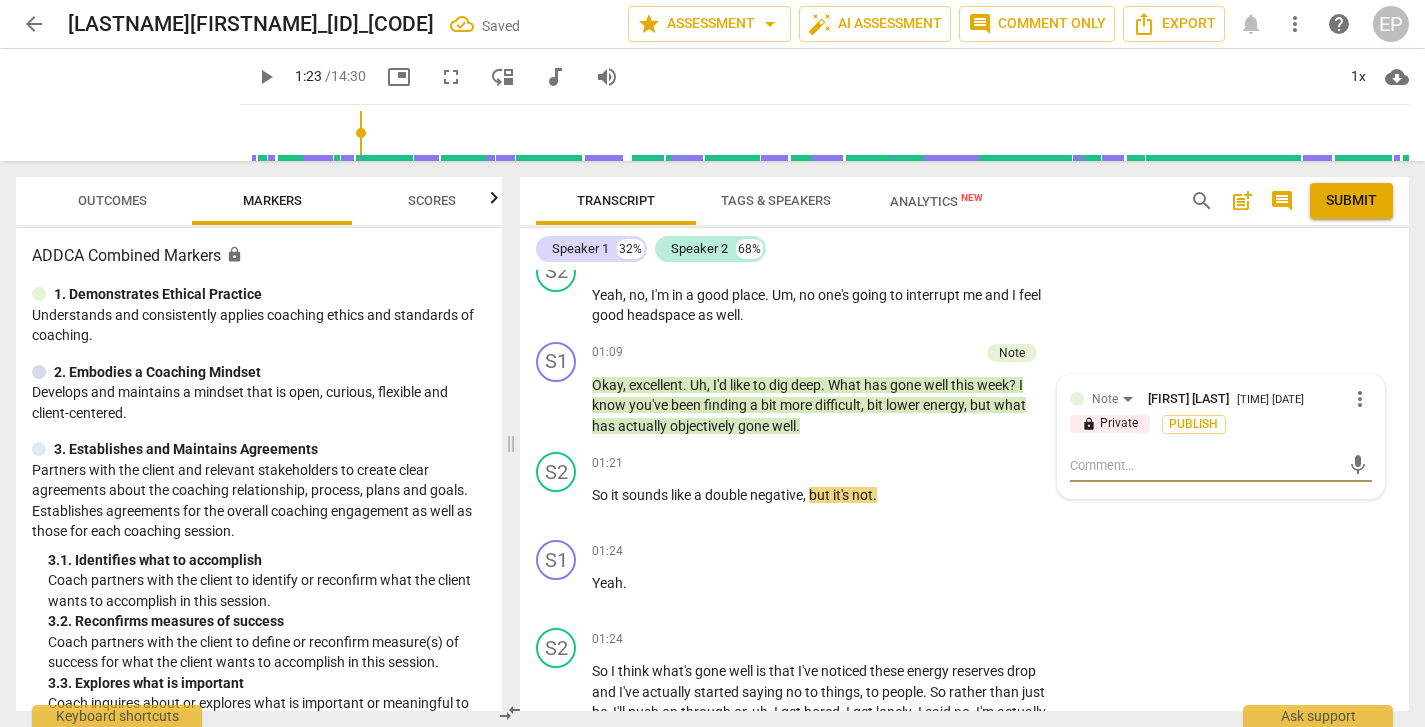 type on "G" 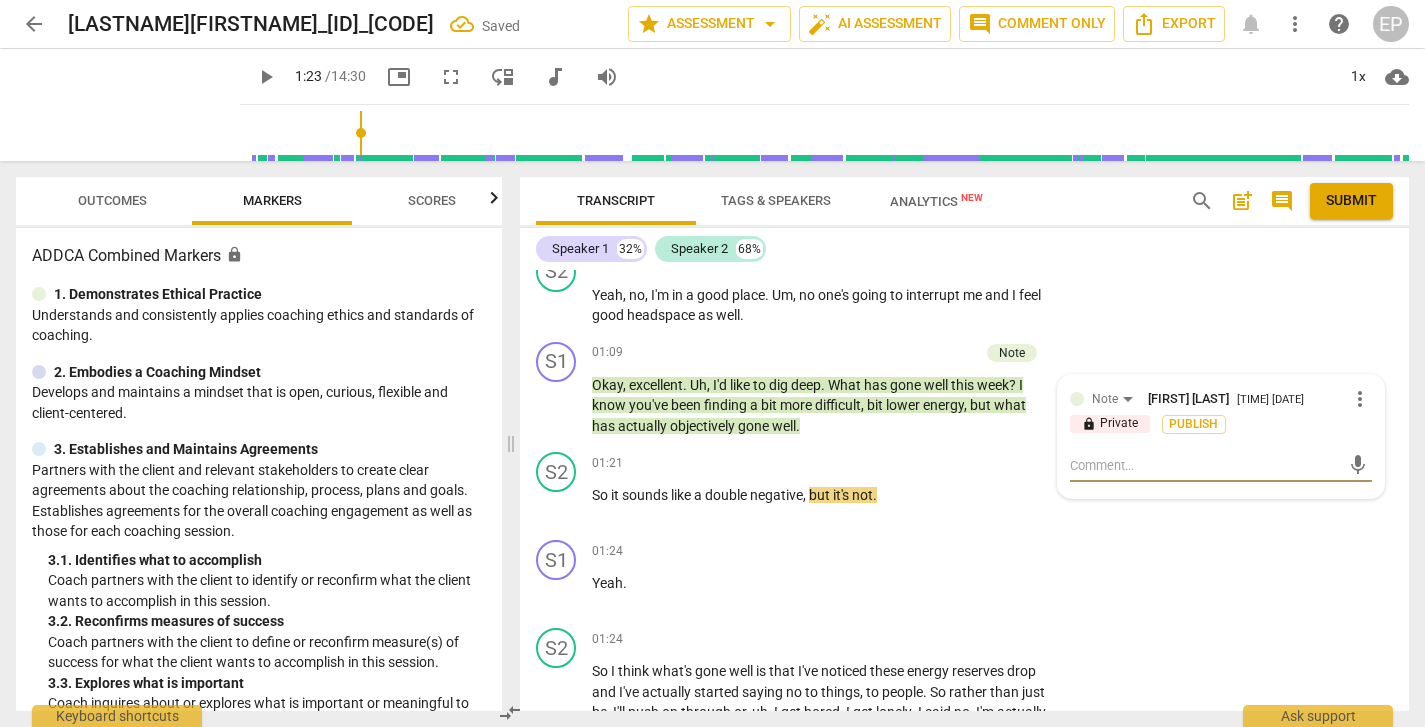 type on "G" 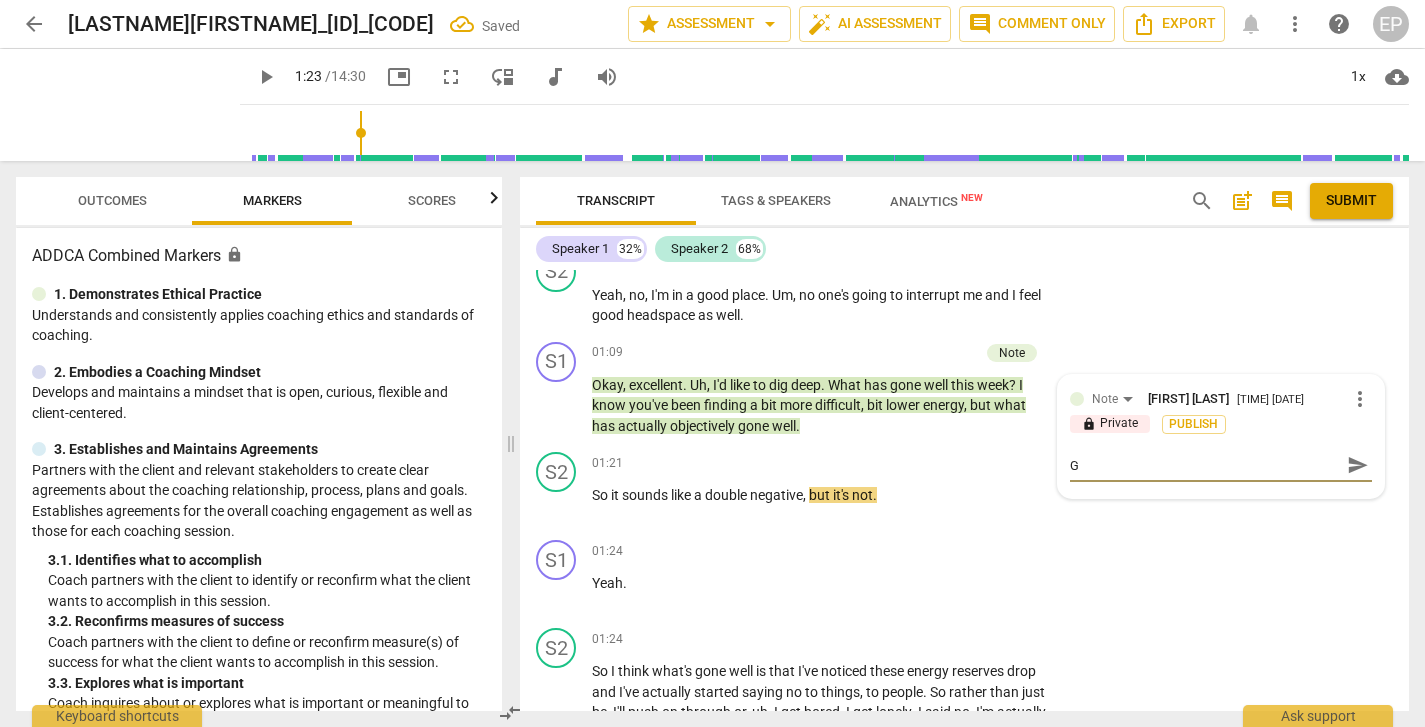 type on "Gr" 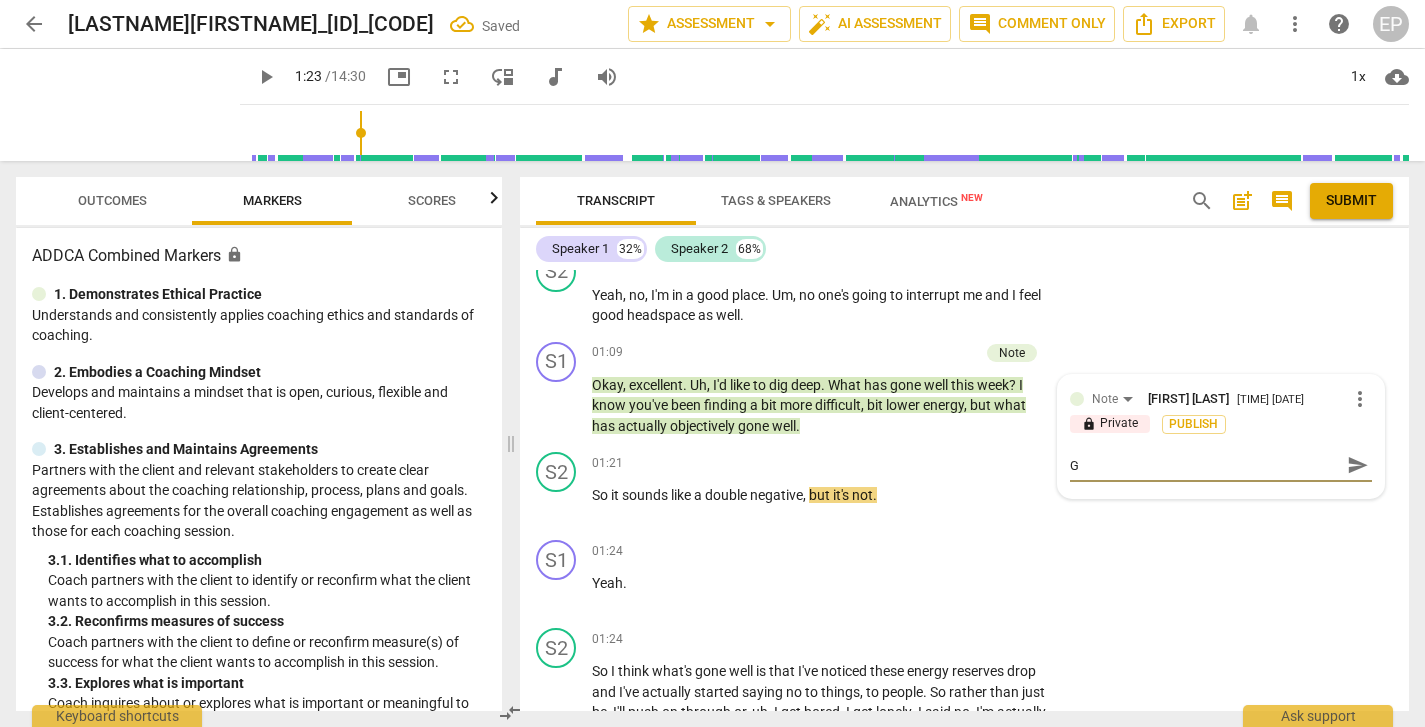 type on "Gr" 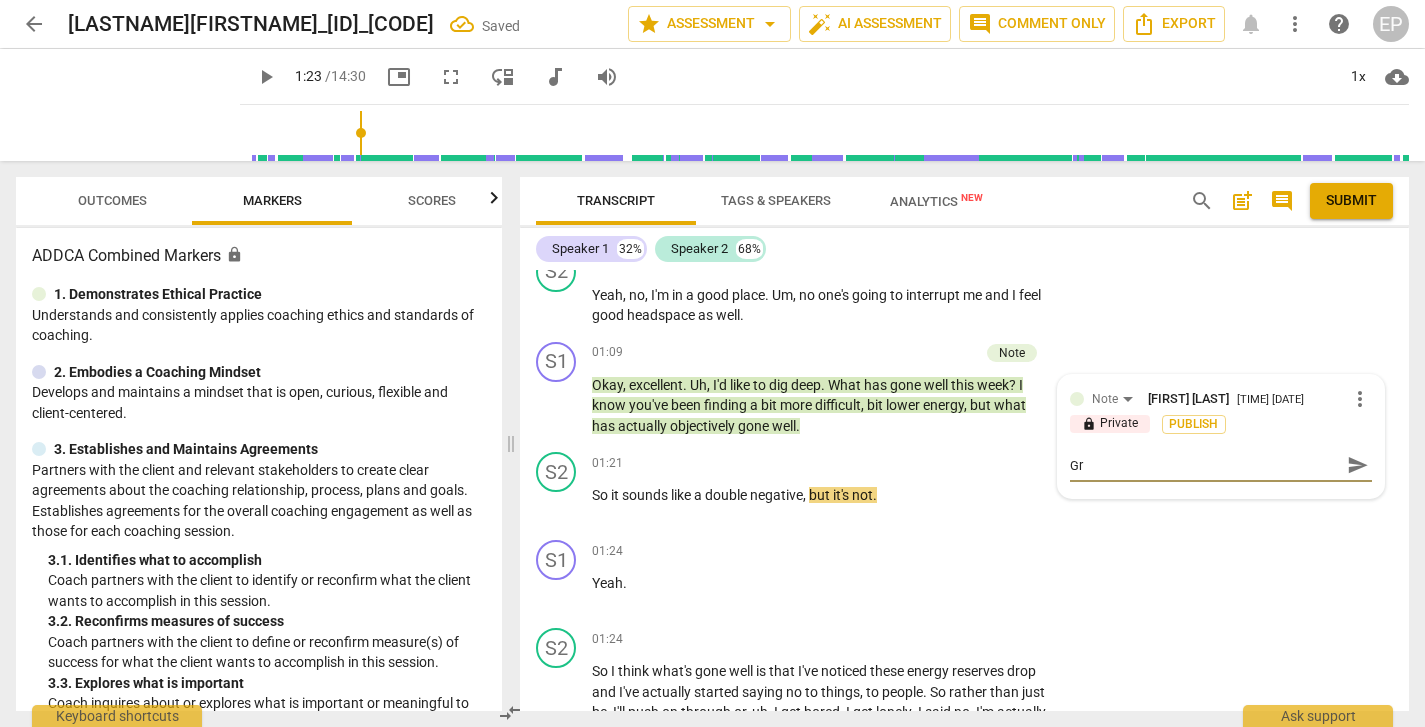 type on "Gre" 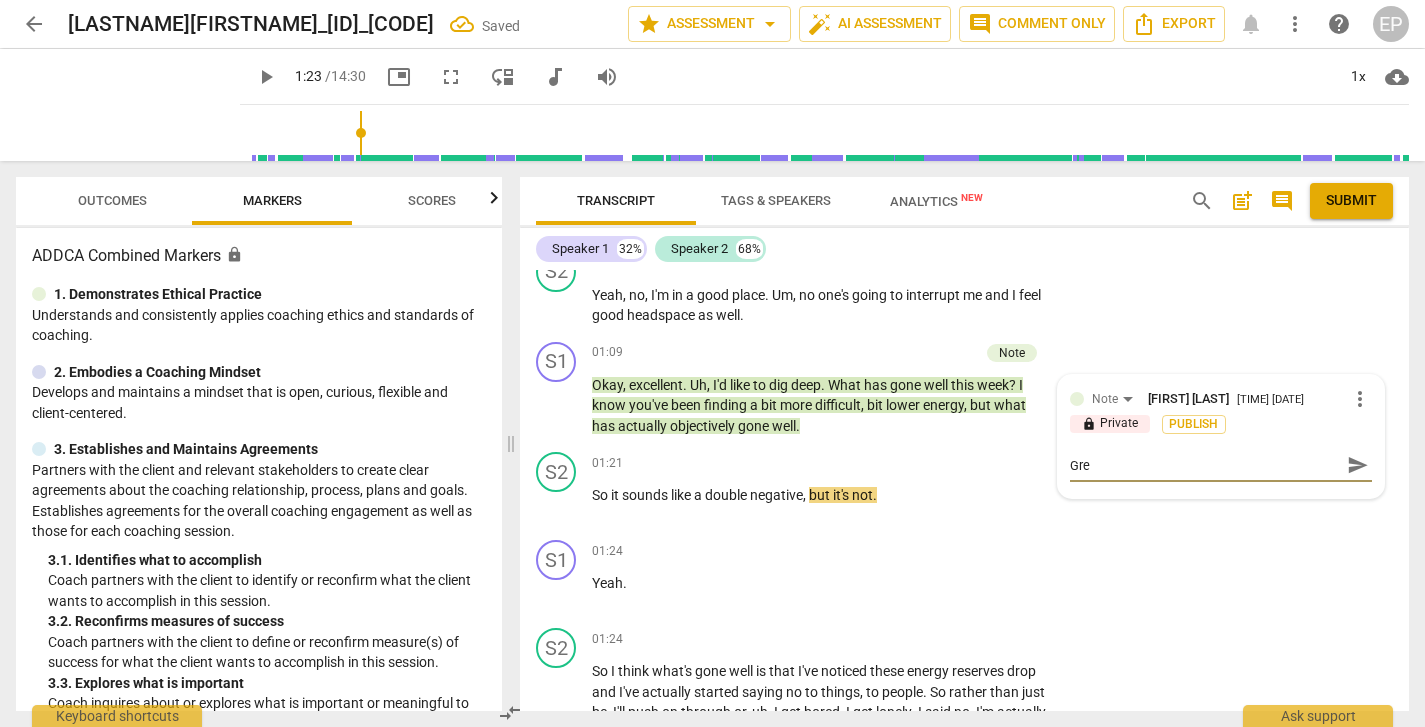type on "Grea" 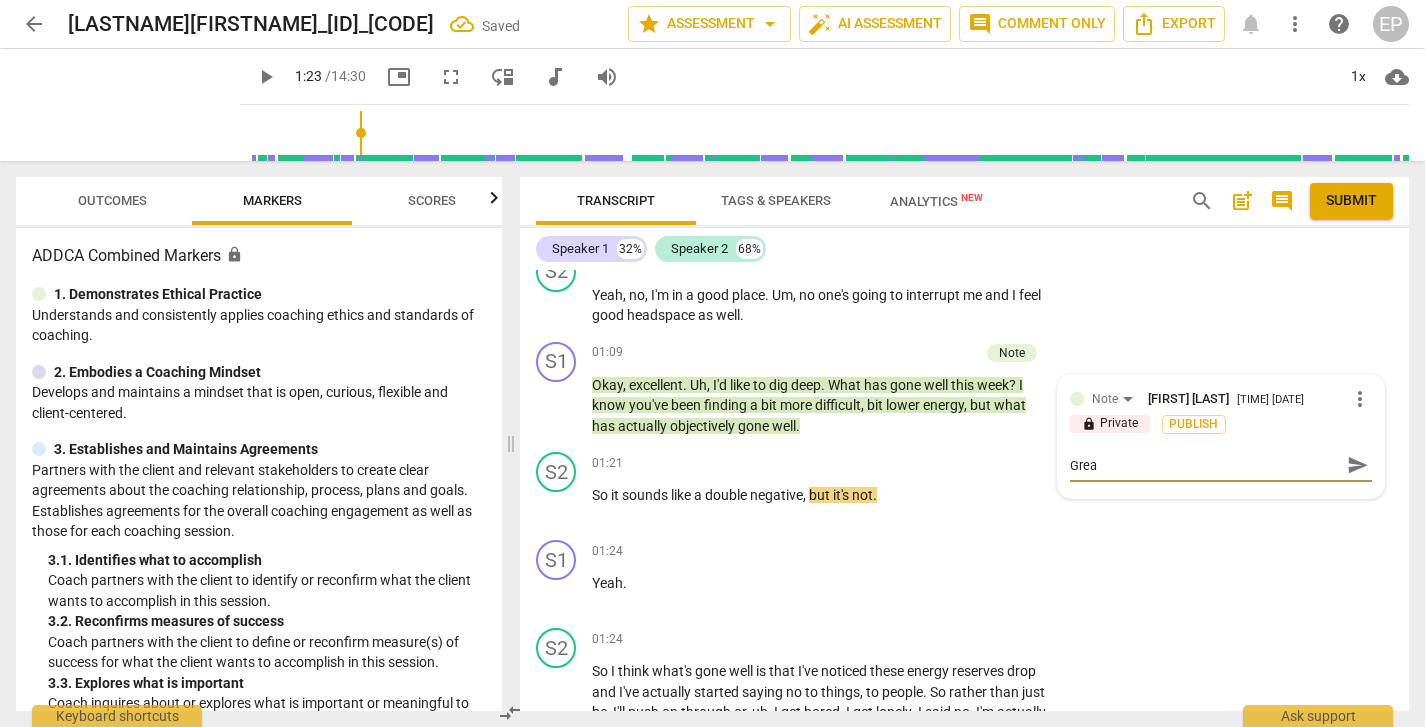 type on "Great" 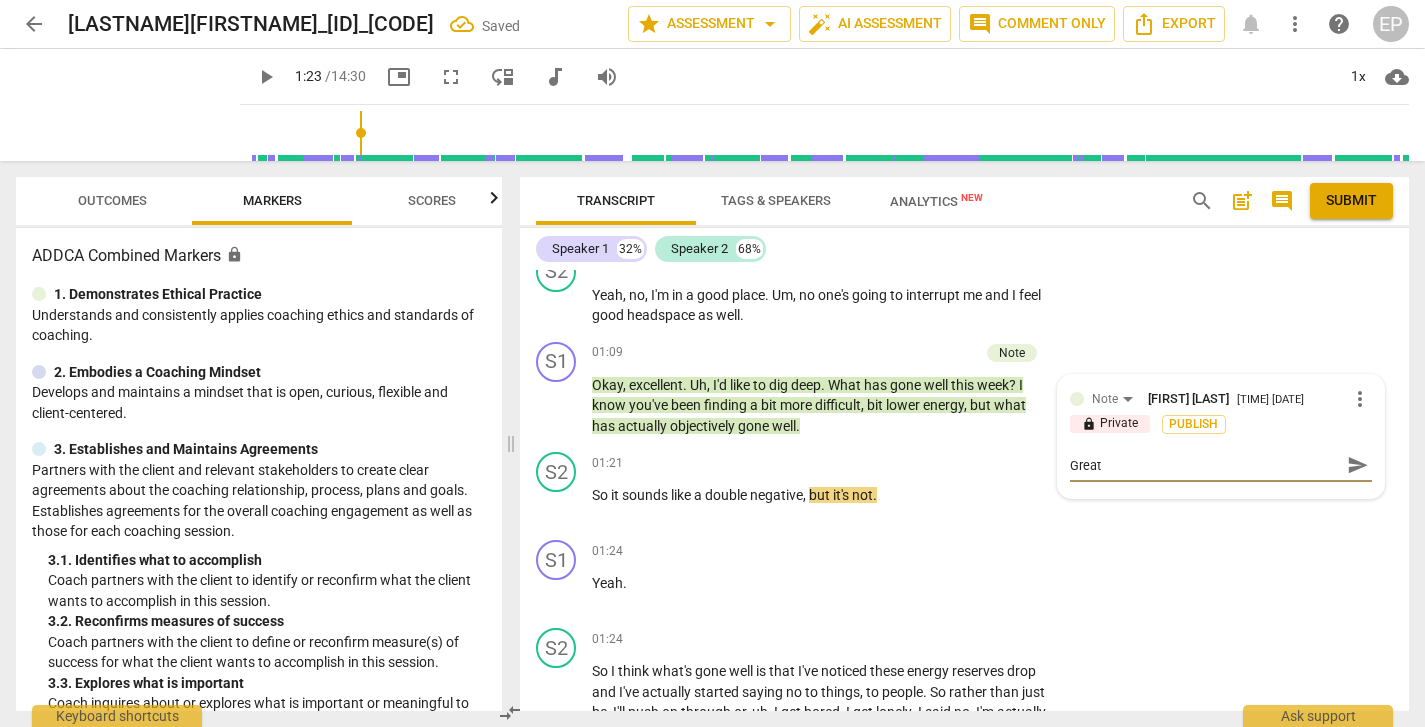 type on "Great" 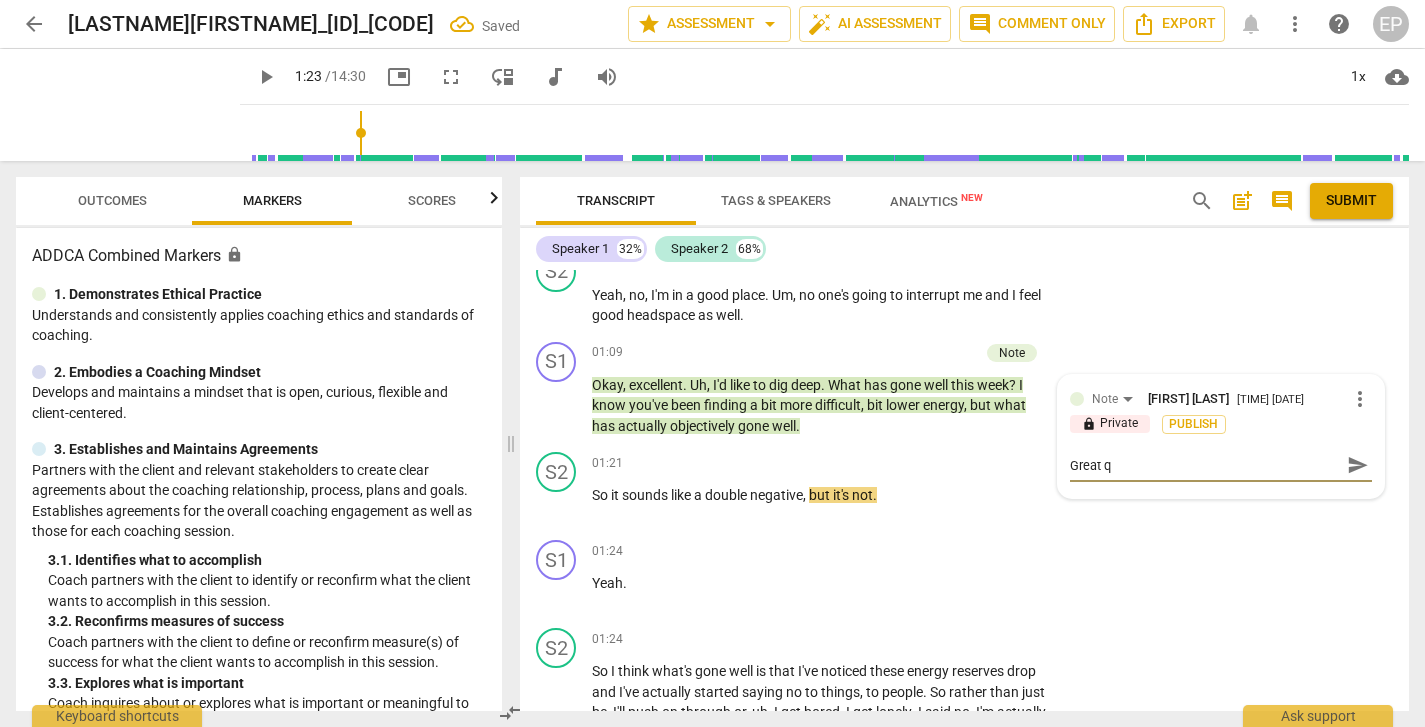type on "Great qu" 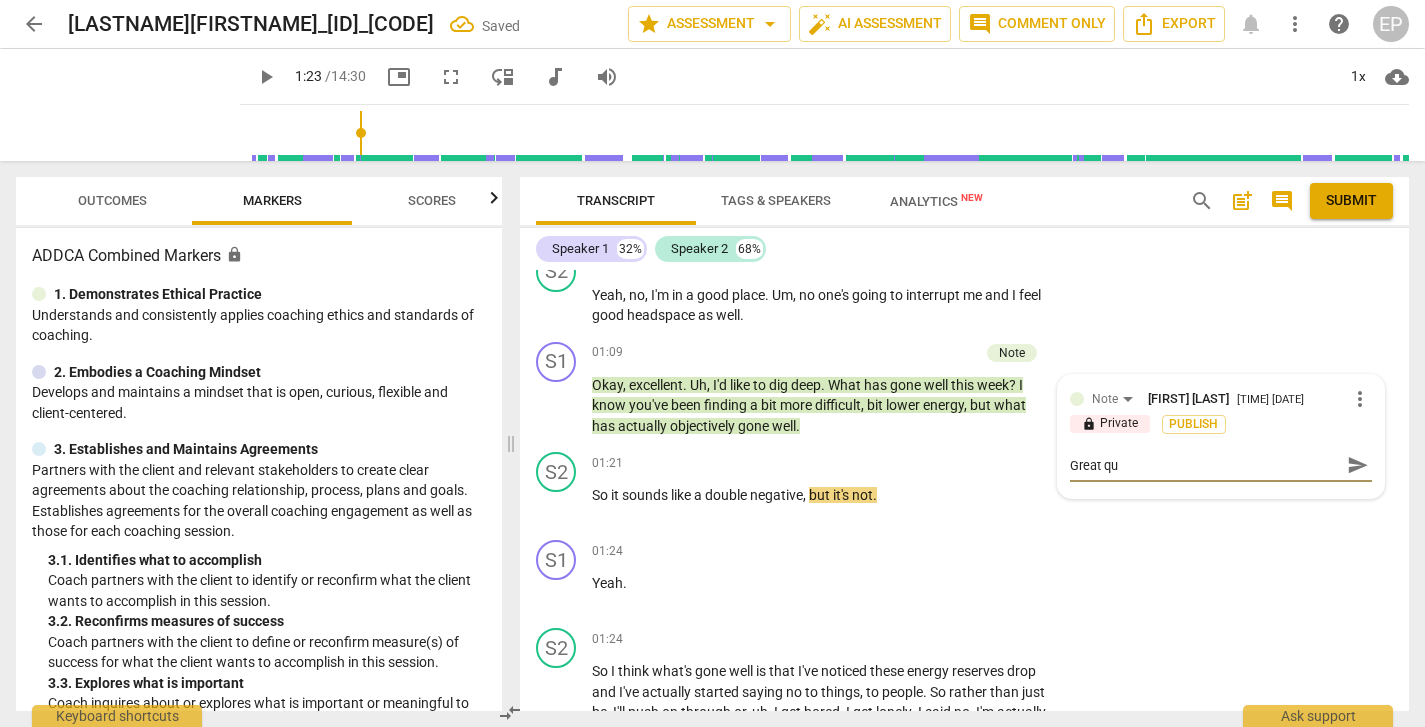 type on "Great que" 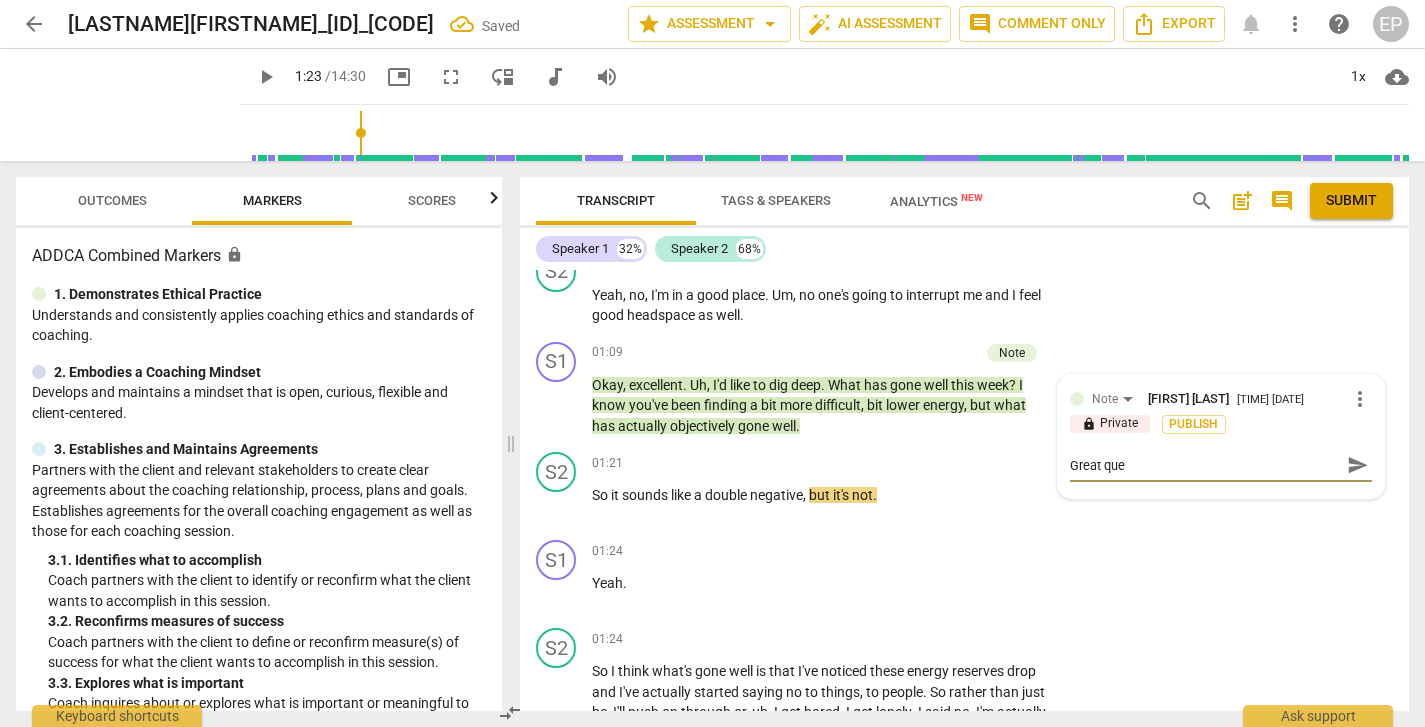 type on "Great ques" 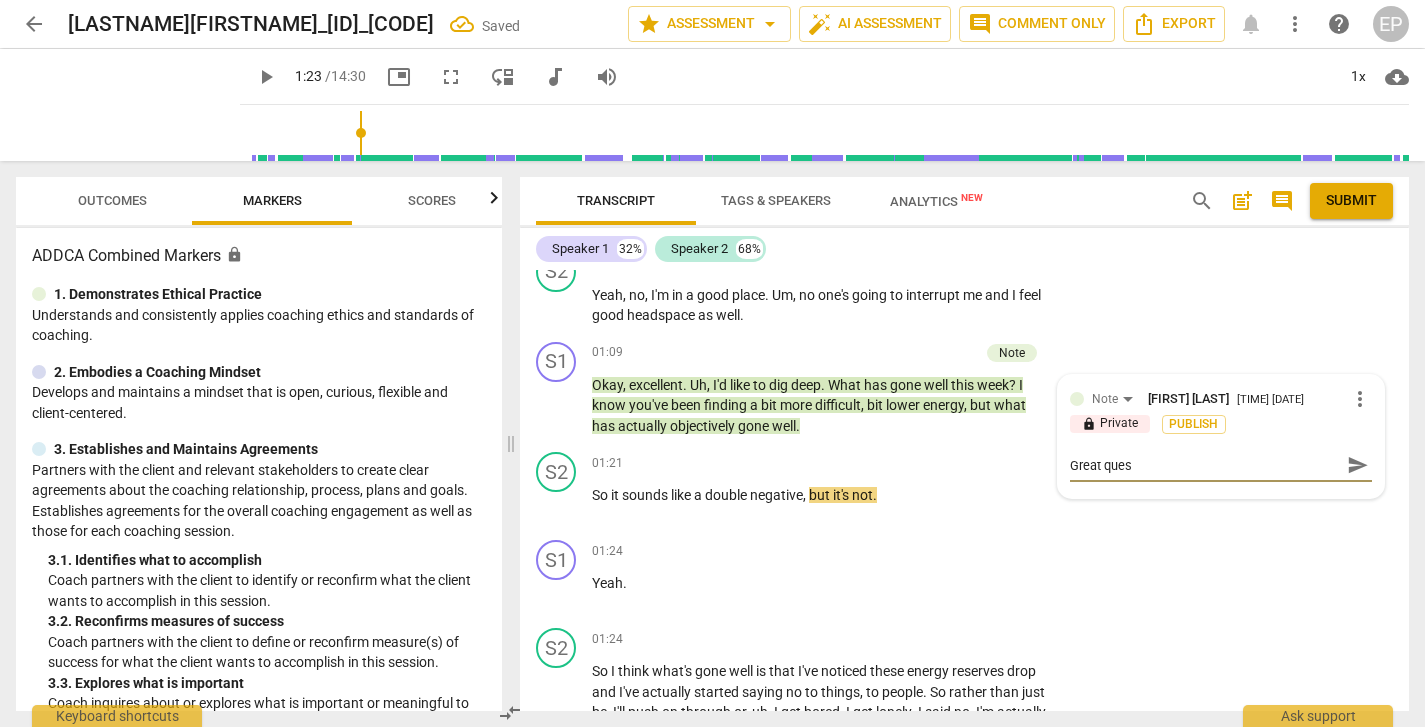 type on "Great quest" 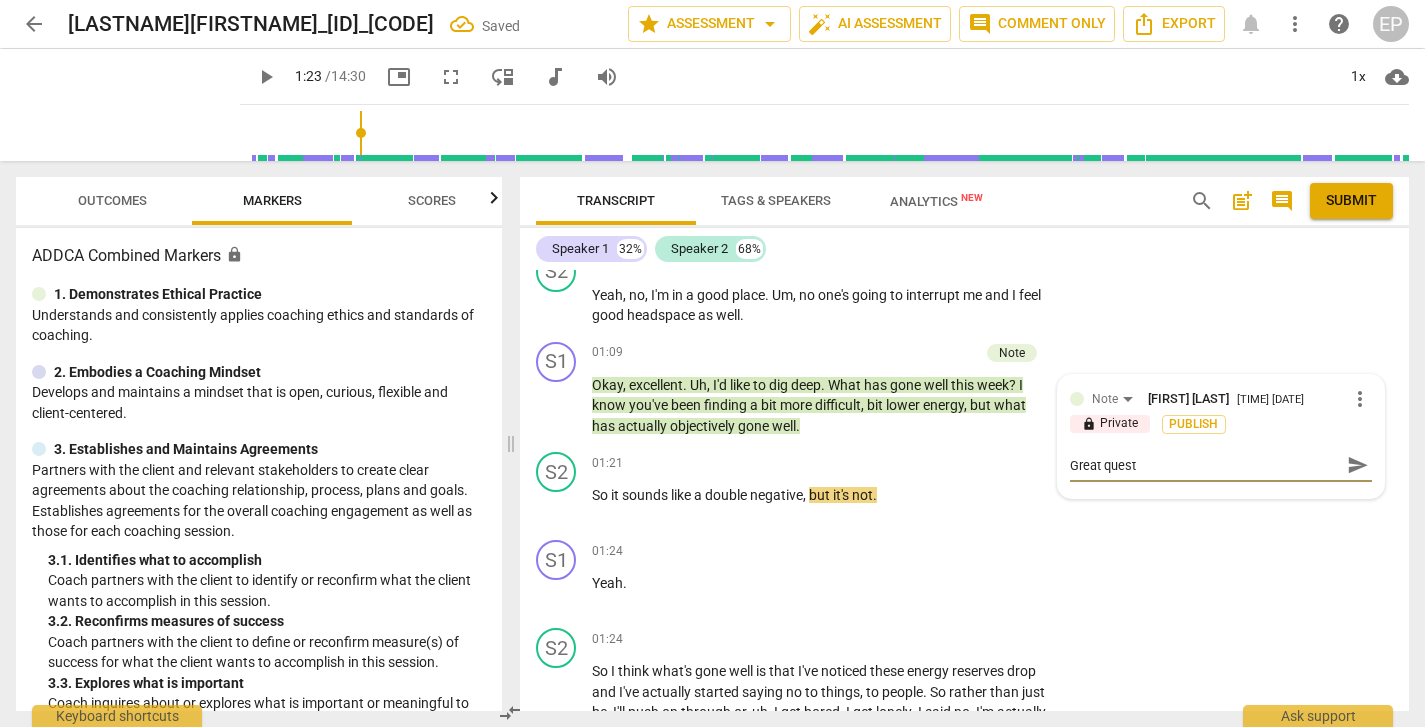 type on "Great questi" 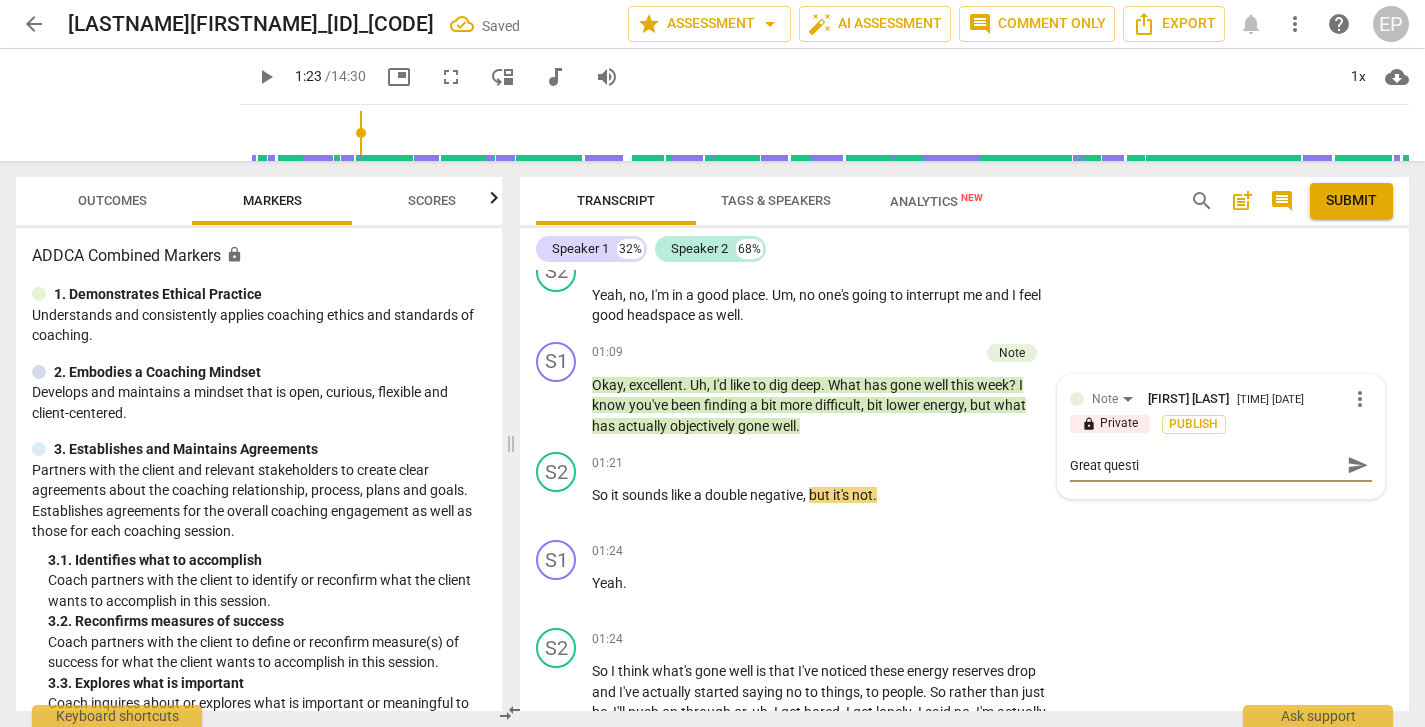 type on "Great questio" 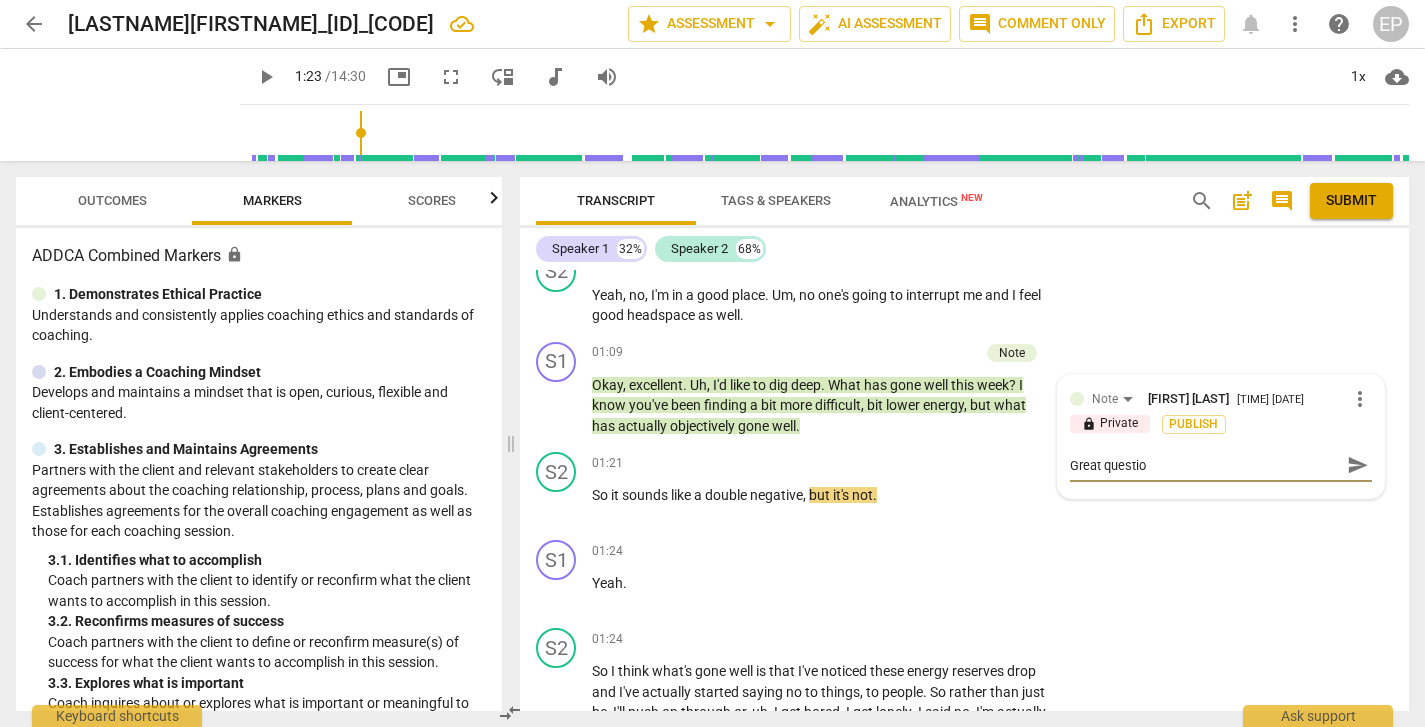 type on "Great question" 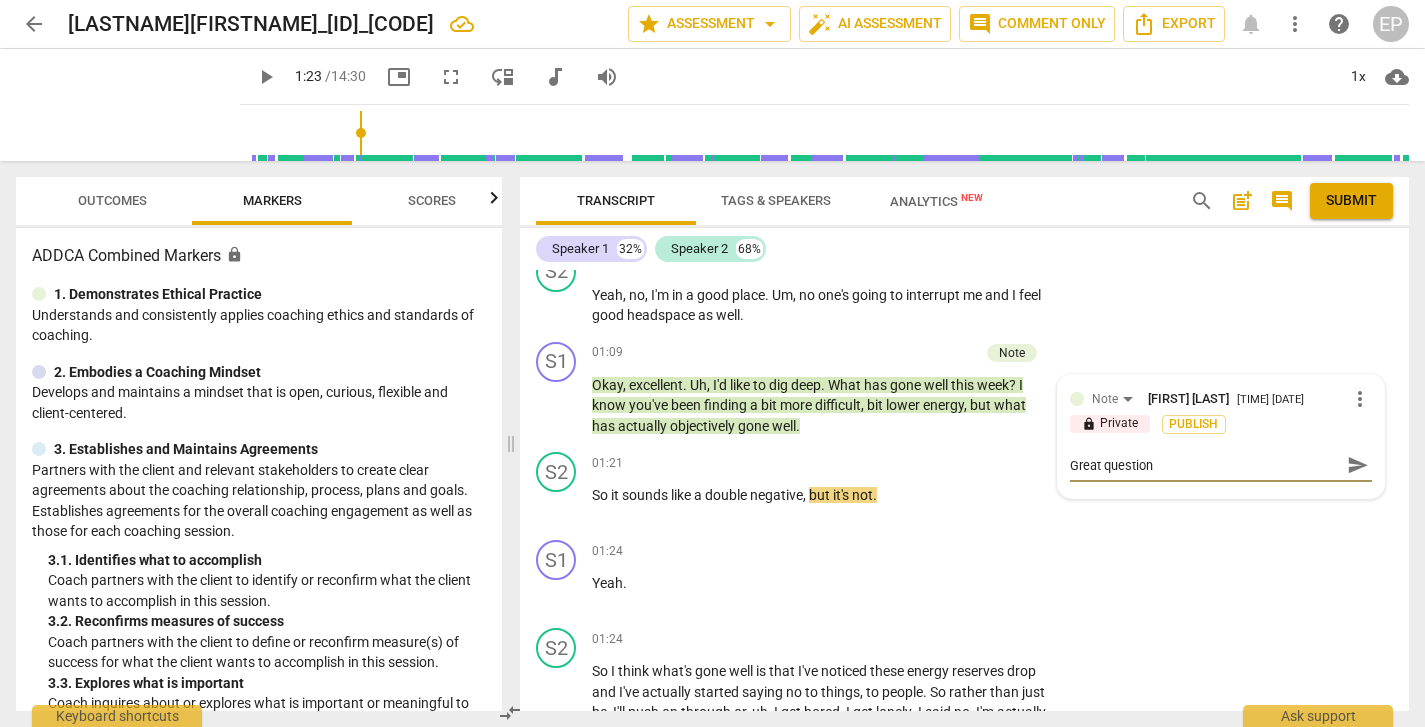 type on "Great question," 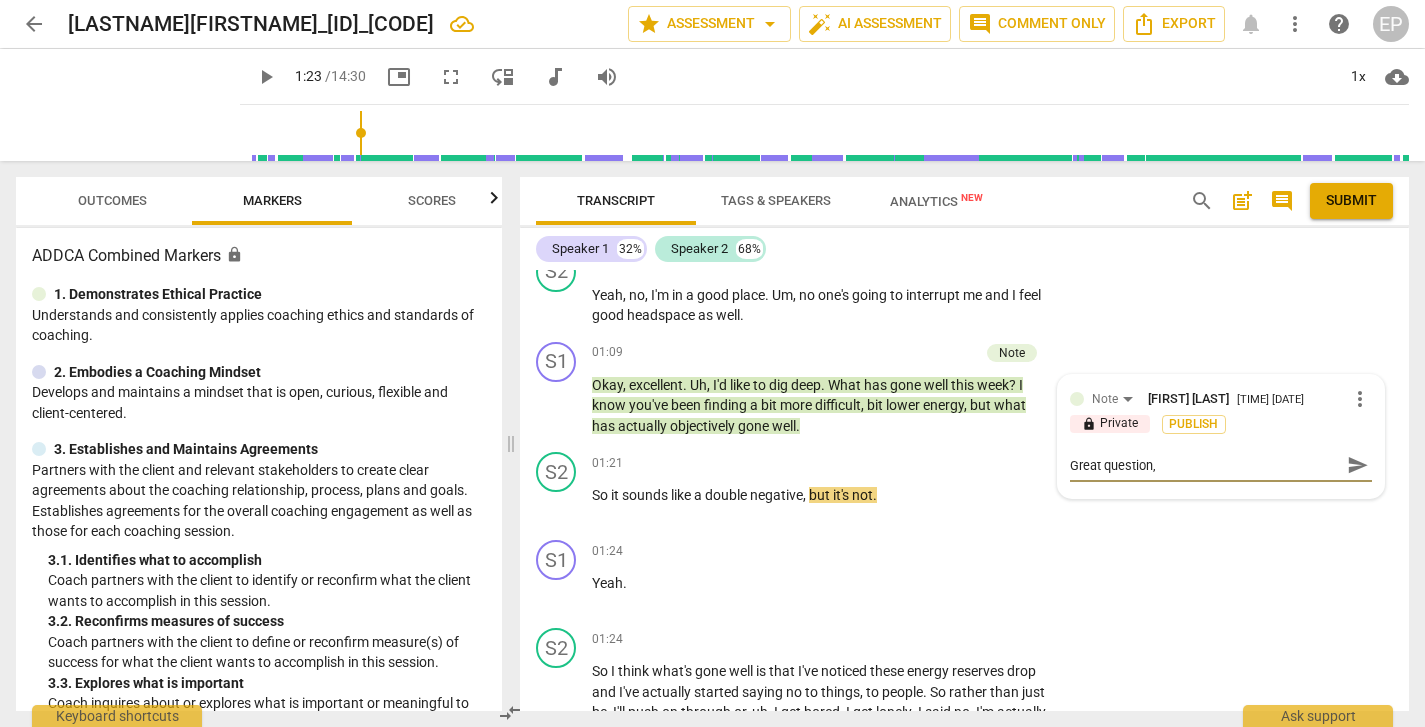 type on "Great question," 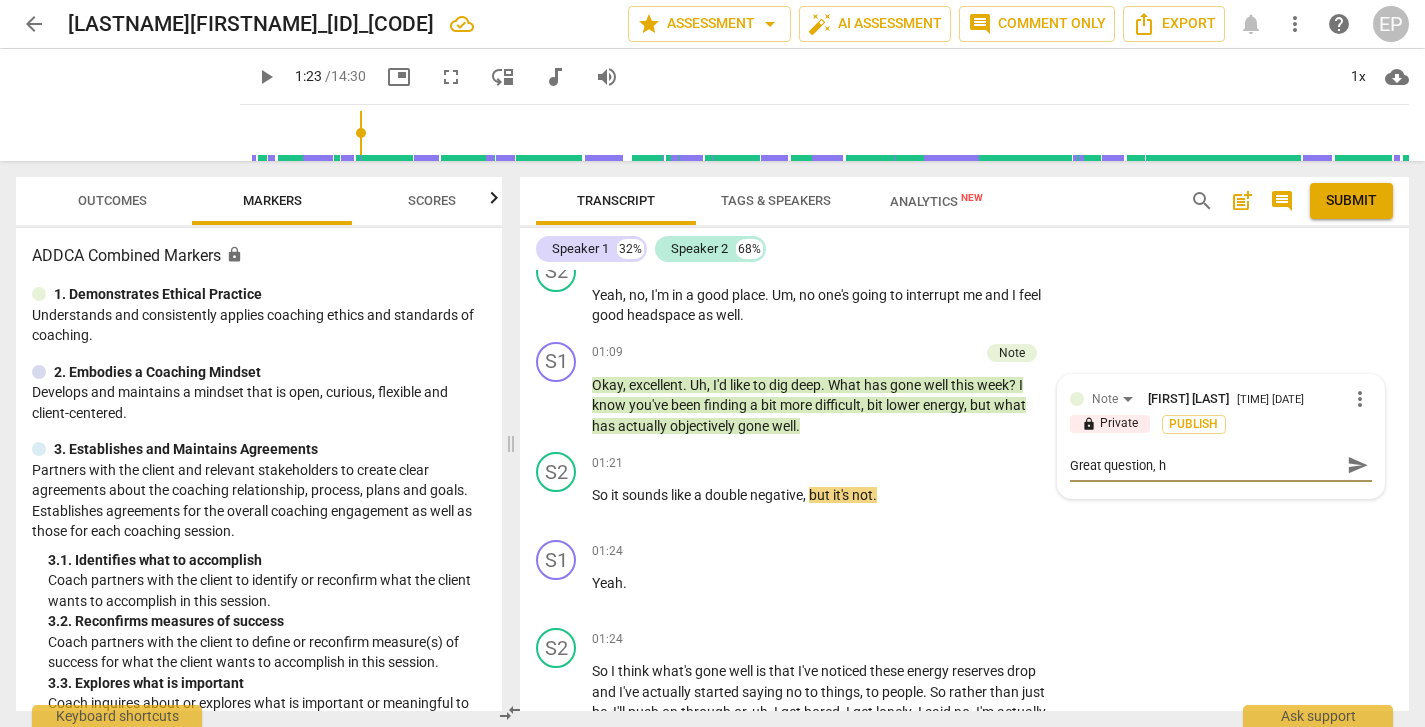type on "Great question, ho" 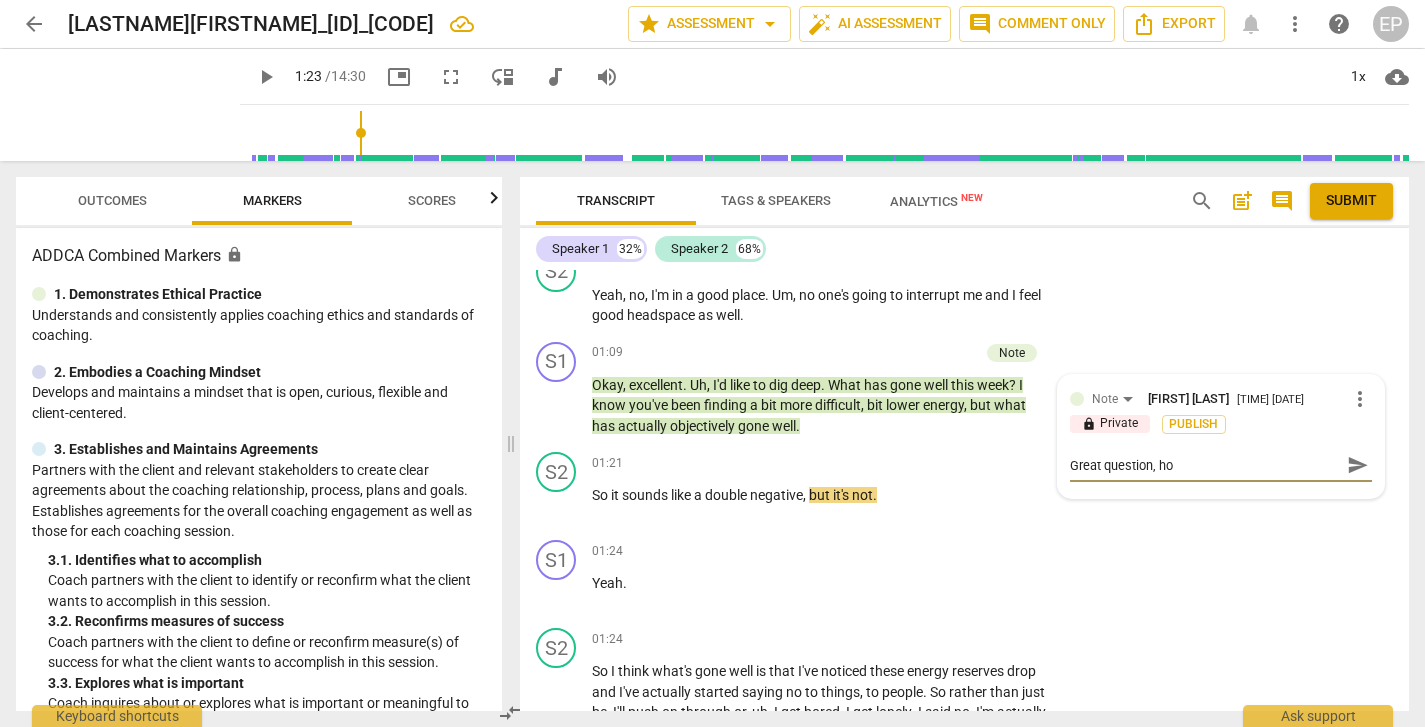 type on "Great question, how" 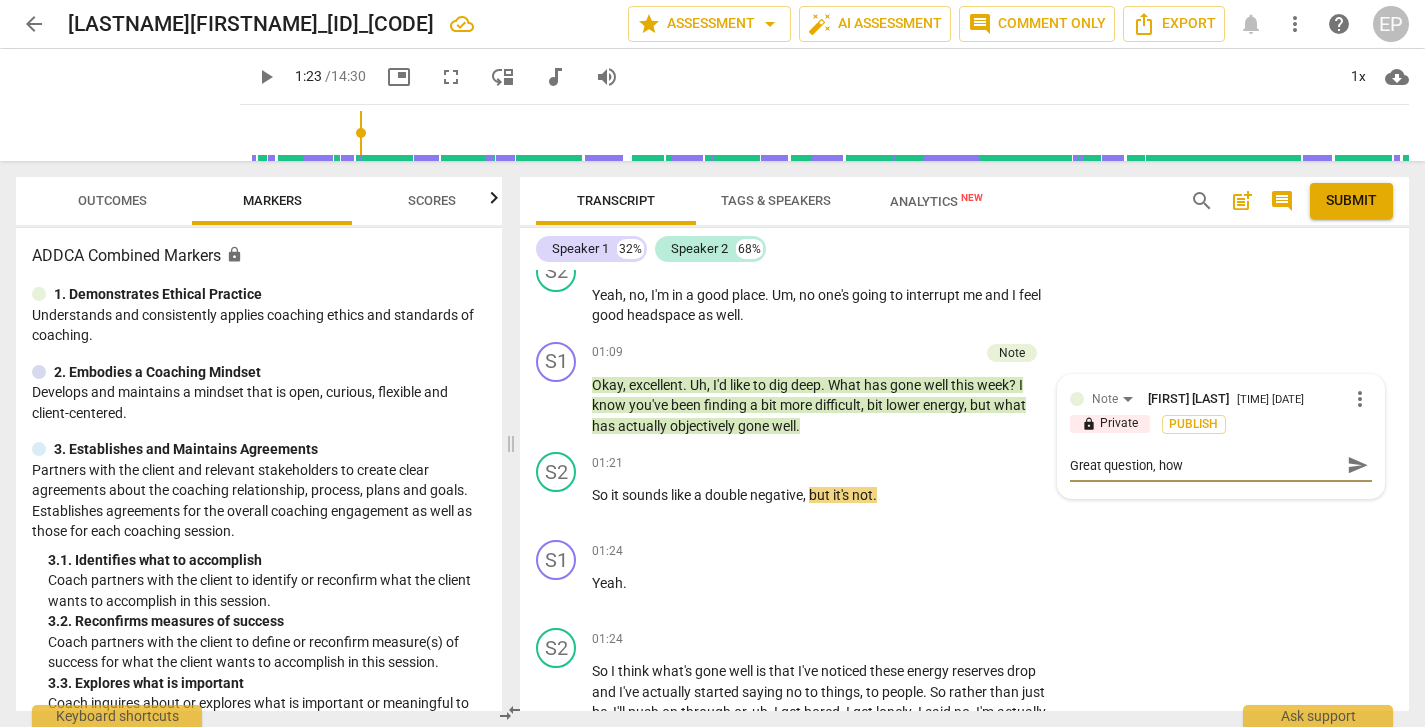 type on "Great question, howe" 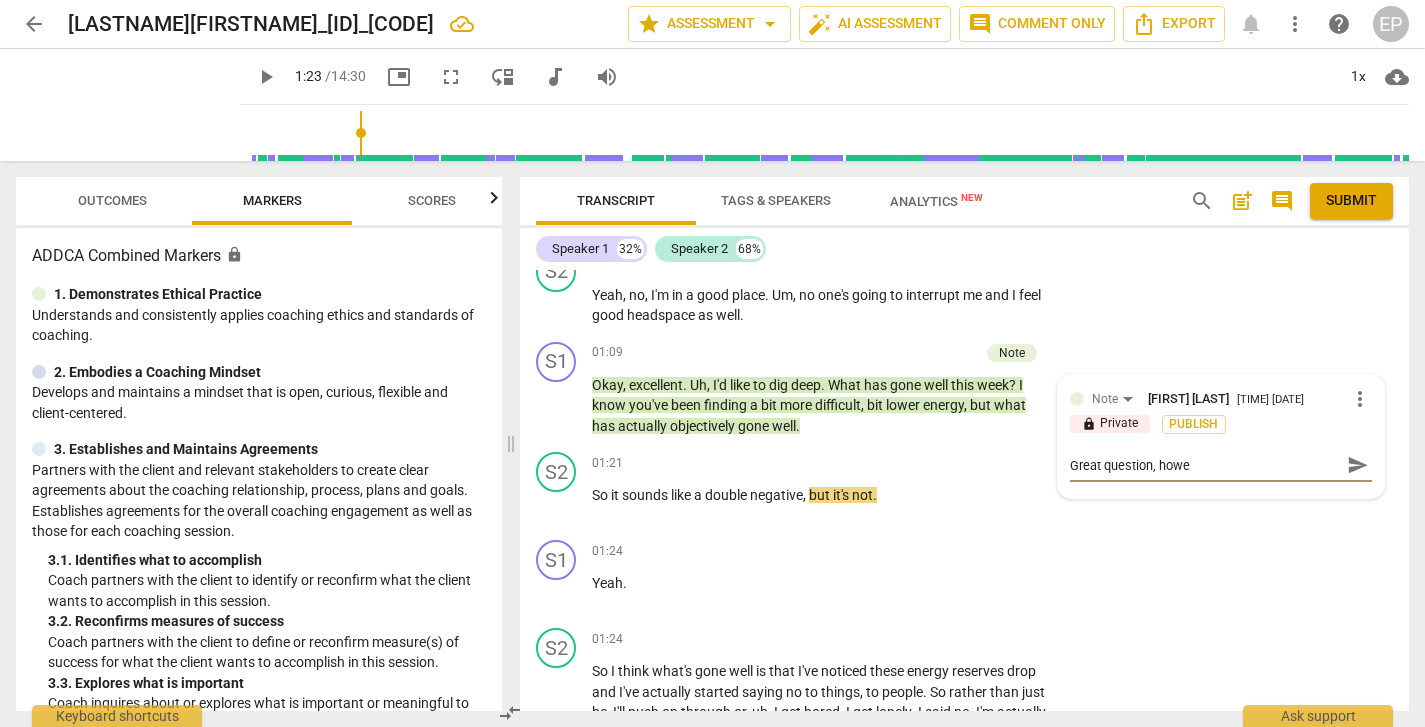 type on "Great question, howev" 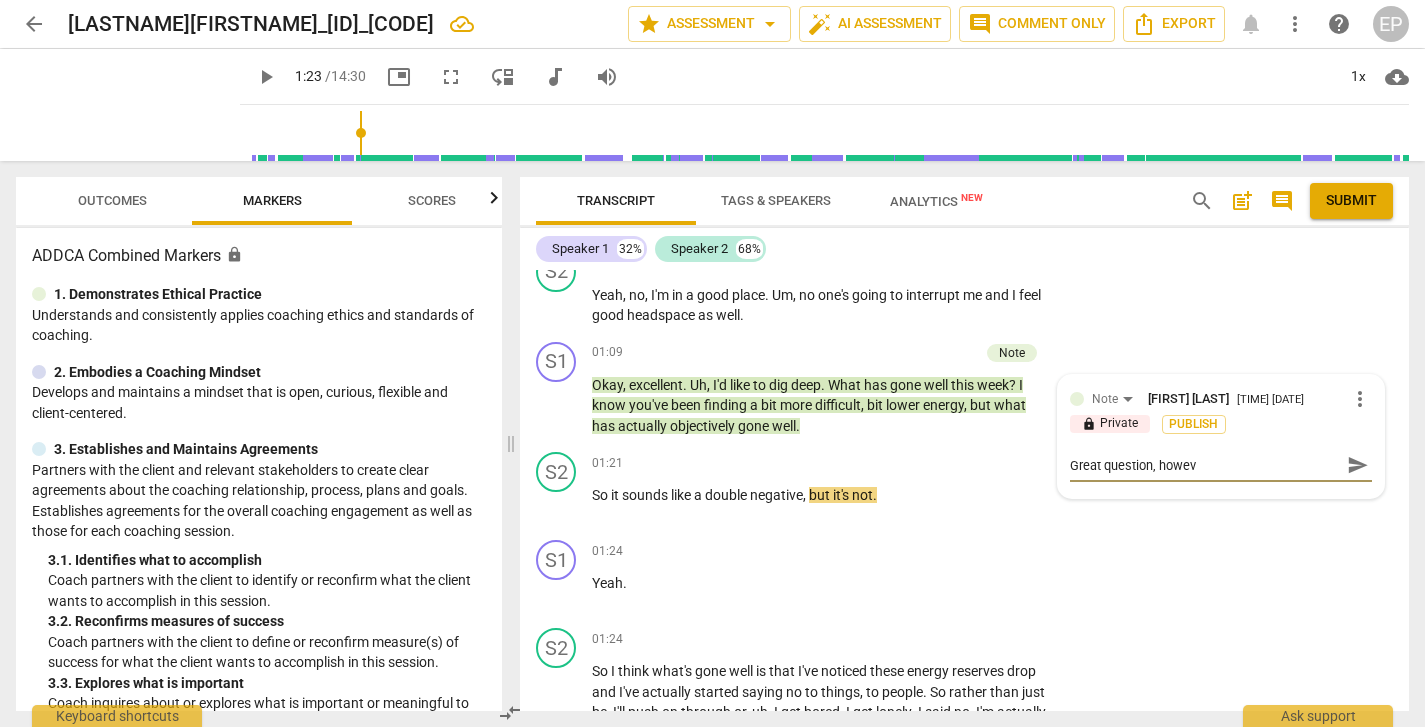 type on "Great question, howeve" 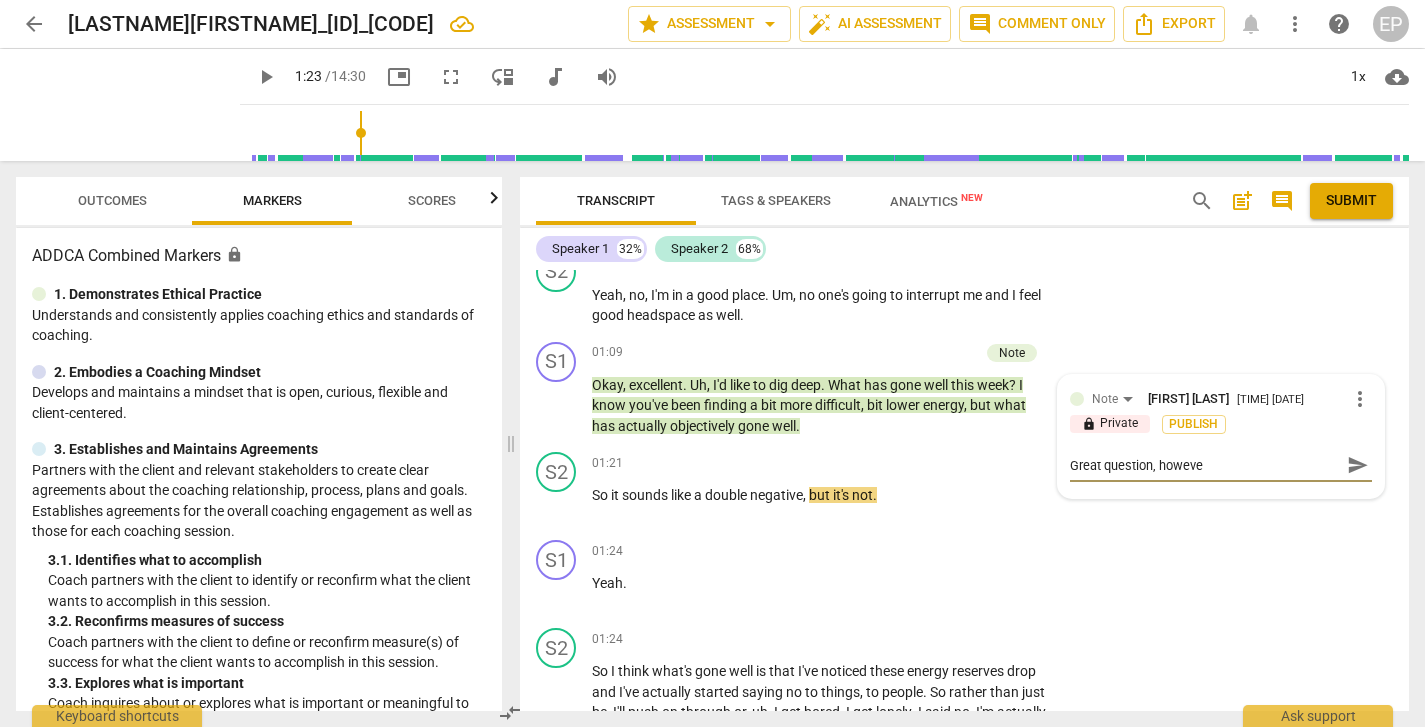 type on "Great question, however" 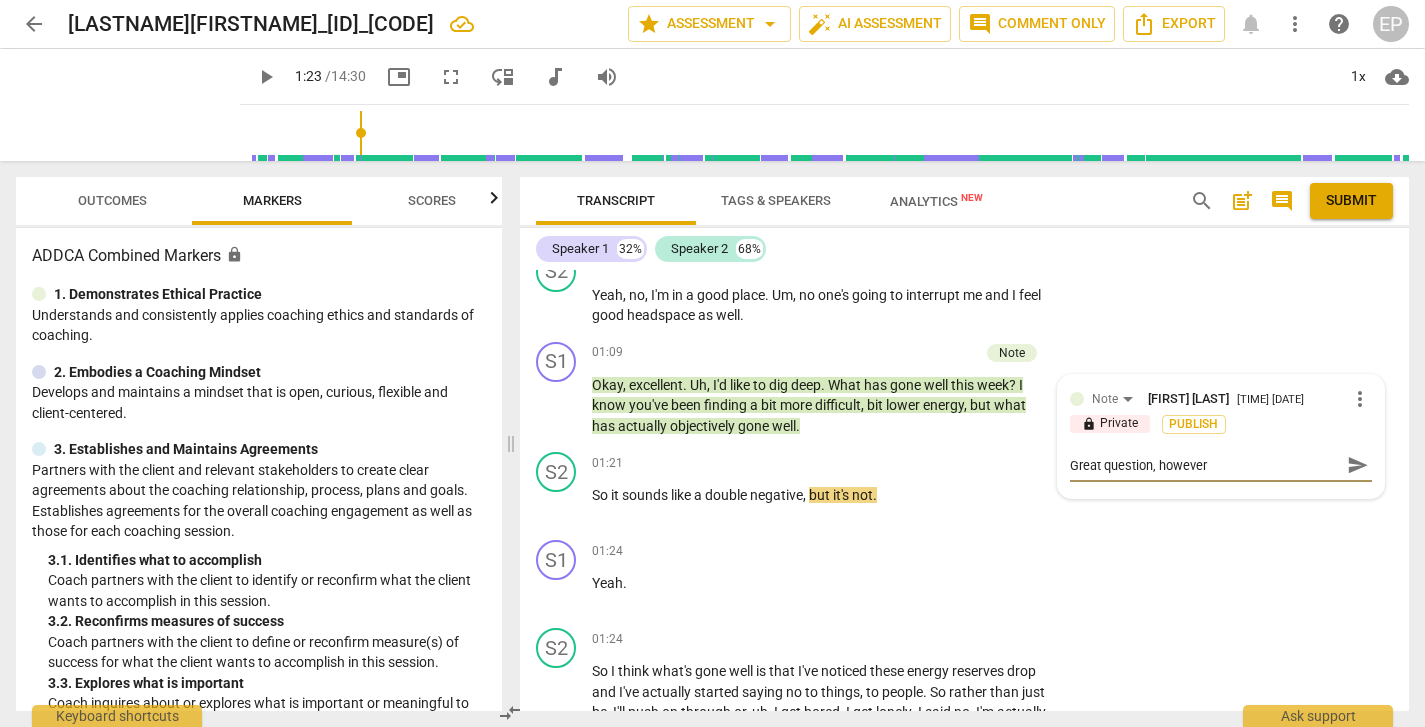 type on "Great question, however" 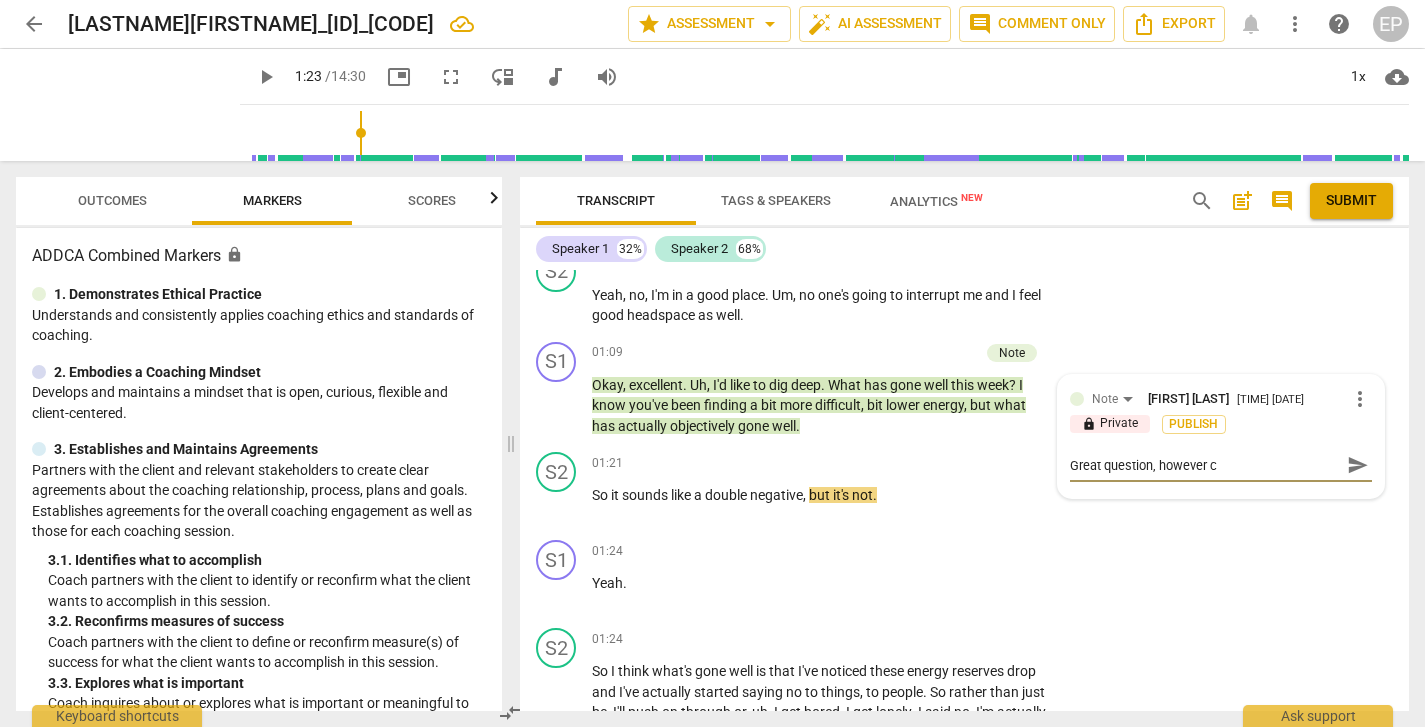 type on "Great question, however ca" 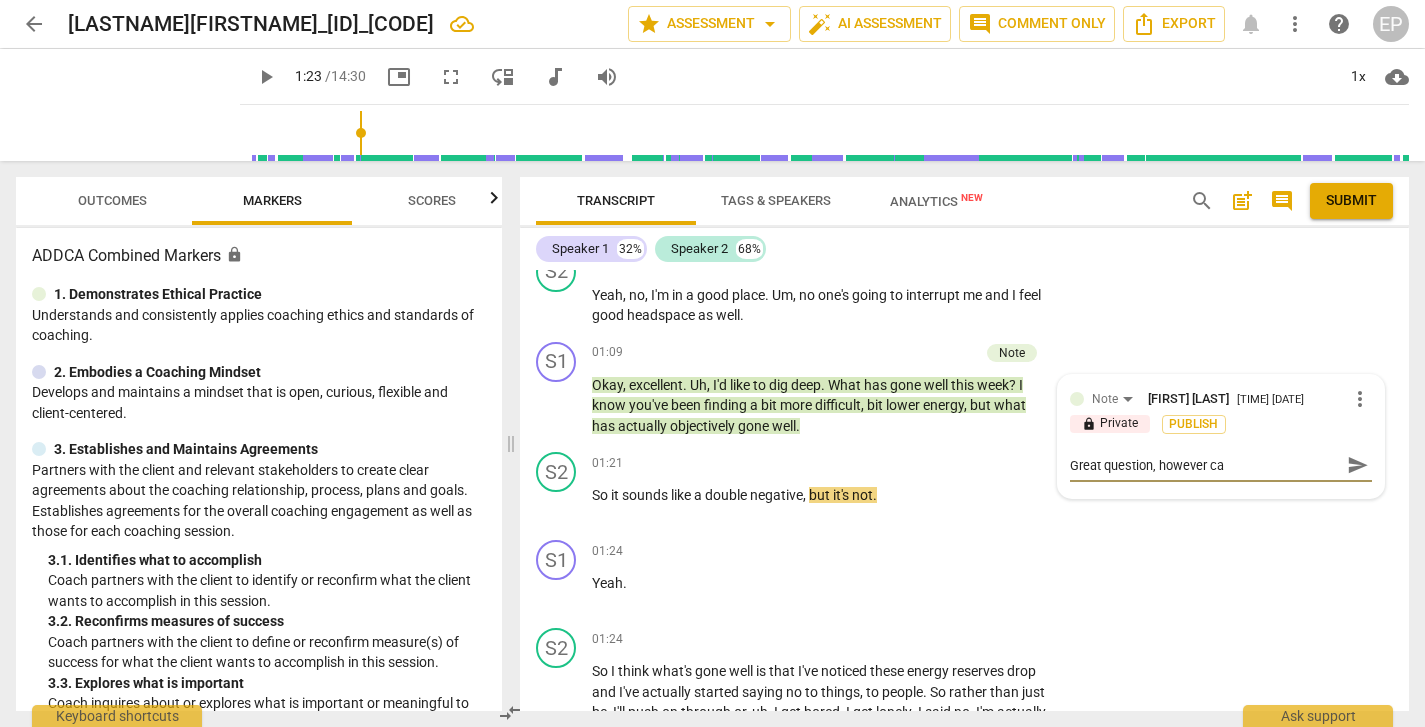 type on "Great question, however car" 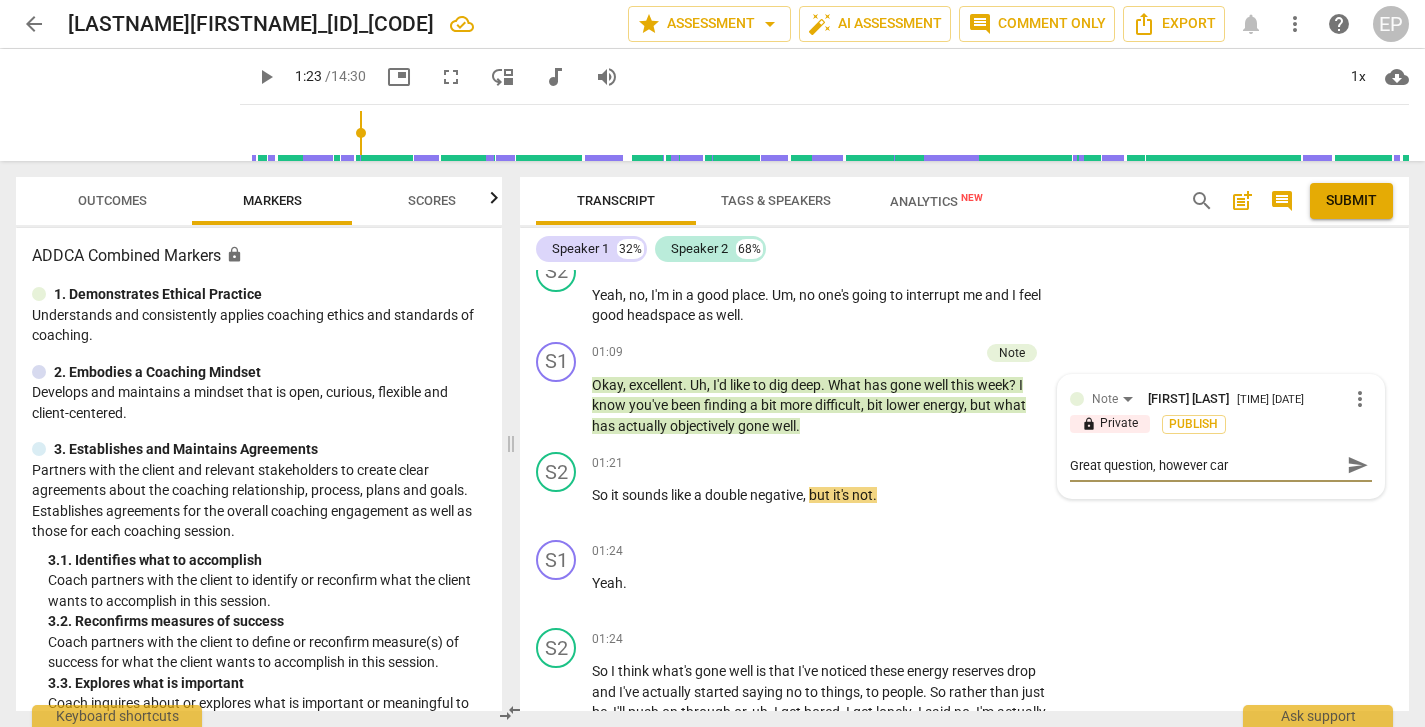 type on "Great question, however care" 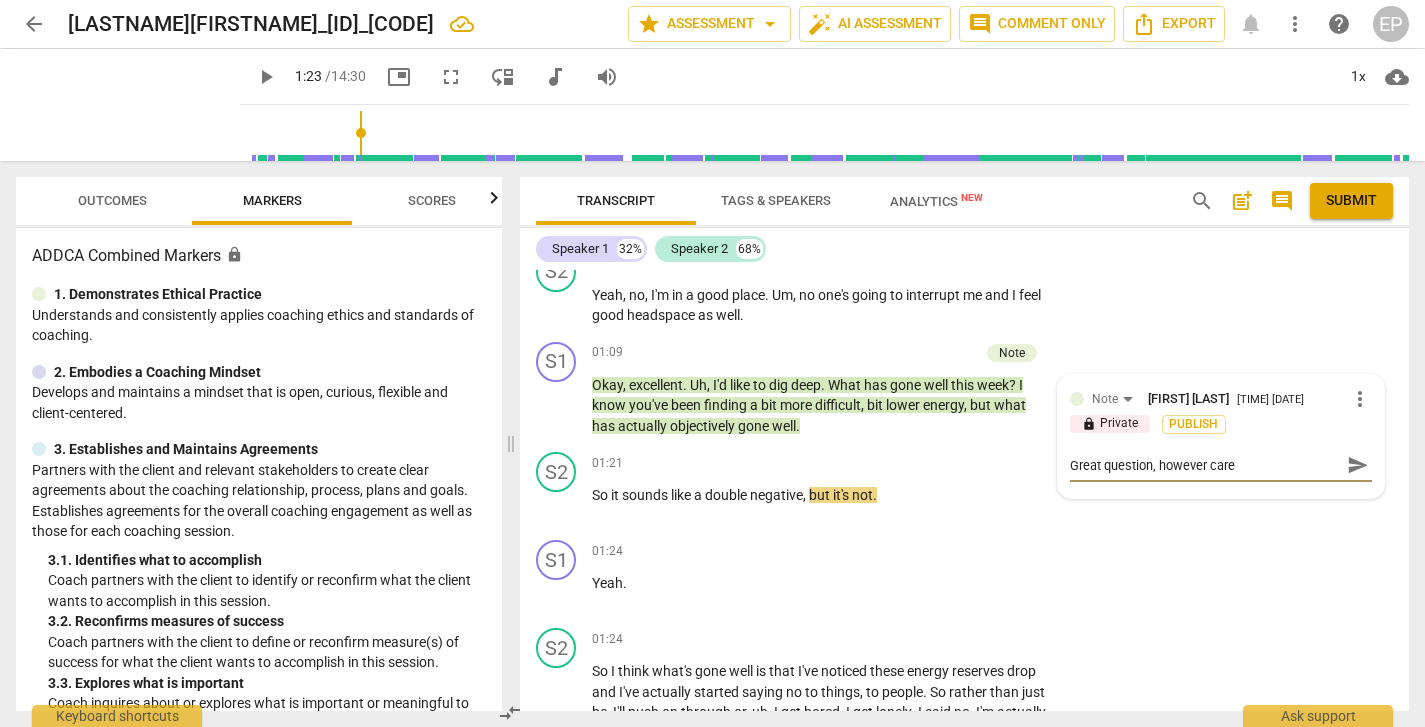 type on "Great question, however careful" 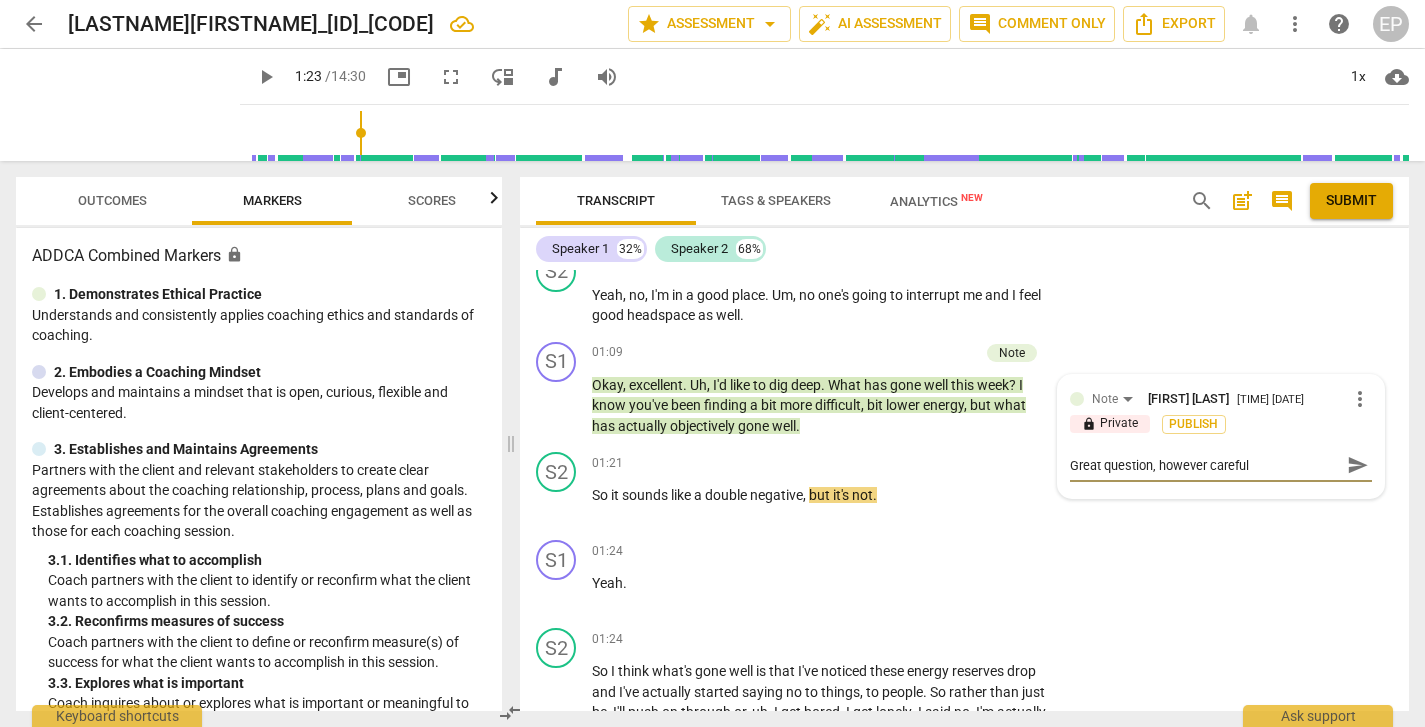 type on "Great question, however carefu" 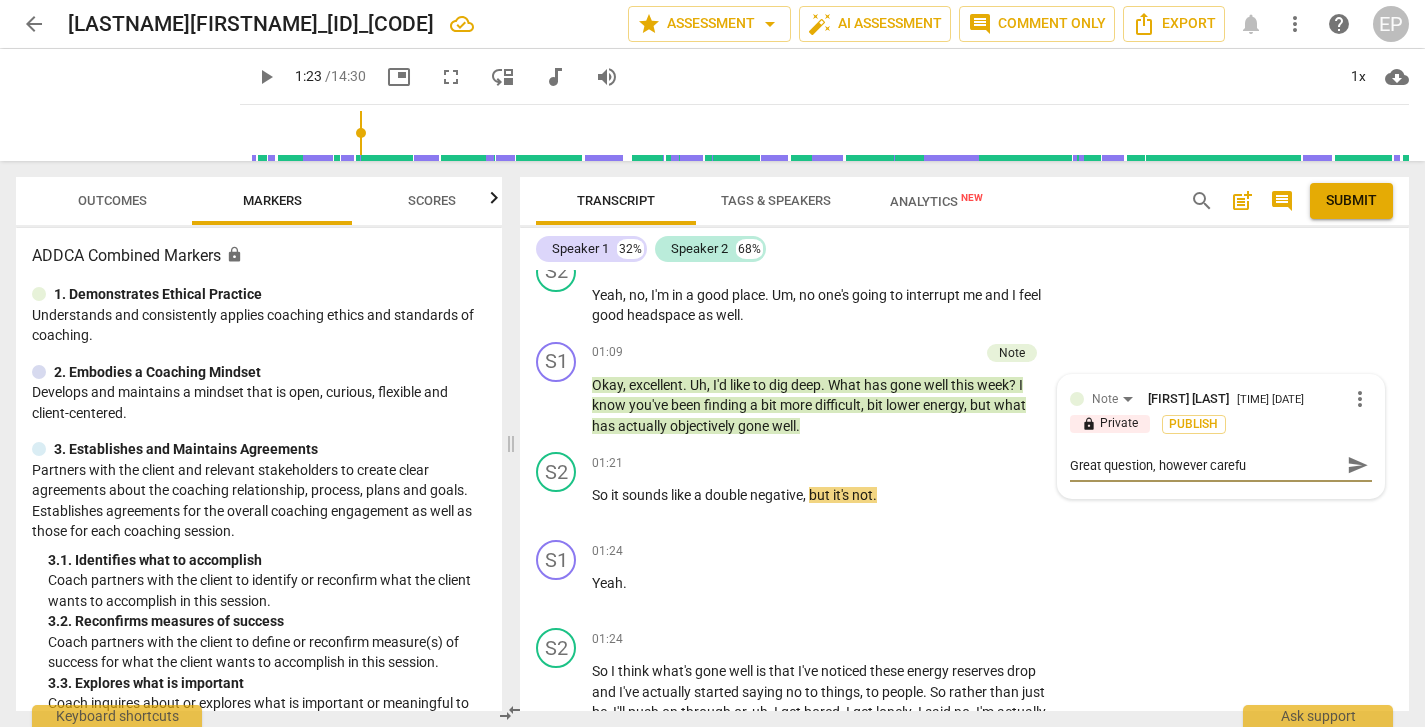 type on "Great question, however careful" 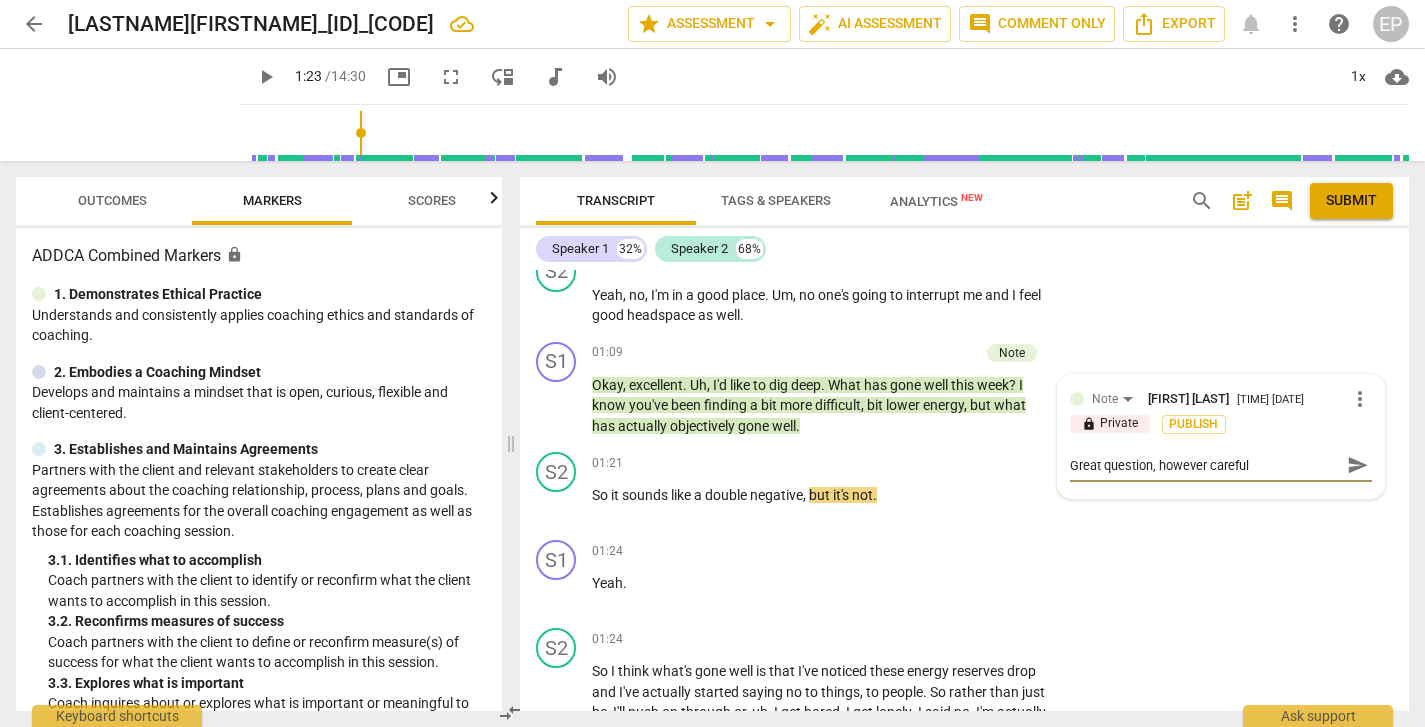 type on "Great question, however careful" 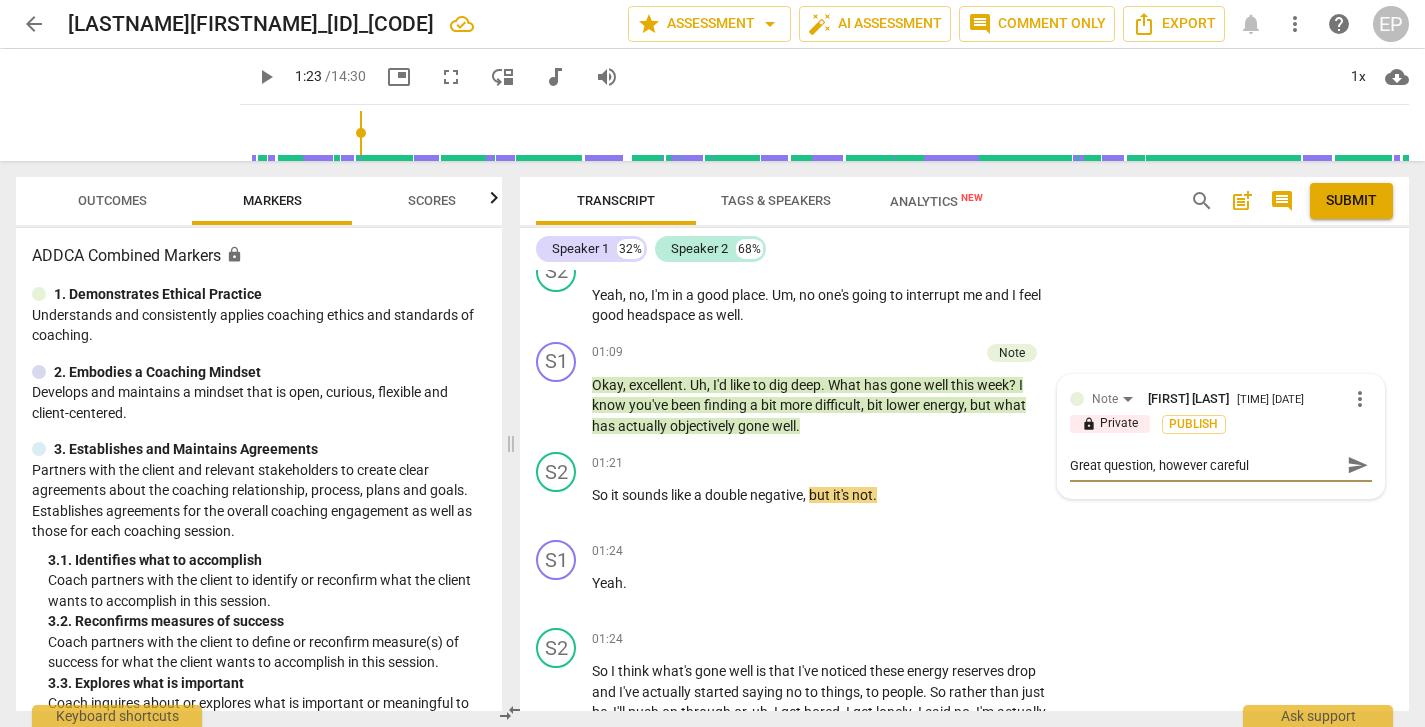 type on "Great question, however careful" 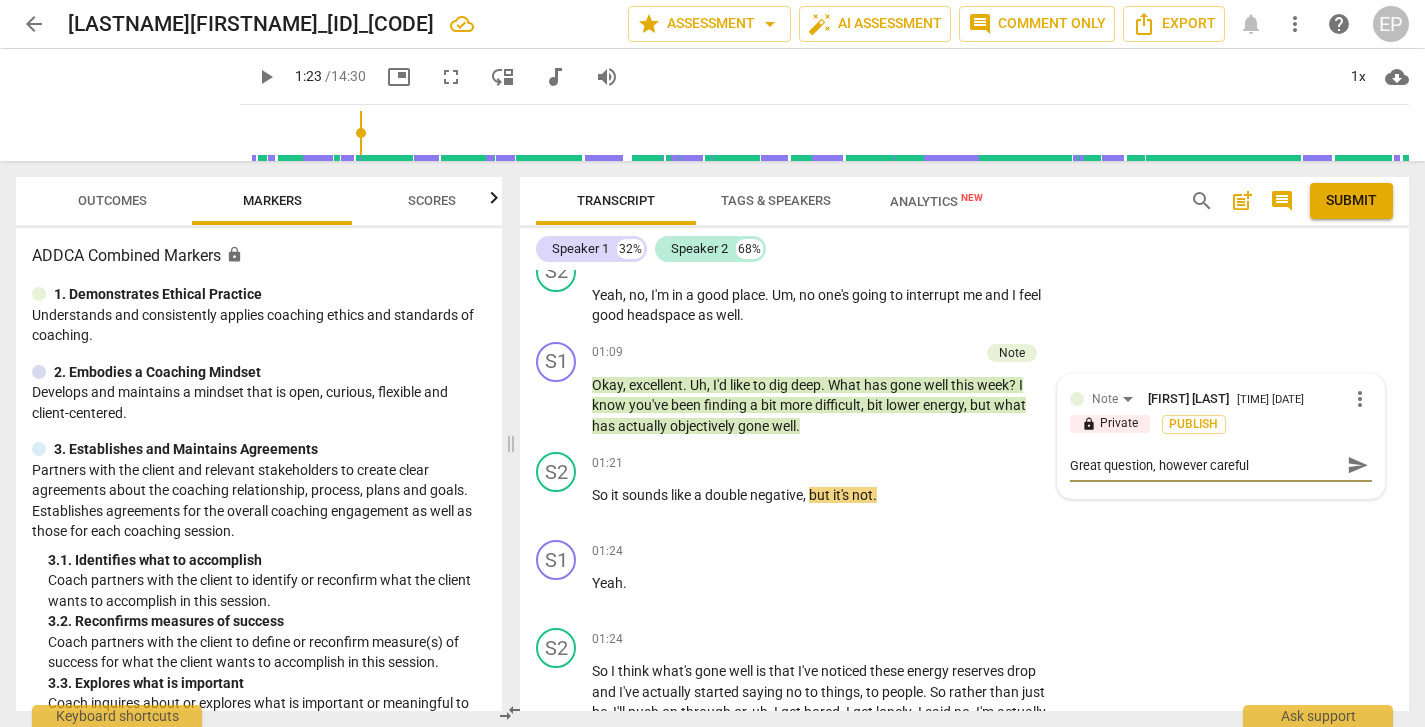 type on "Great question, however careful w" 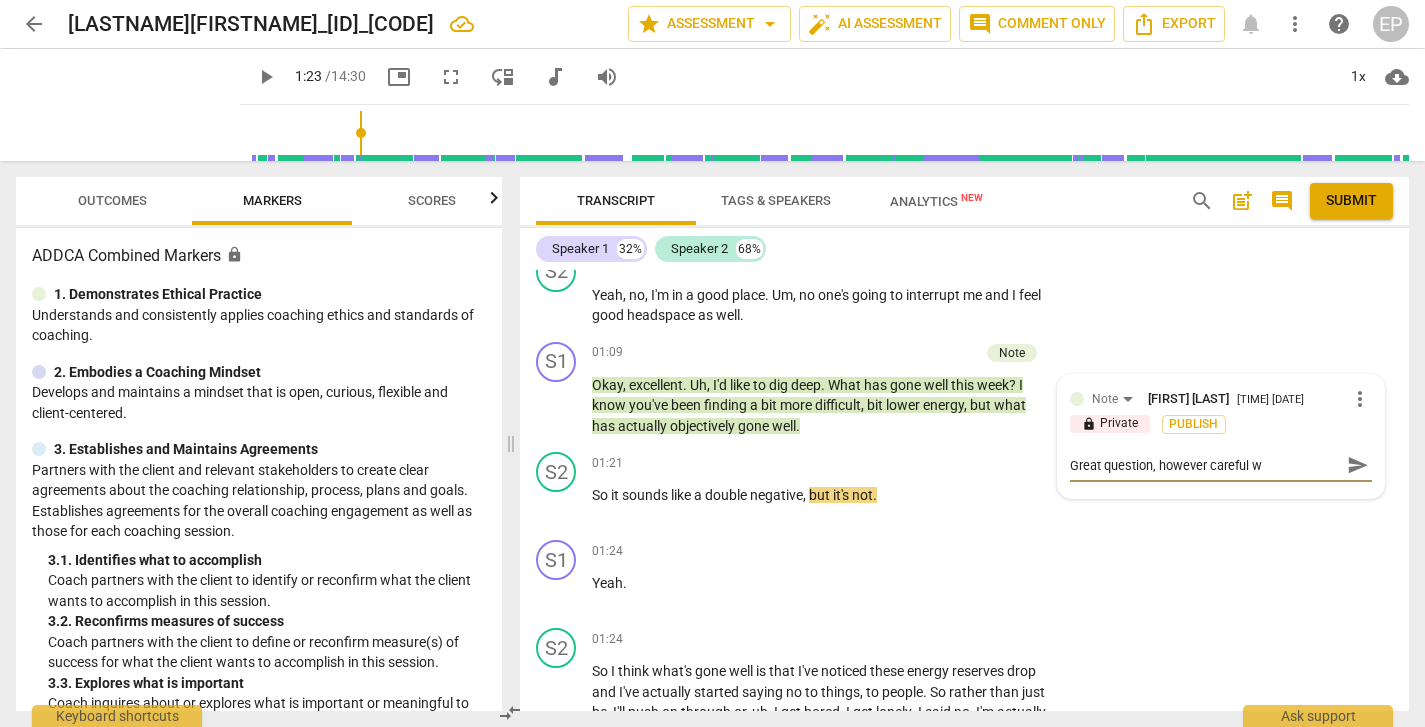 type on "Great question, however careful wi" 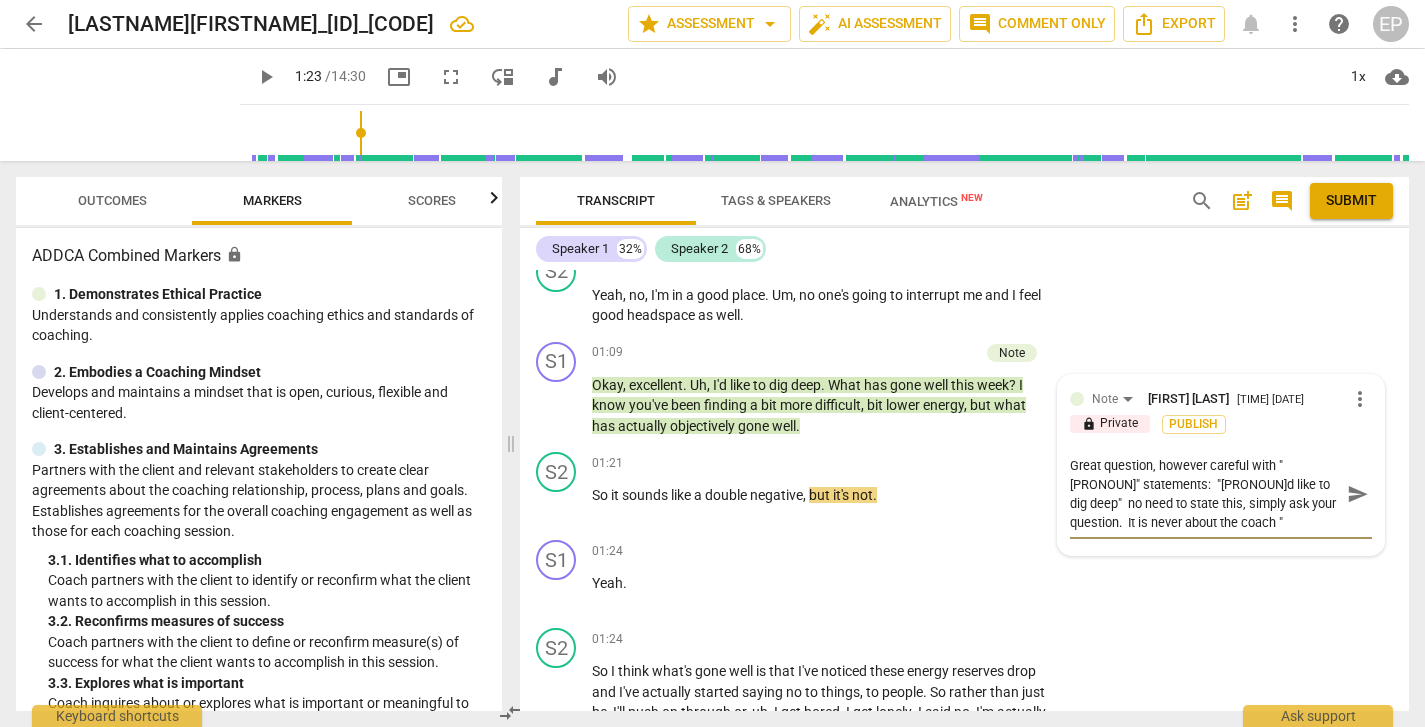 scroll, scrollTop: 17, scrollLeft: 0, axis: vertical 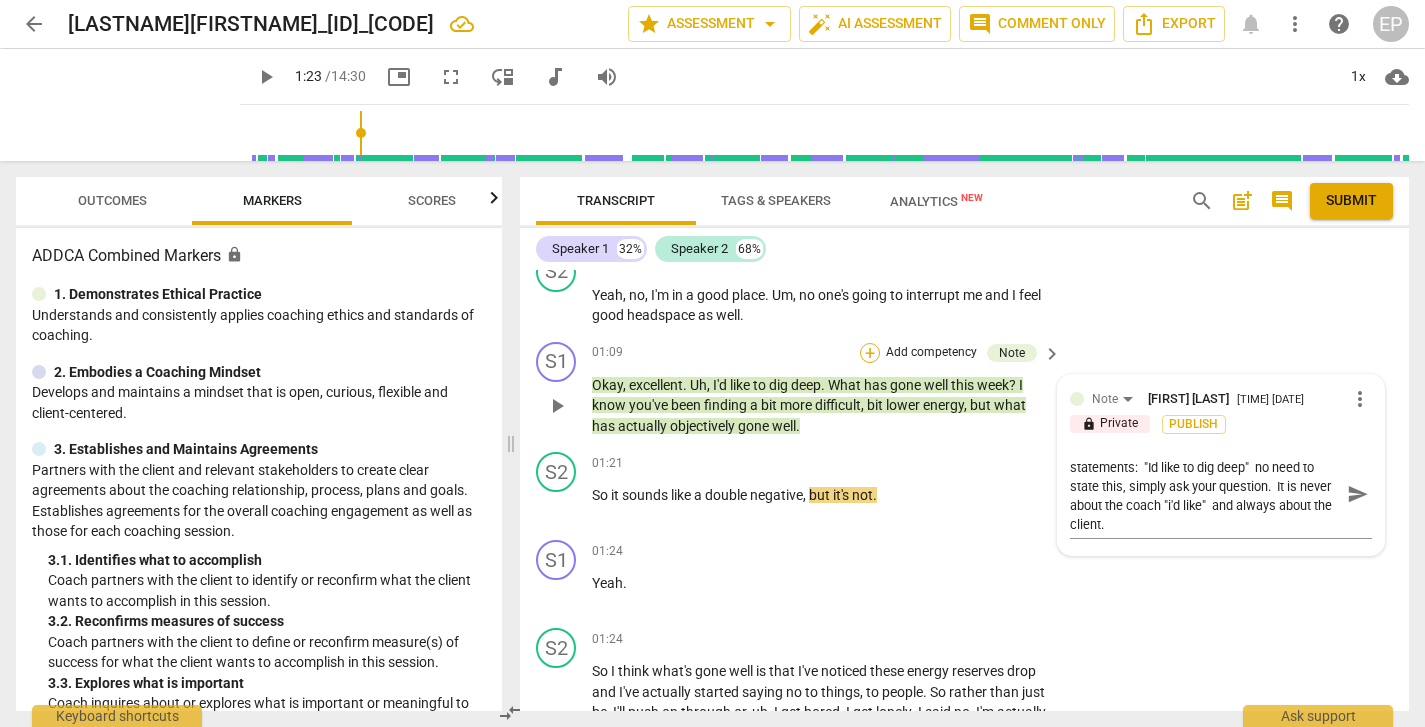 click on "+" at bounding box center (870, 353) 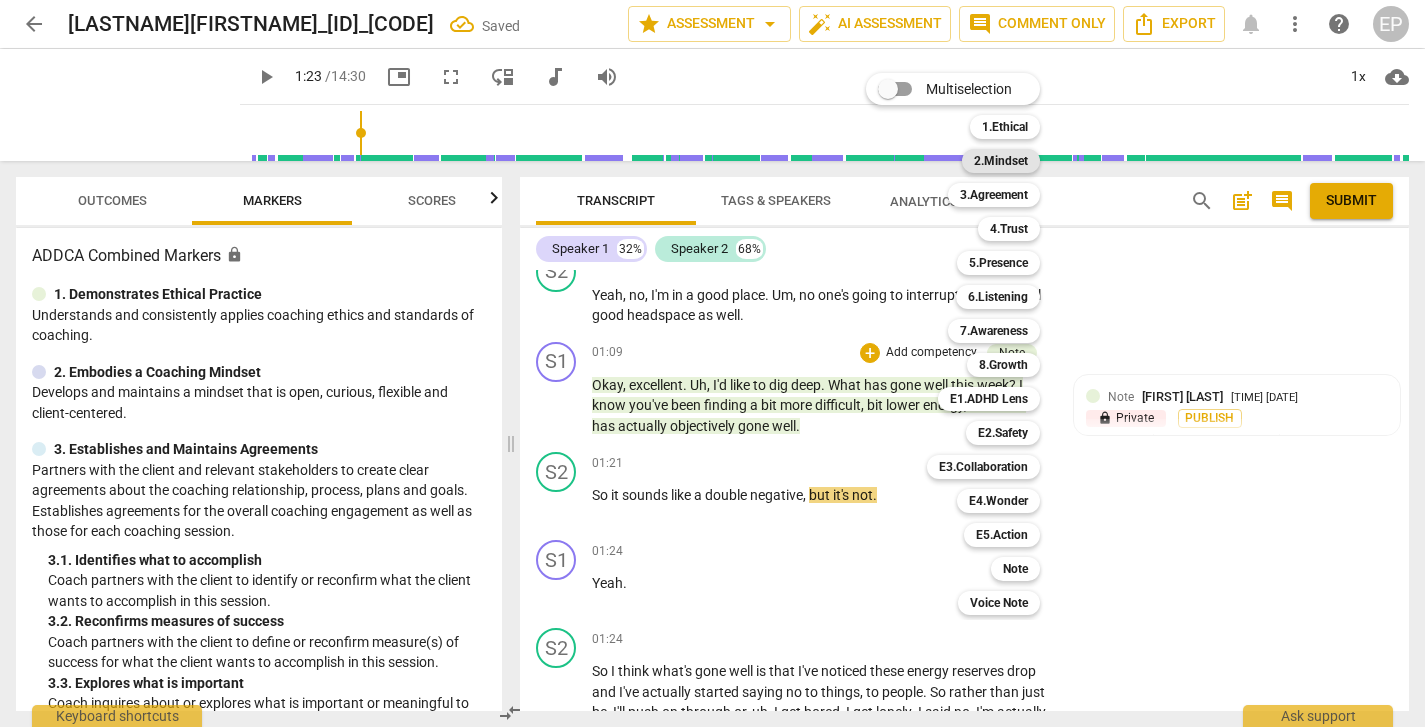 click on "2.Mindset" at bounding box center [1001, 161] 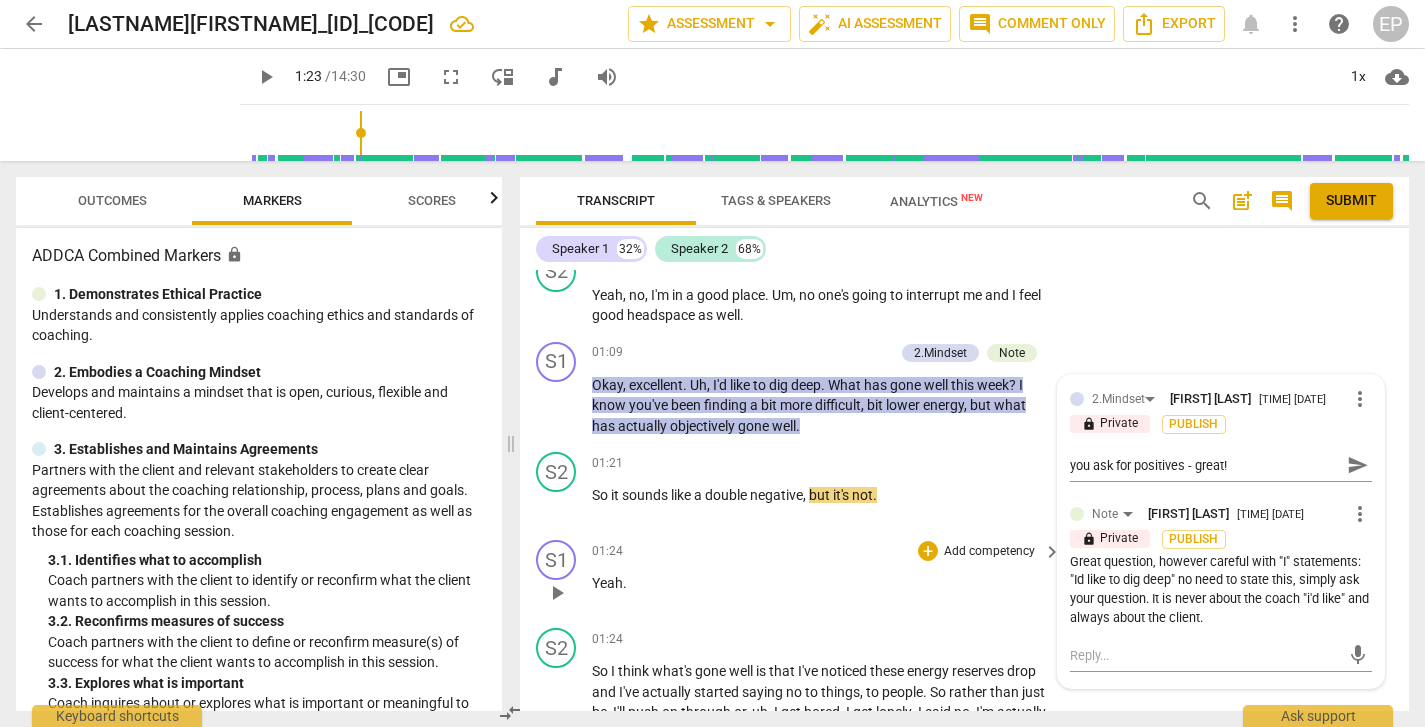 click on "Yeah ." at bounding box center (821, 583) 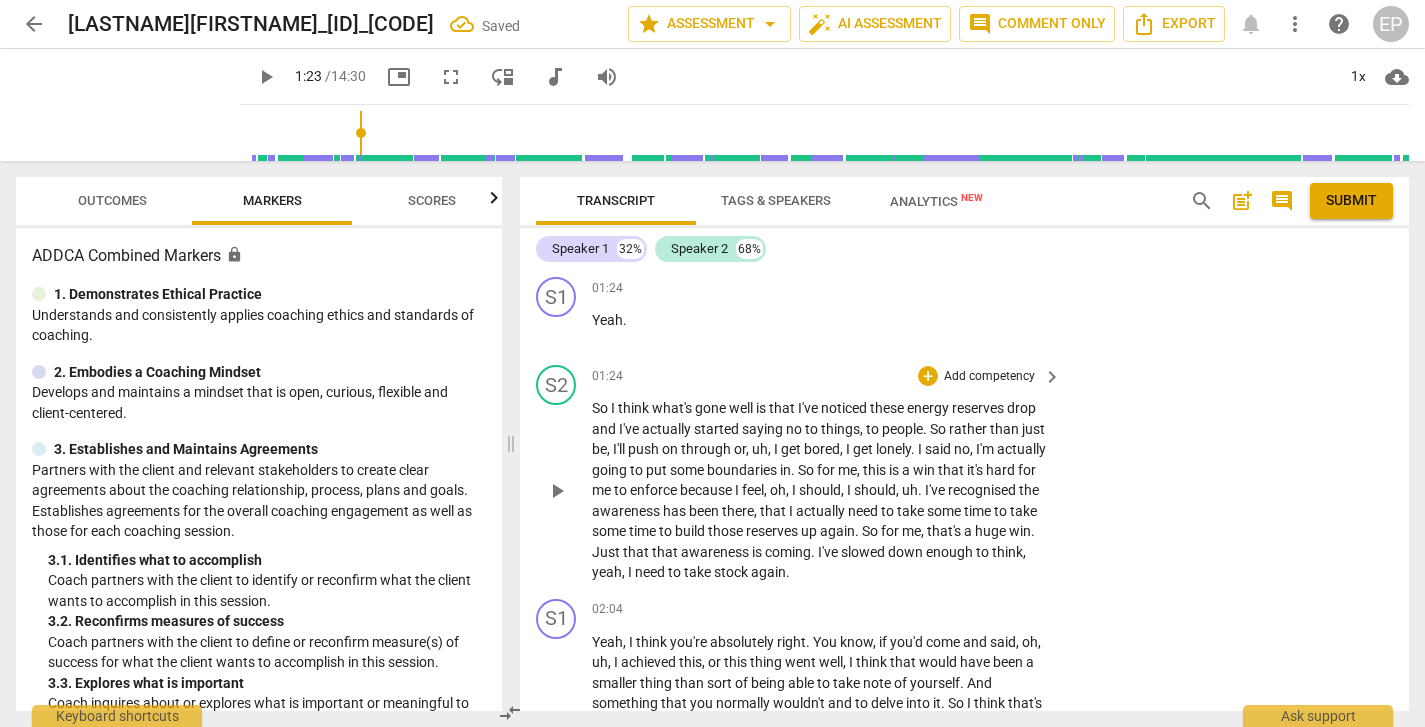 scroll, scrollTop: 894, scrollLeft: 0, axis: vertical 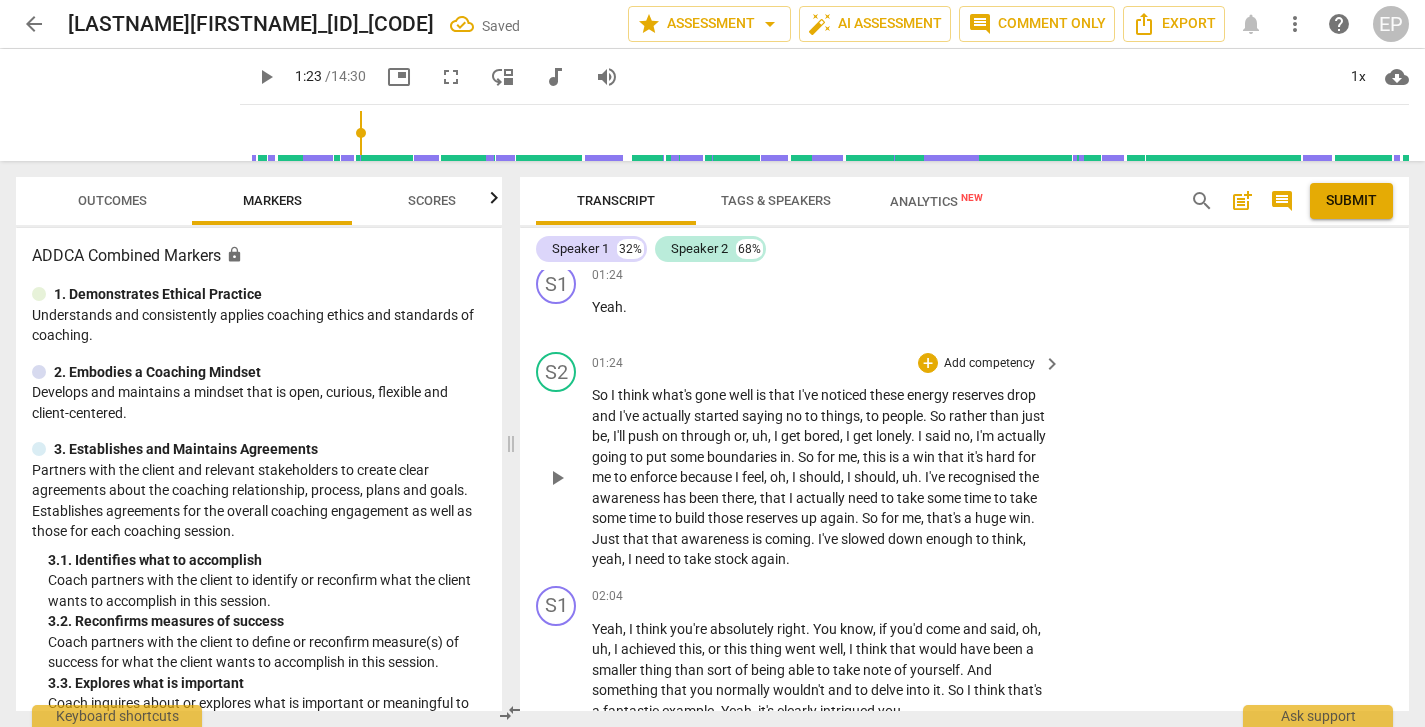 click on "play_arrow" at bounding box center [557, 478] 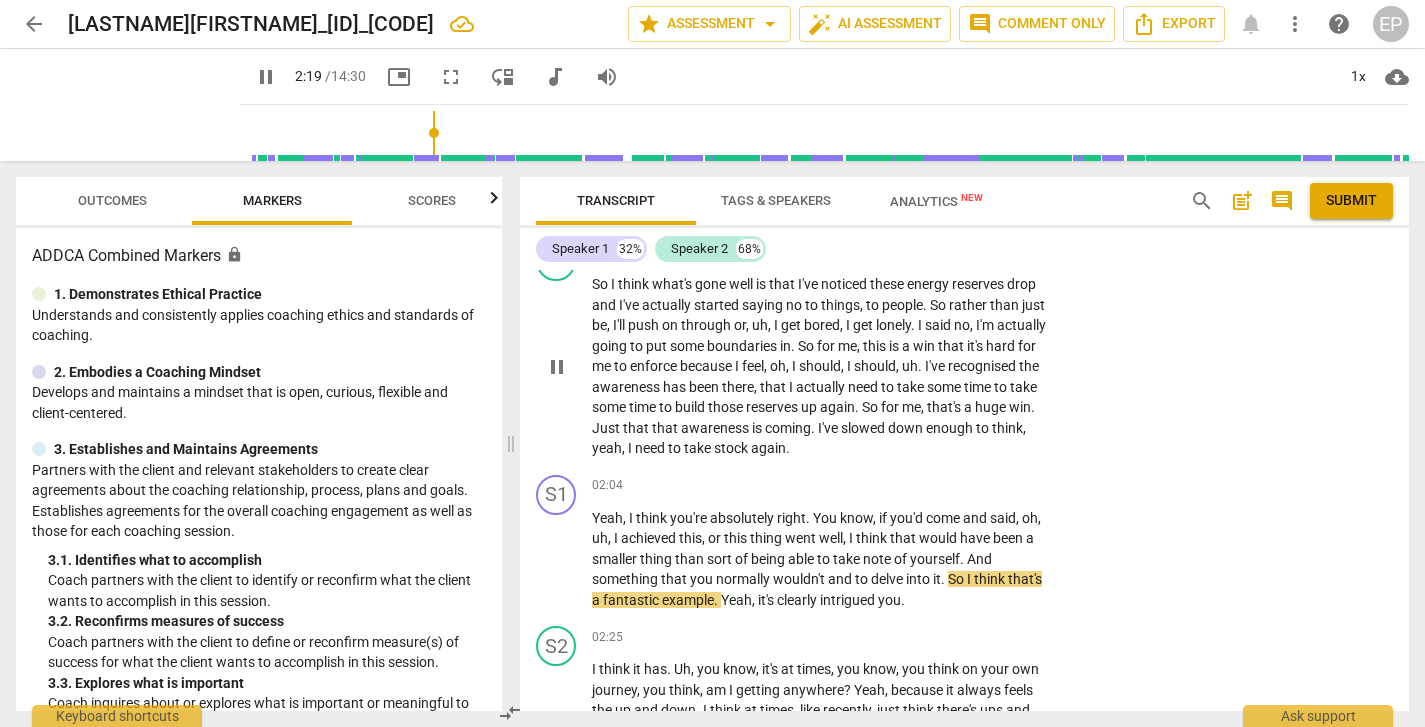 scroll, scrollTop: 1010, scrollLeft: 0, axis: vertical 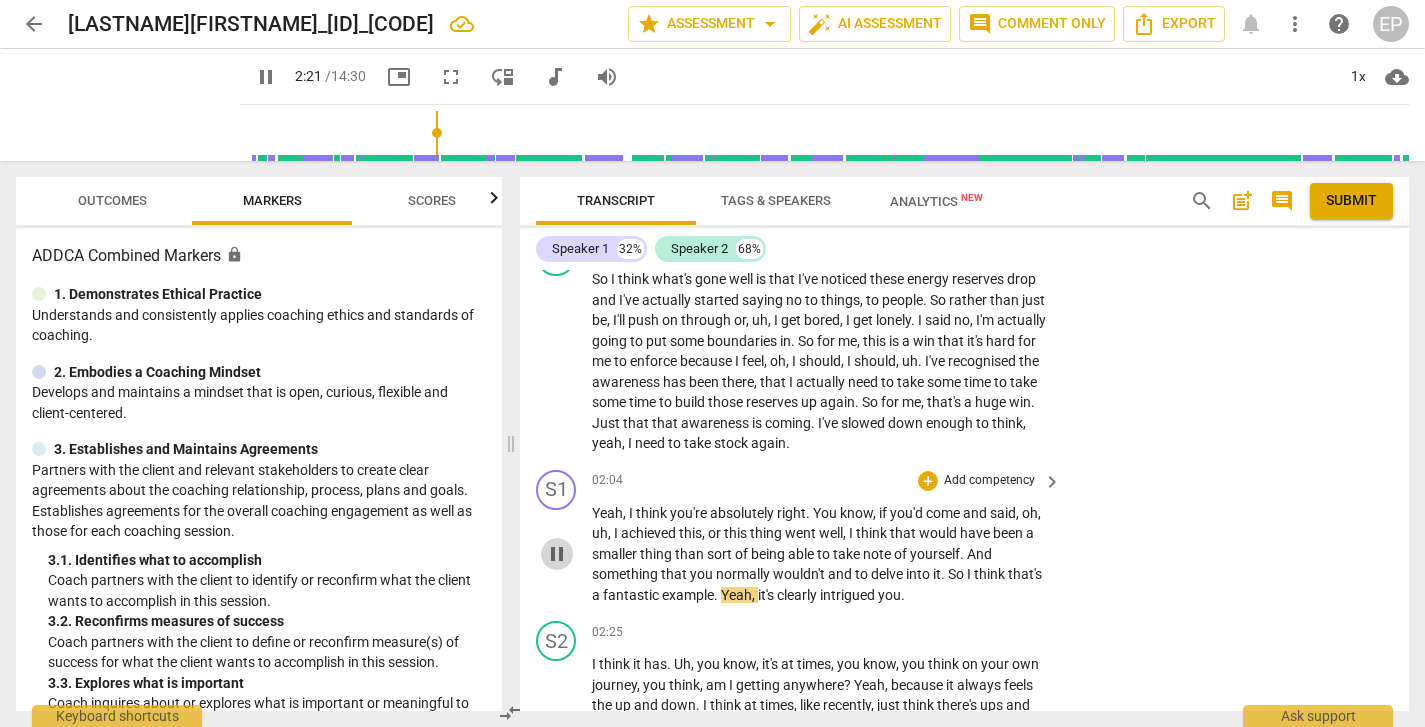 click on "pause" at bounding box center [557, 554] 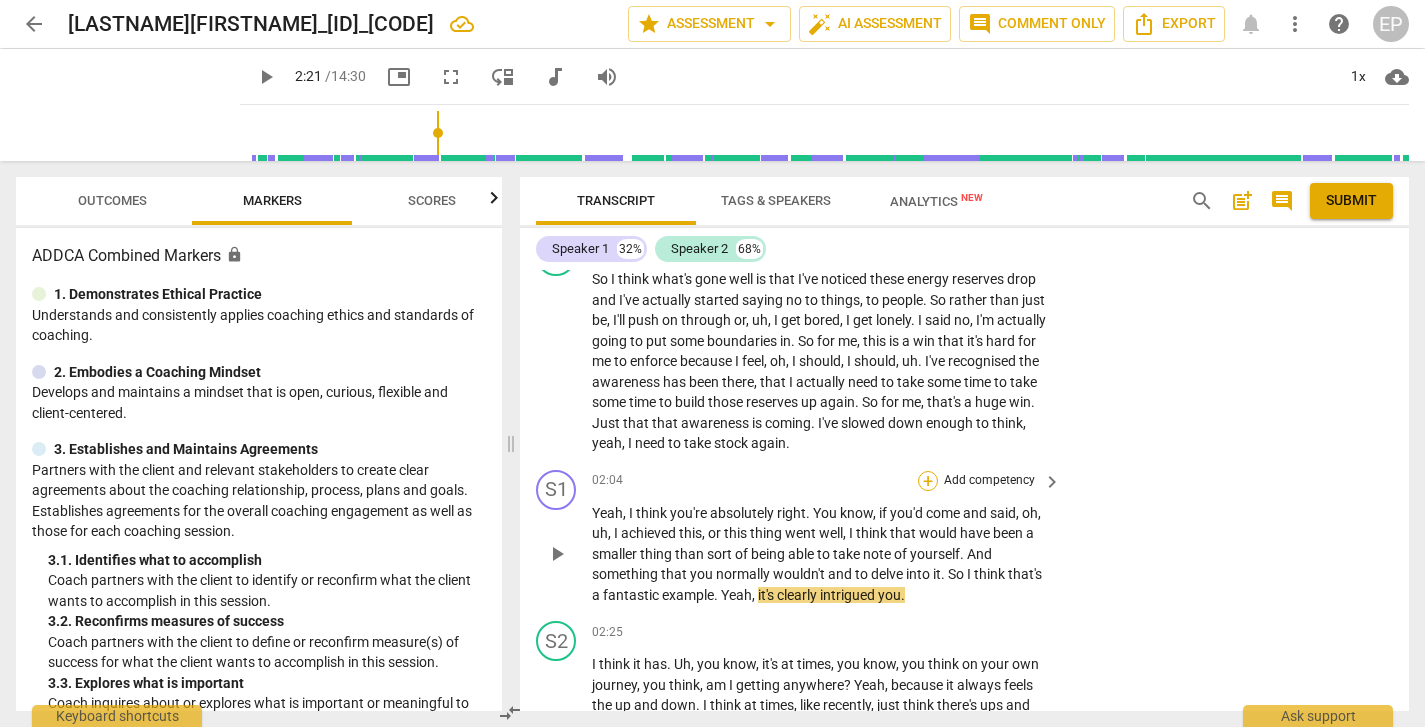 click on "+" at bounding box center [928, 481] 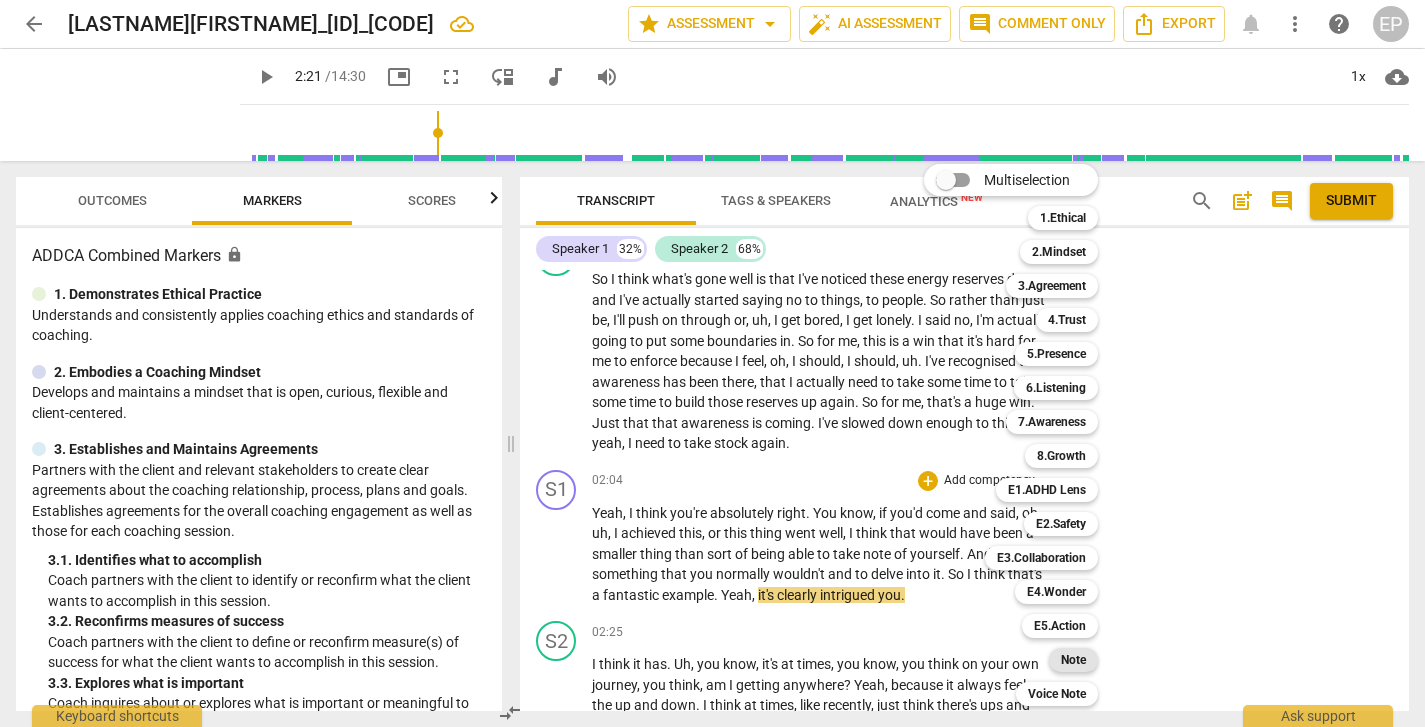 click on "Note" at bounding box center (1073, 660) 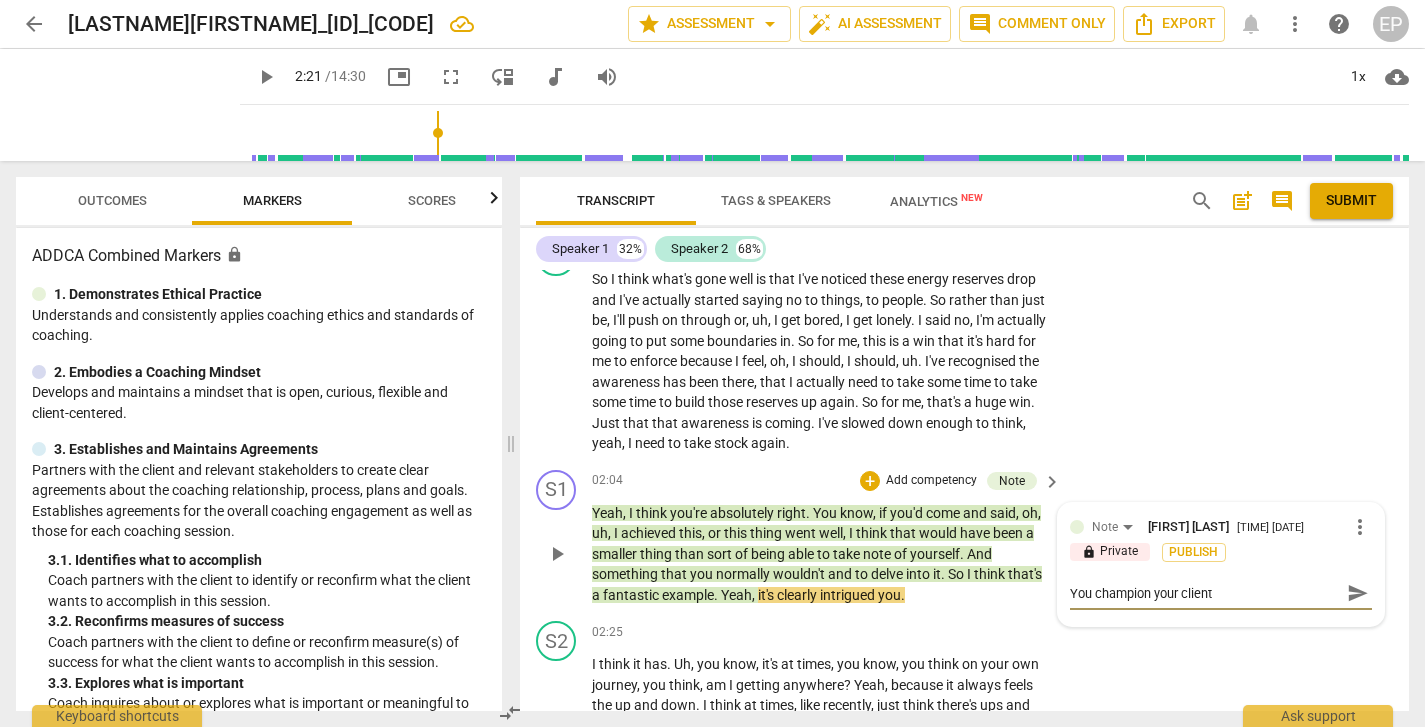 click on "You champion your client" at bounding box center (1205, 593) 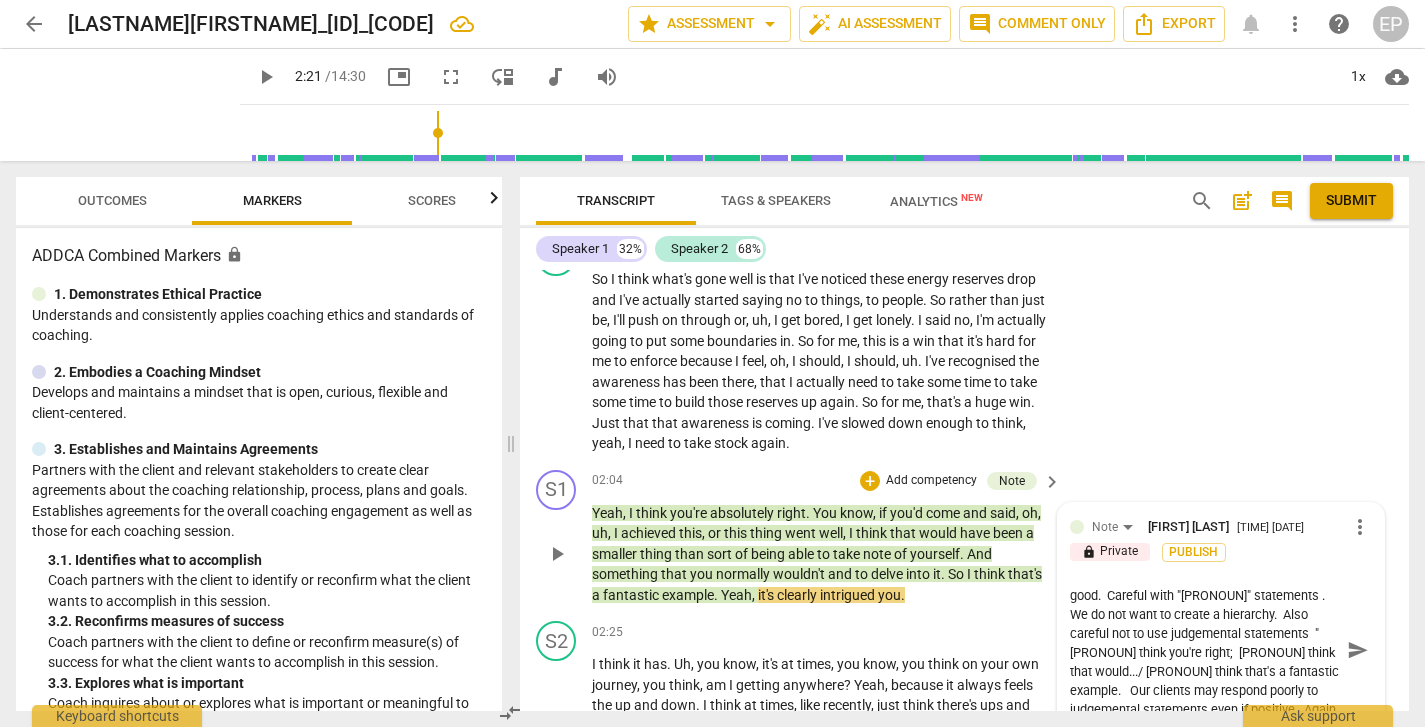 scroll, scrollTop: 0, scrollLeft: 0, axis: both 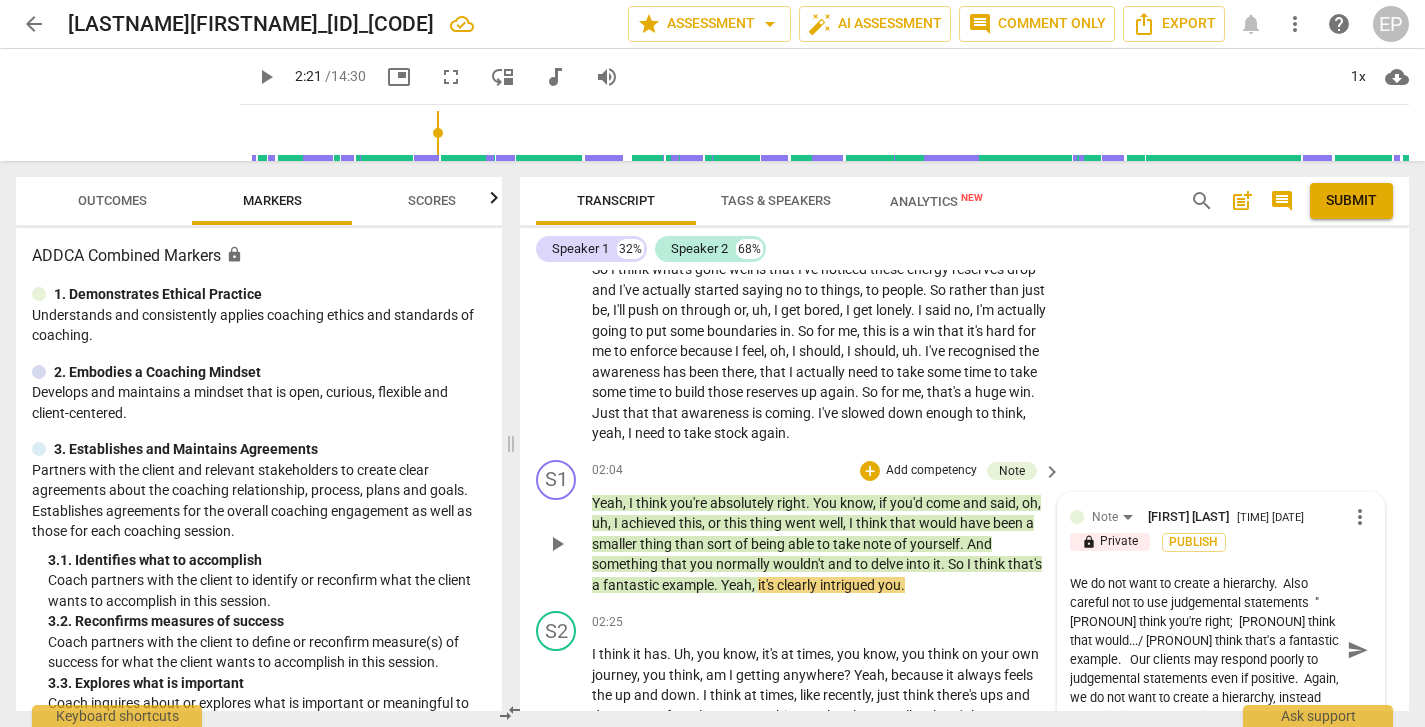 click on "You acknowledge and champion your client - good.  Careful with "[PRONOUN]" statements .  We do not want to create a hierarchy.  Also careful not to use judgemental statements  "[PRONOUN] think you're right;  [PRONOUN] think that would.../ [PRONOUN] think that's a fantastic example.   Our clients may respond poorly to judgemental statements even if positive.  Again, we do not want to create a hierarchy, instead coaching is a partnership.  Use words like: it seems" at bounding box center (1205, 650) 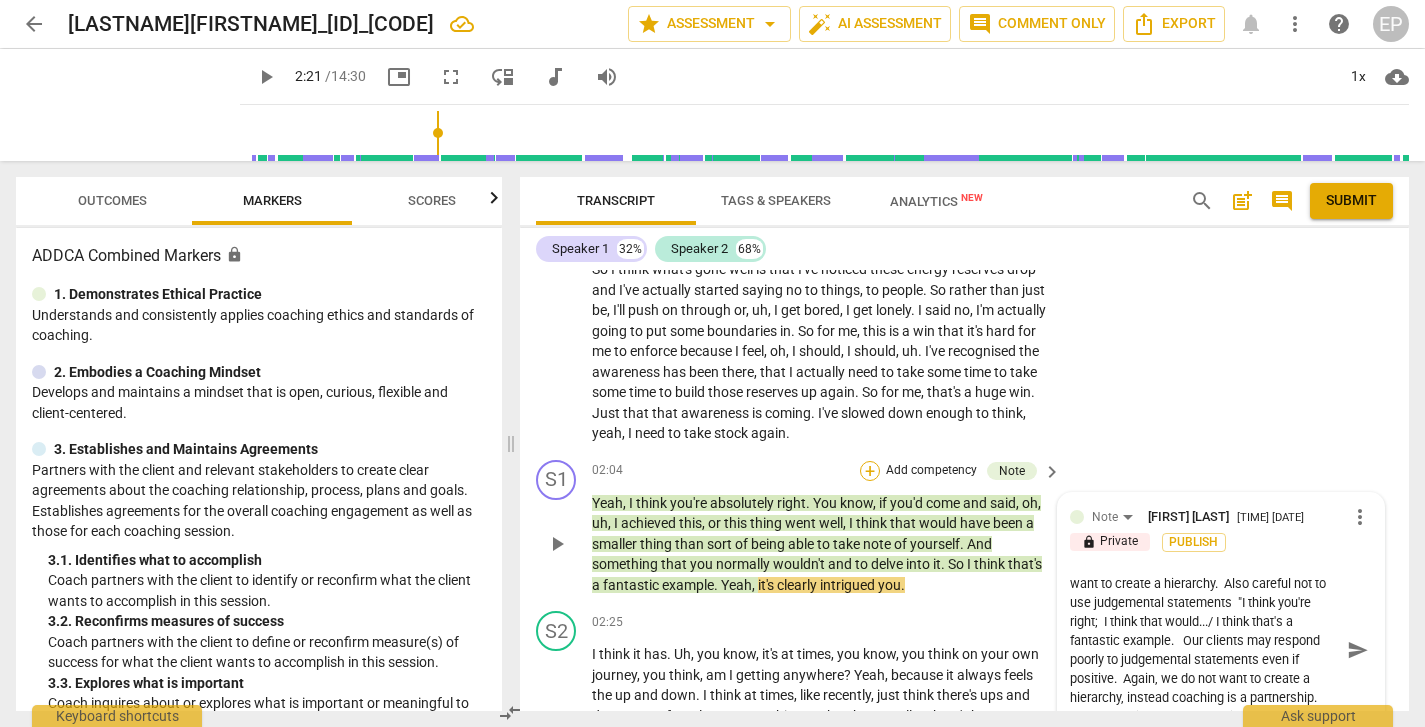click on "+" at bounding box center [870, 471] 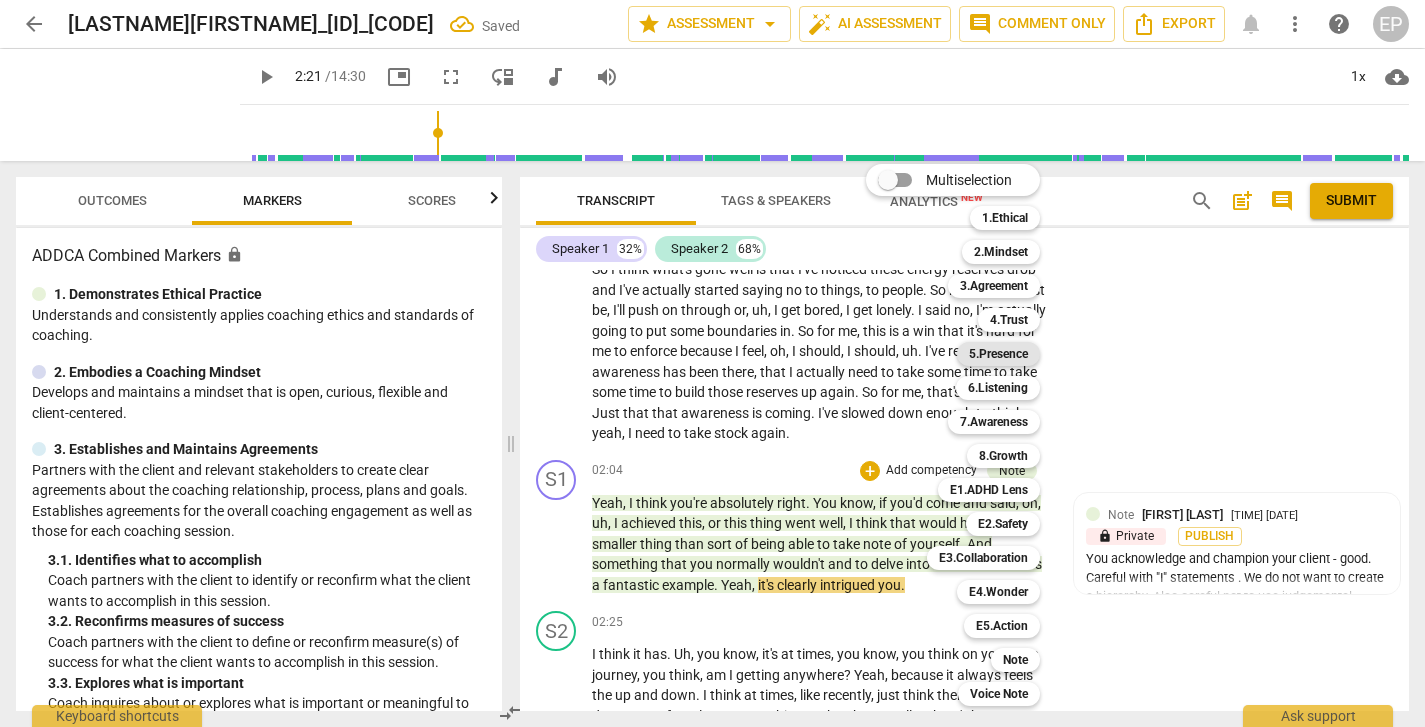 click on "5.Presence" at bounding box center (998, 354) 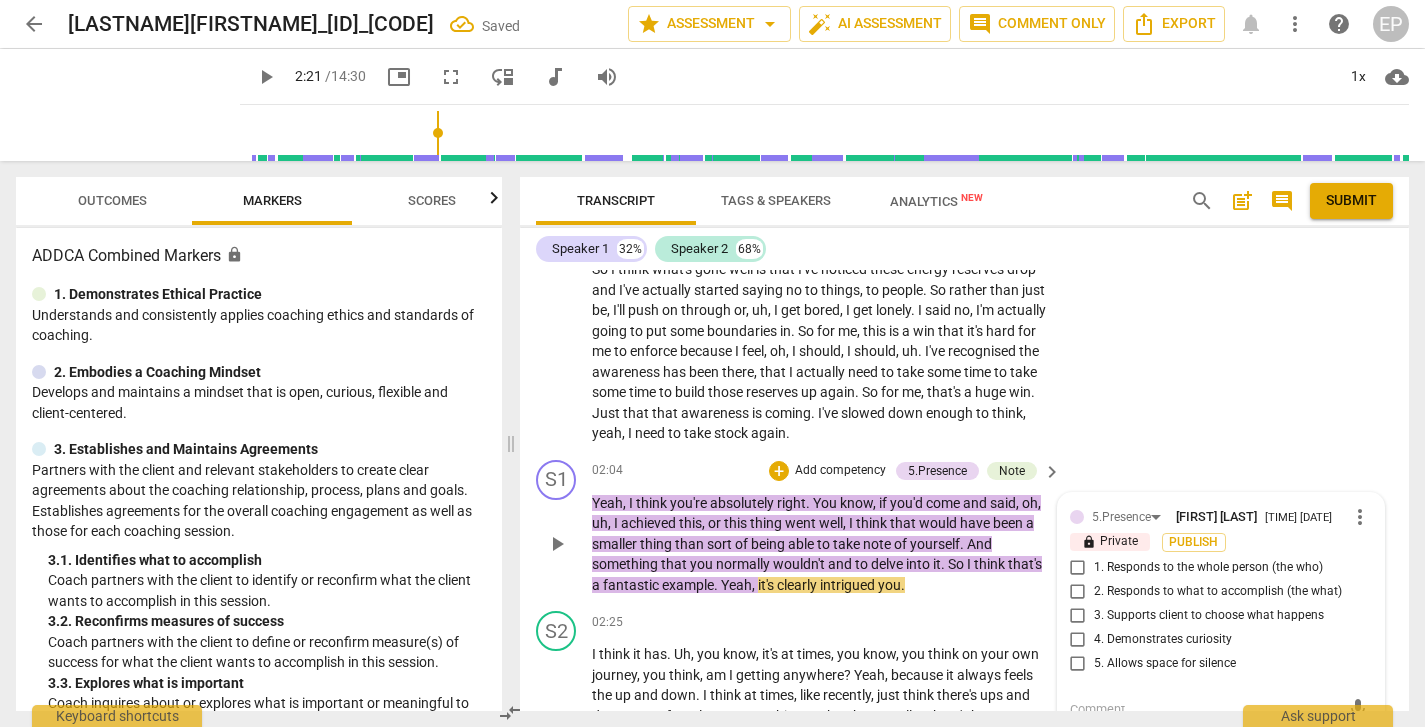 click on "2. Responds to what to accomplish (the what)" at bounding box center (1078, 592) 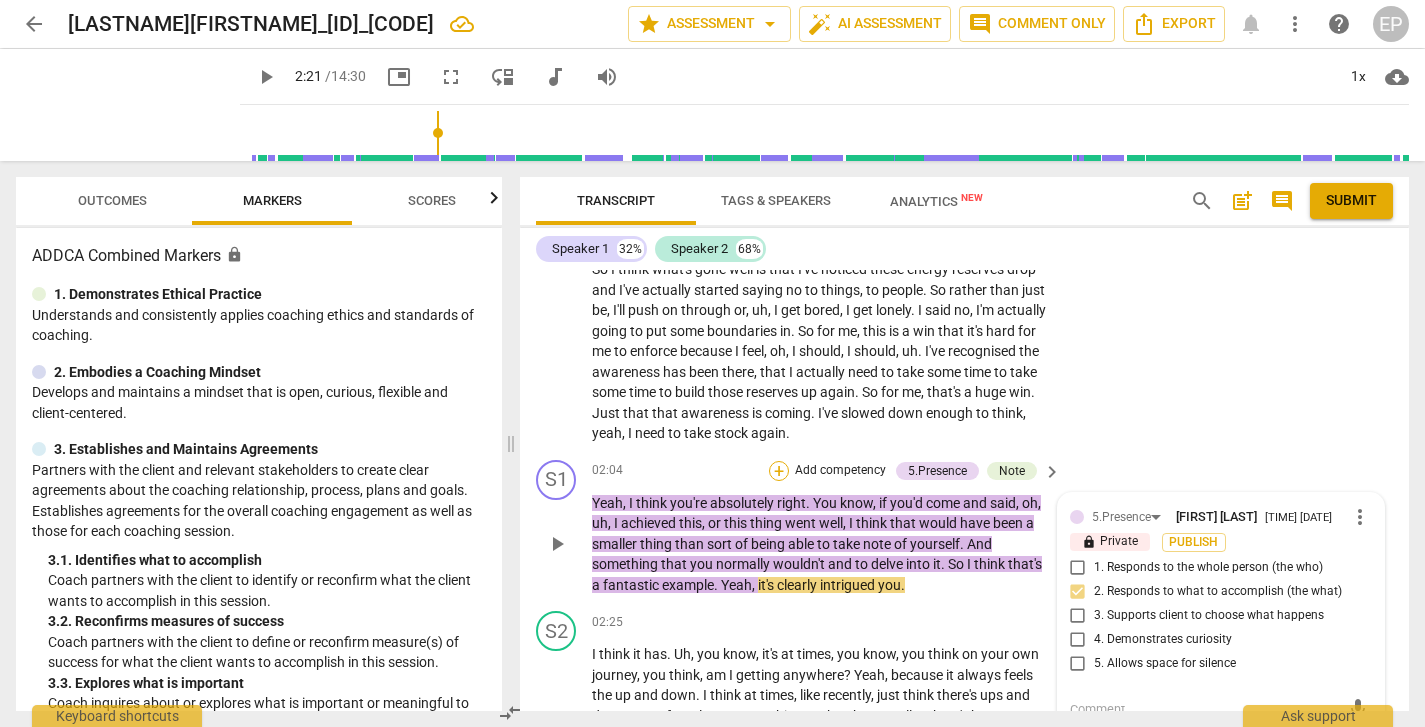 click on "+" at bounding box center [779, 471] 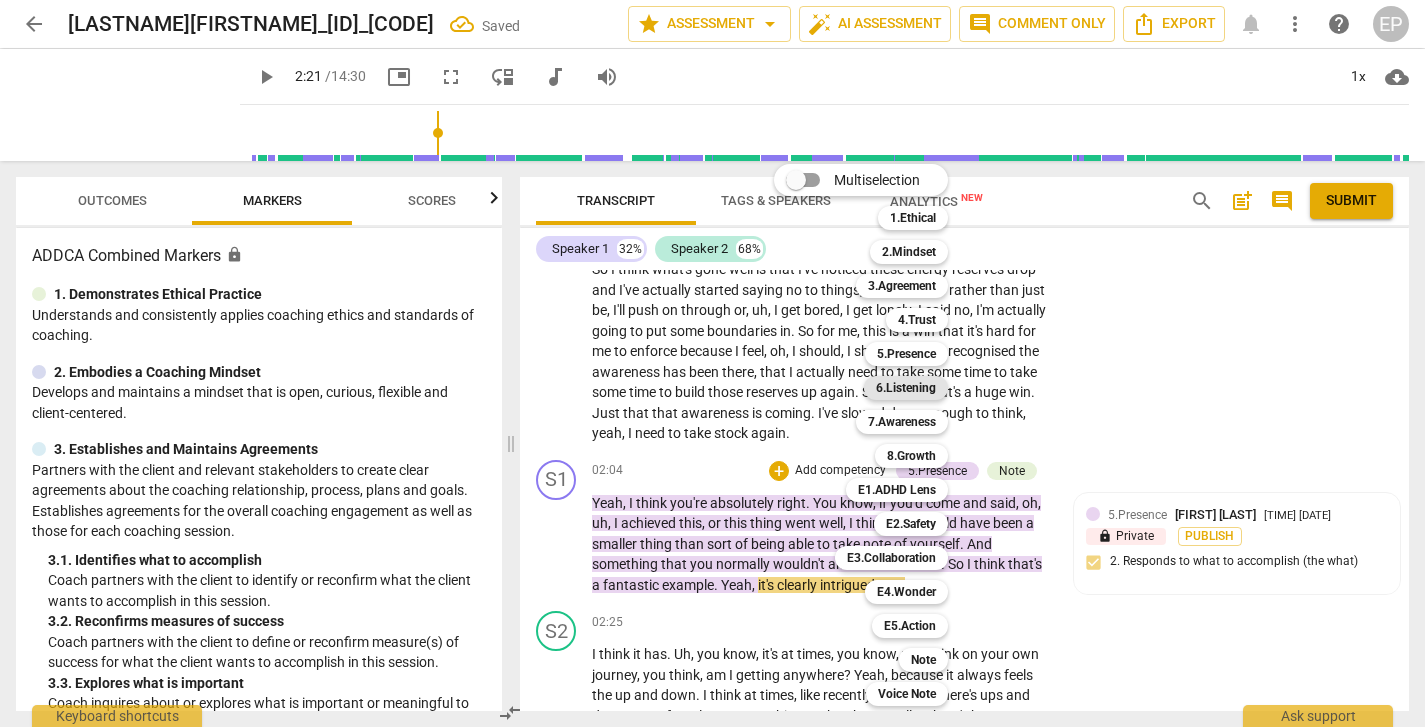 click on "6.Listening" at bounding box center (906, 388) 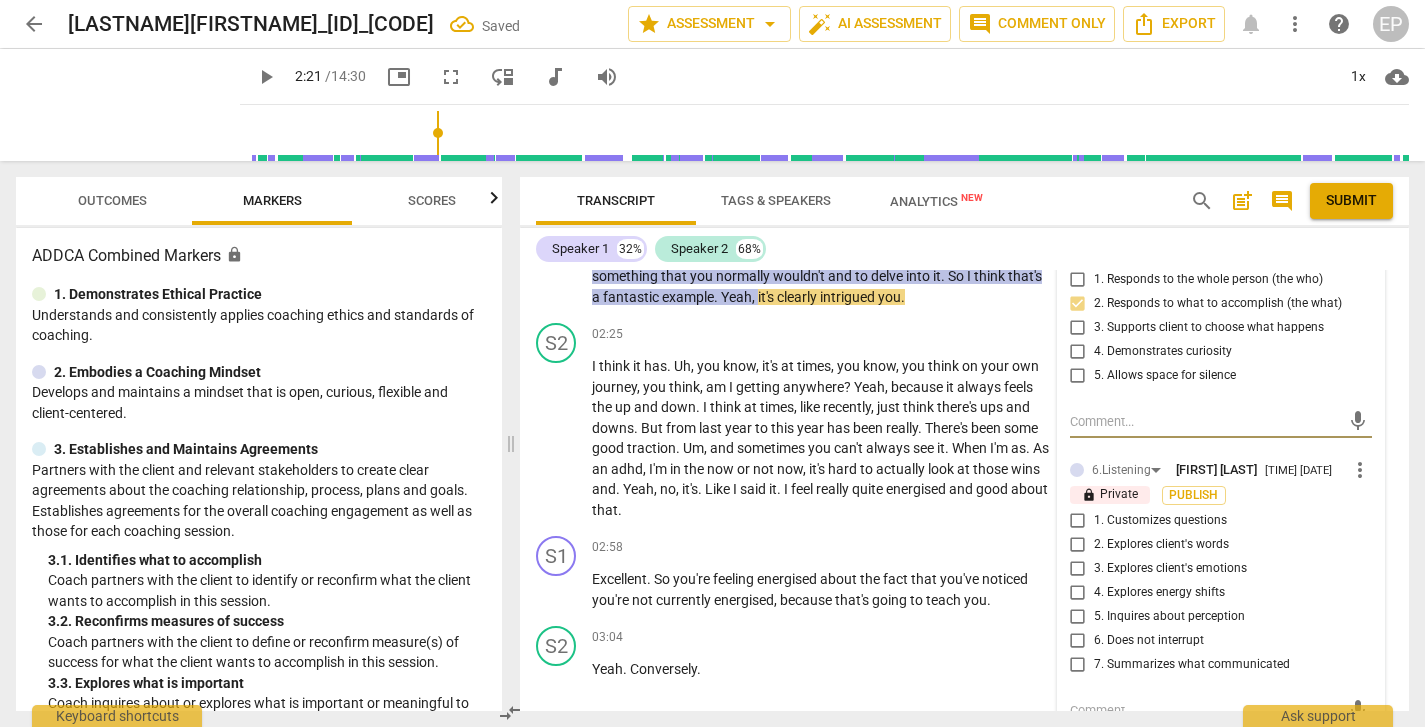 scroll, scrollTop: 1373, scrollLeft: 0, axis: vertical 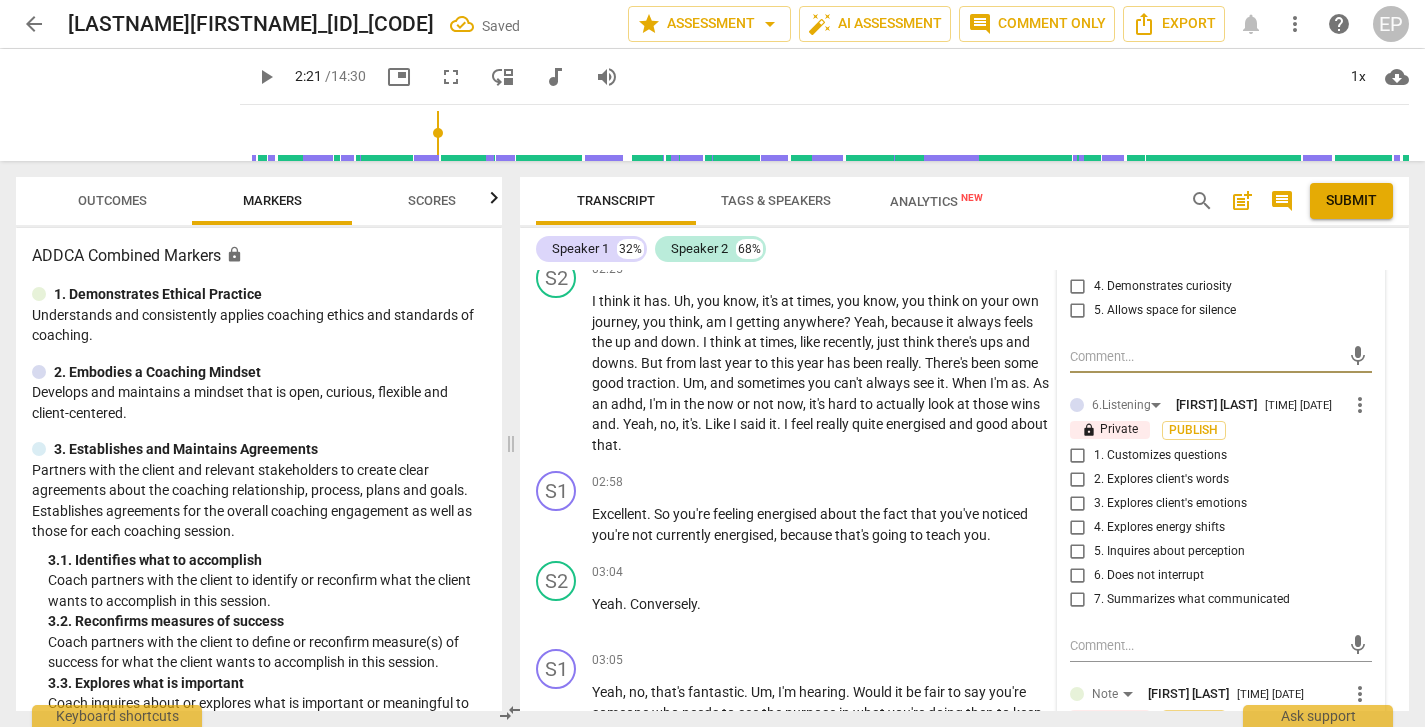 click on "7. Summarizes what communicated" at bounding box center [1078, 600] 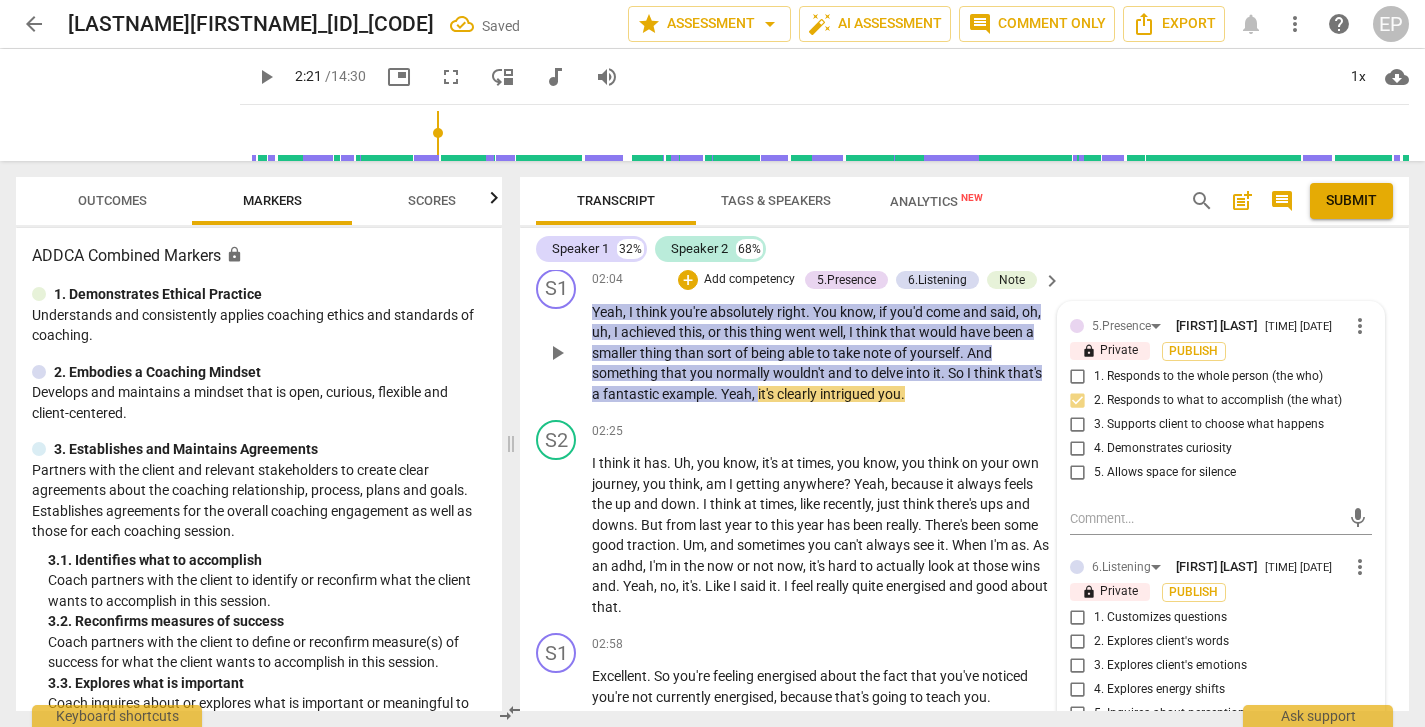 scroll, scrollTop: 1210, scrollLeft: 0, axis: vertical 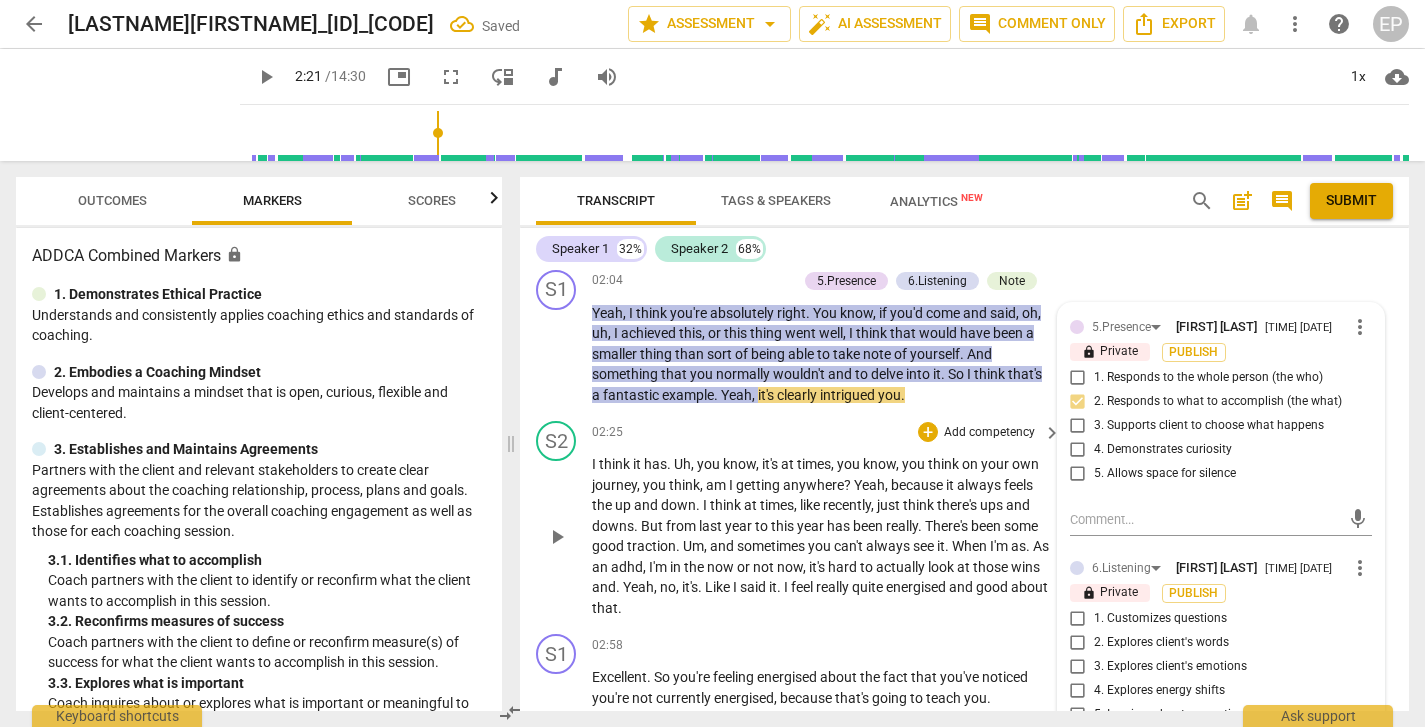 click on "play_arrow" at bounding box center (557, 537) 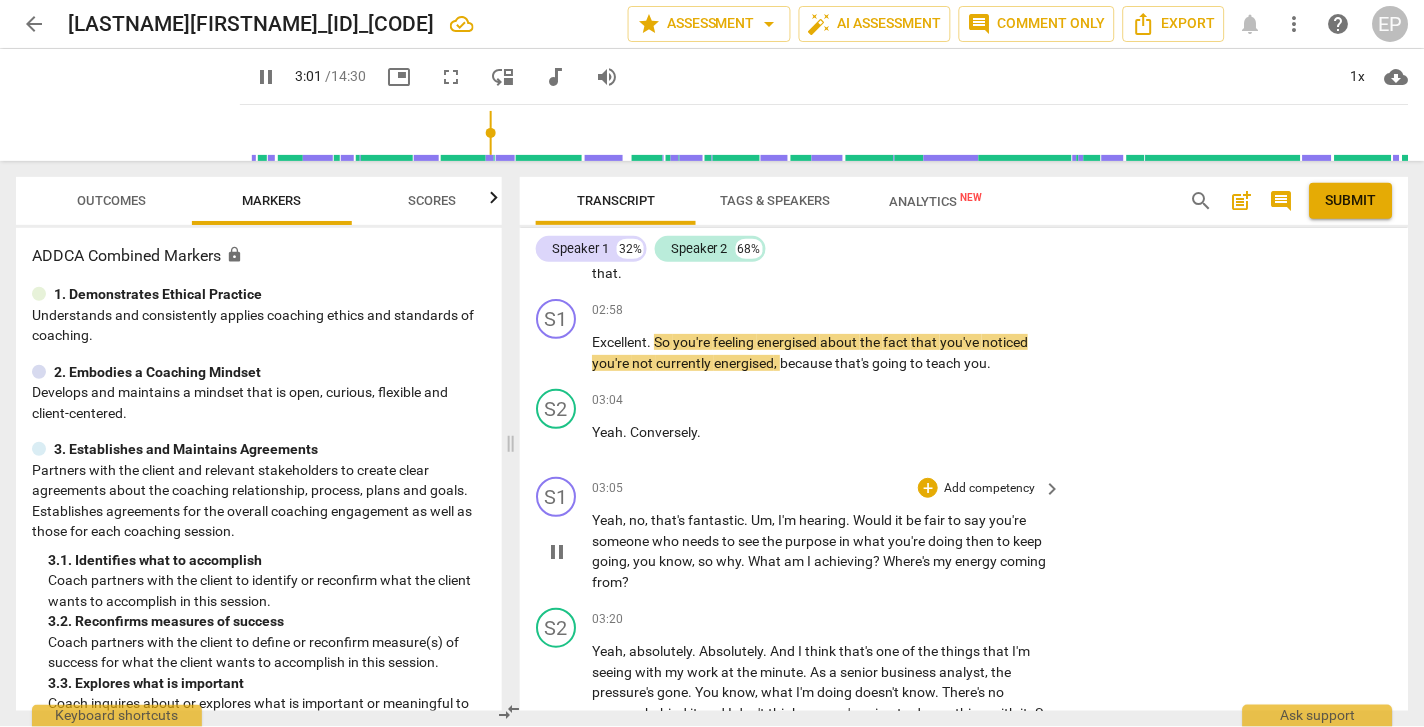 scroll, scrollTop: 1461, scrollLeft: 0, axis: vertical 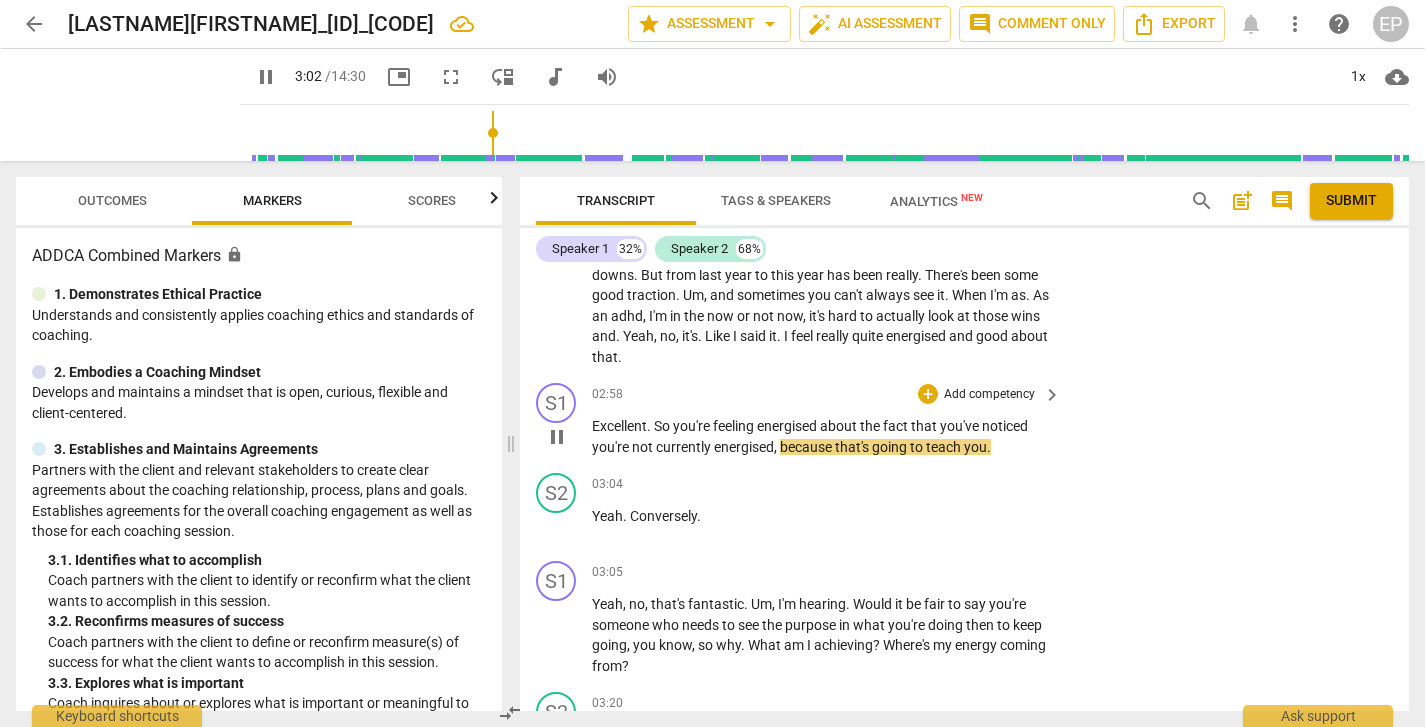 click on "pause" at bounding box center [557, 437] 